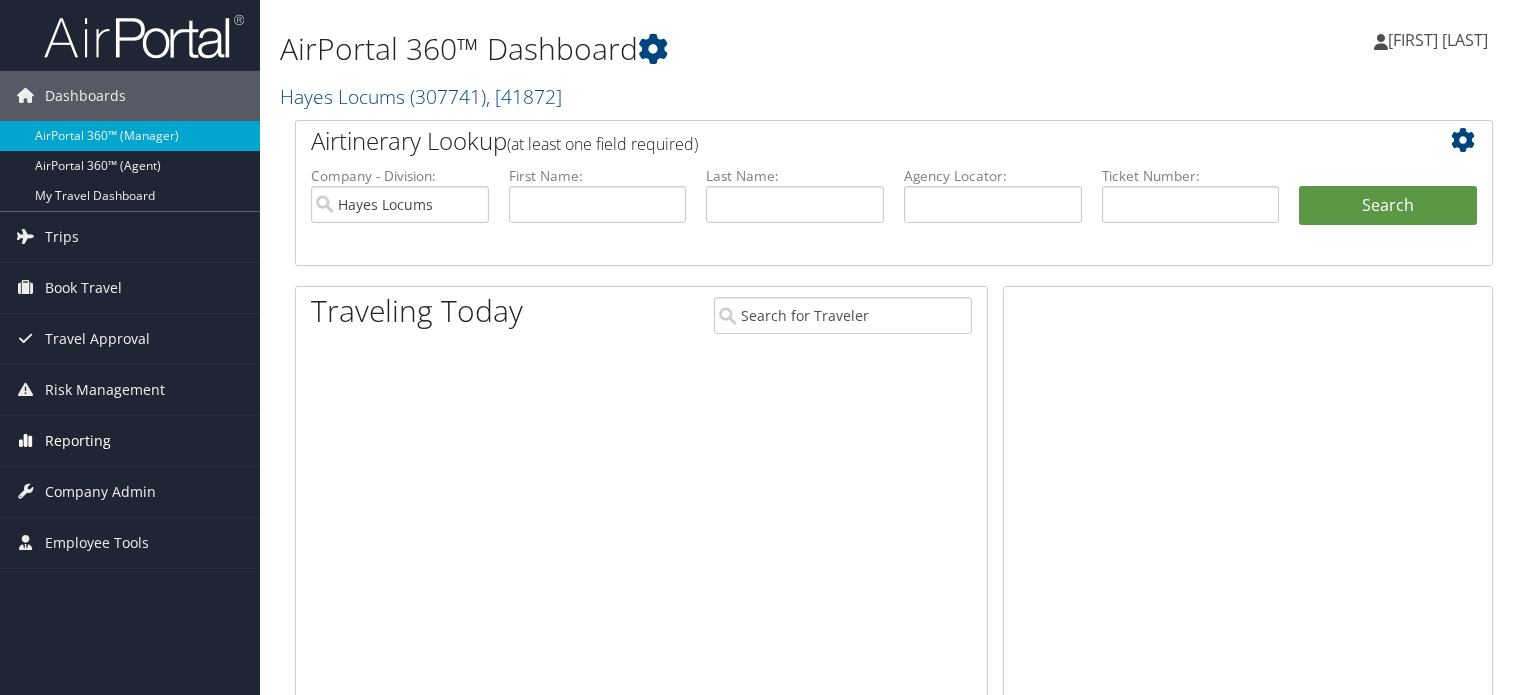 drag, startPoint x: 0, startPoint y: 0, endPoint x: 109, endPoint y: 427, distance: 440.69263 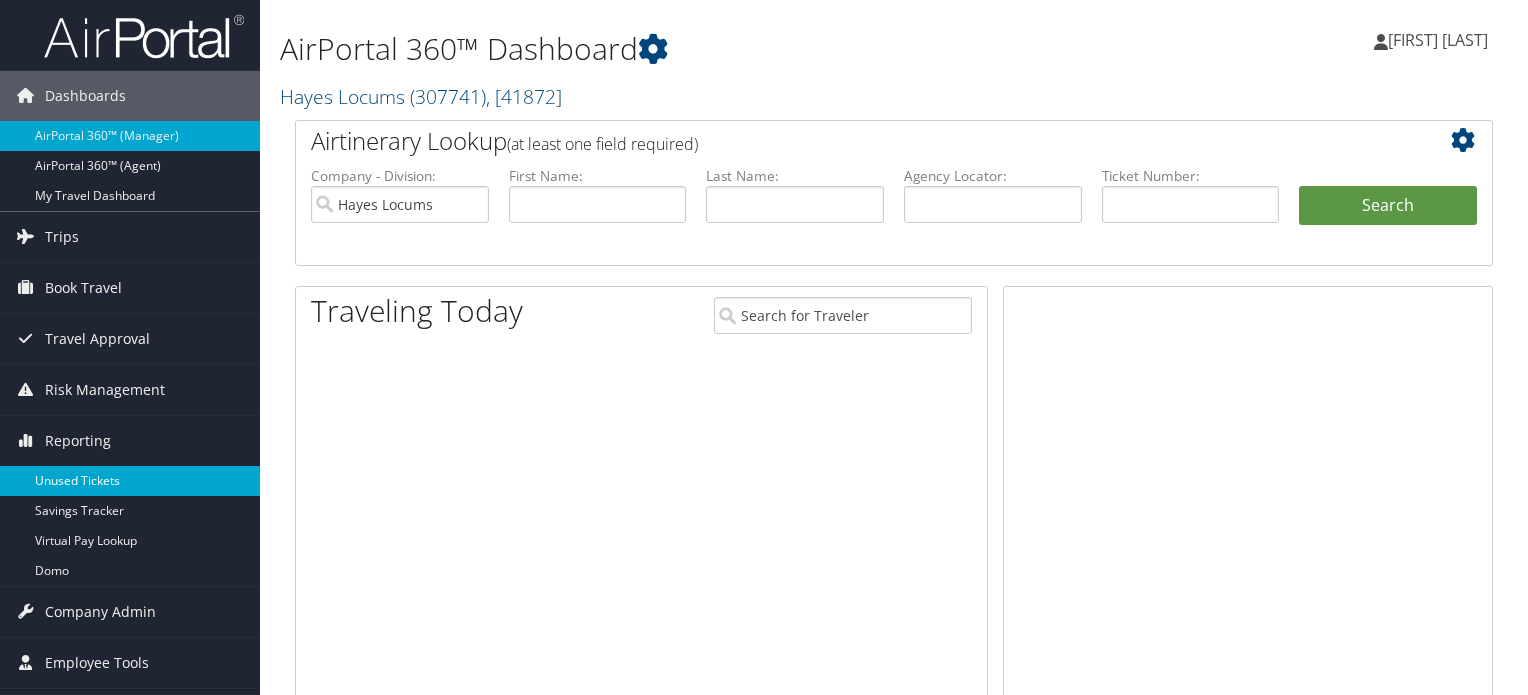 scroll, scrollTop: 100, scrollLeft: 0, axis: vertical 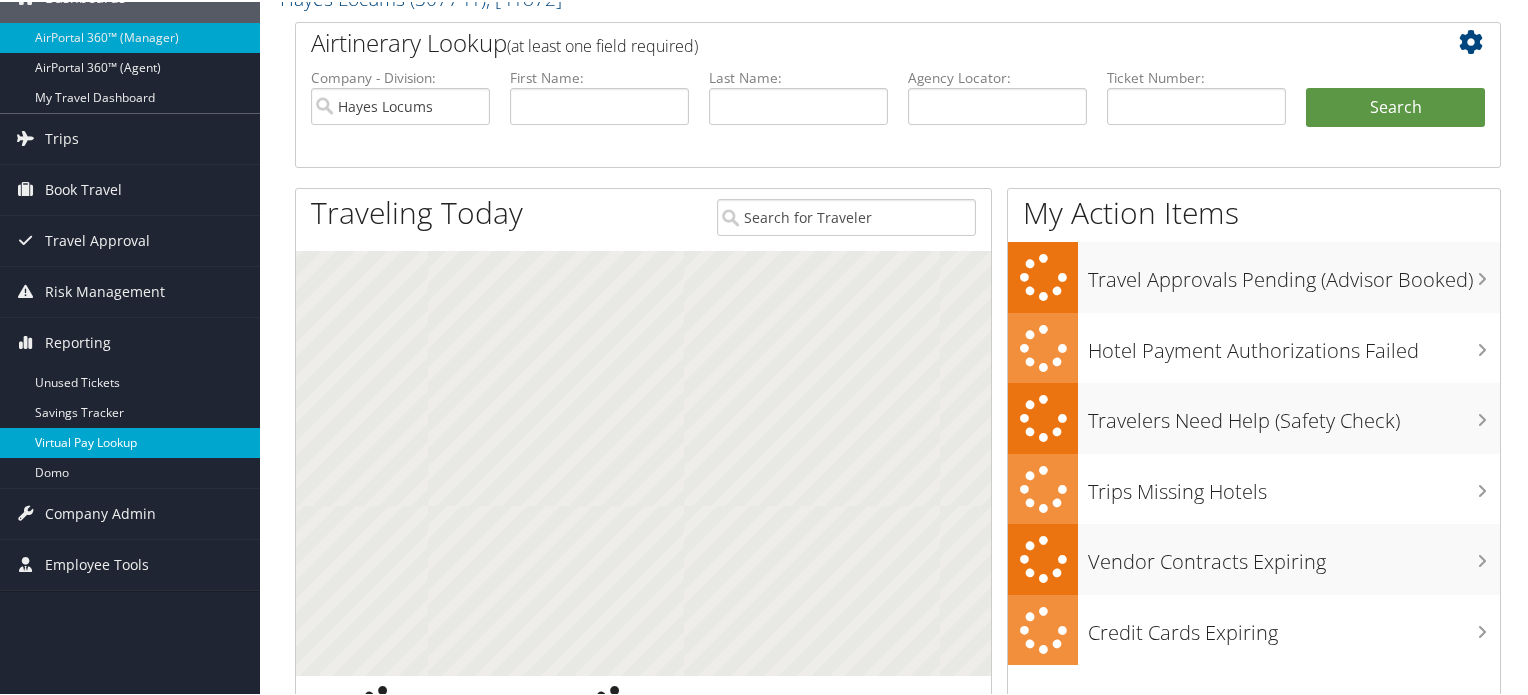 click on "Virtual Pay Lookup" at bounding box center [130, 441] 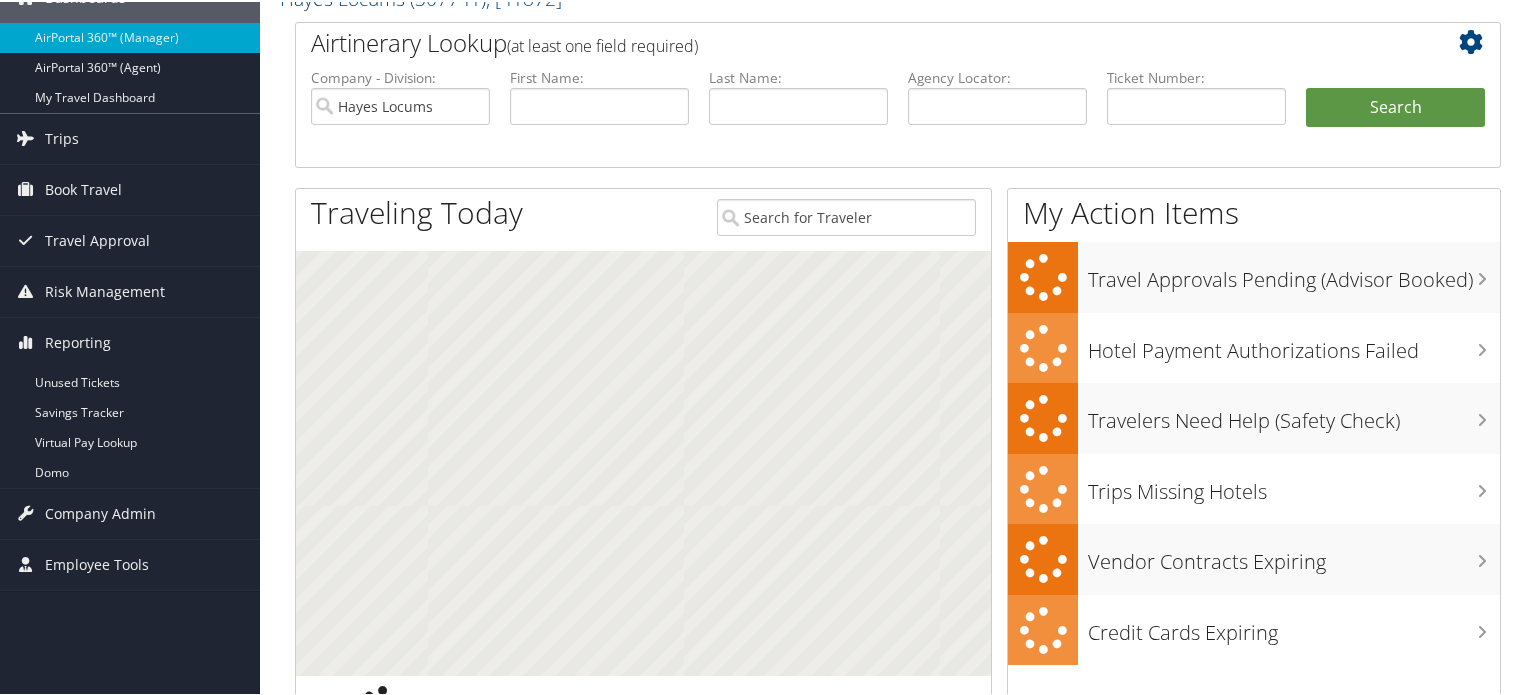 scroll, scrollTop: 100, scrollLeft: 0, axis: vertical 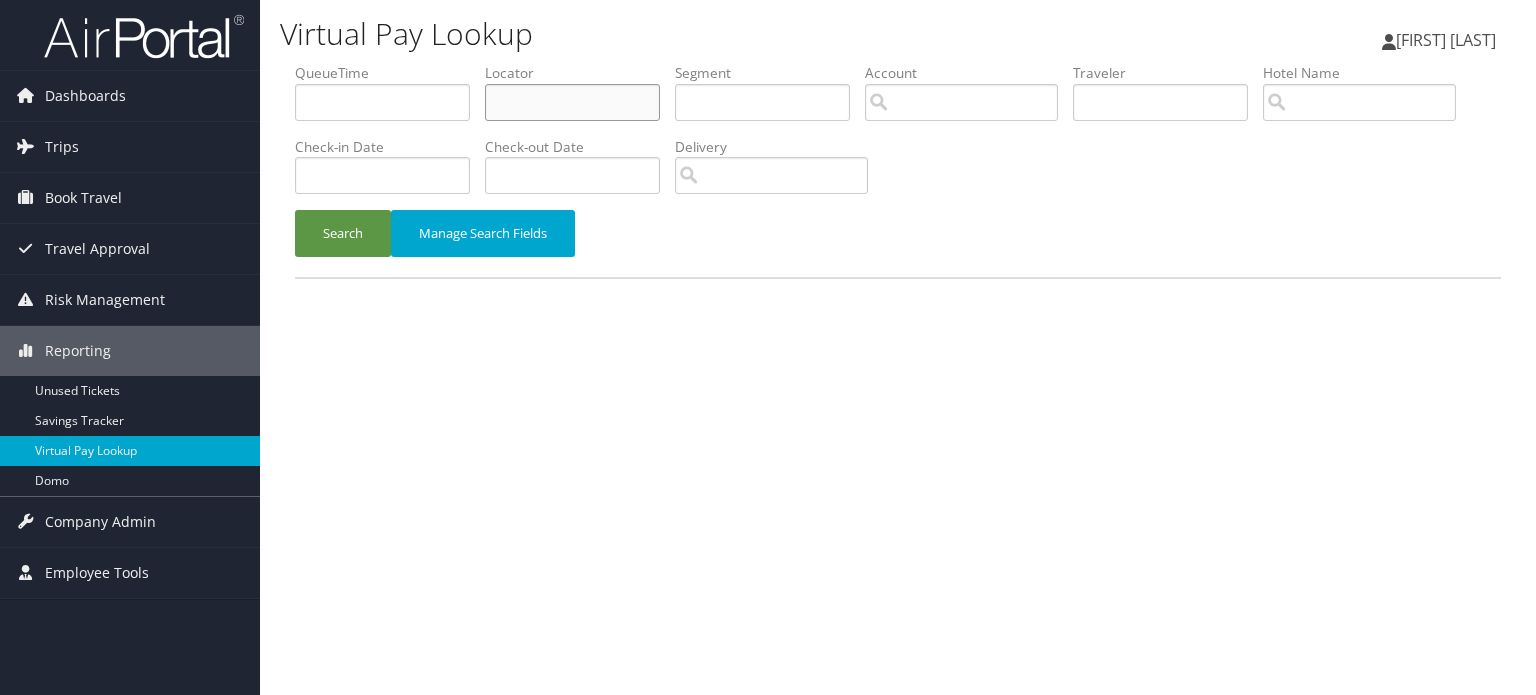 click at bounding box center (572, 102) 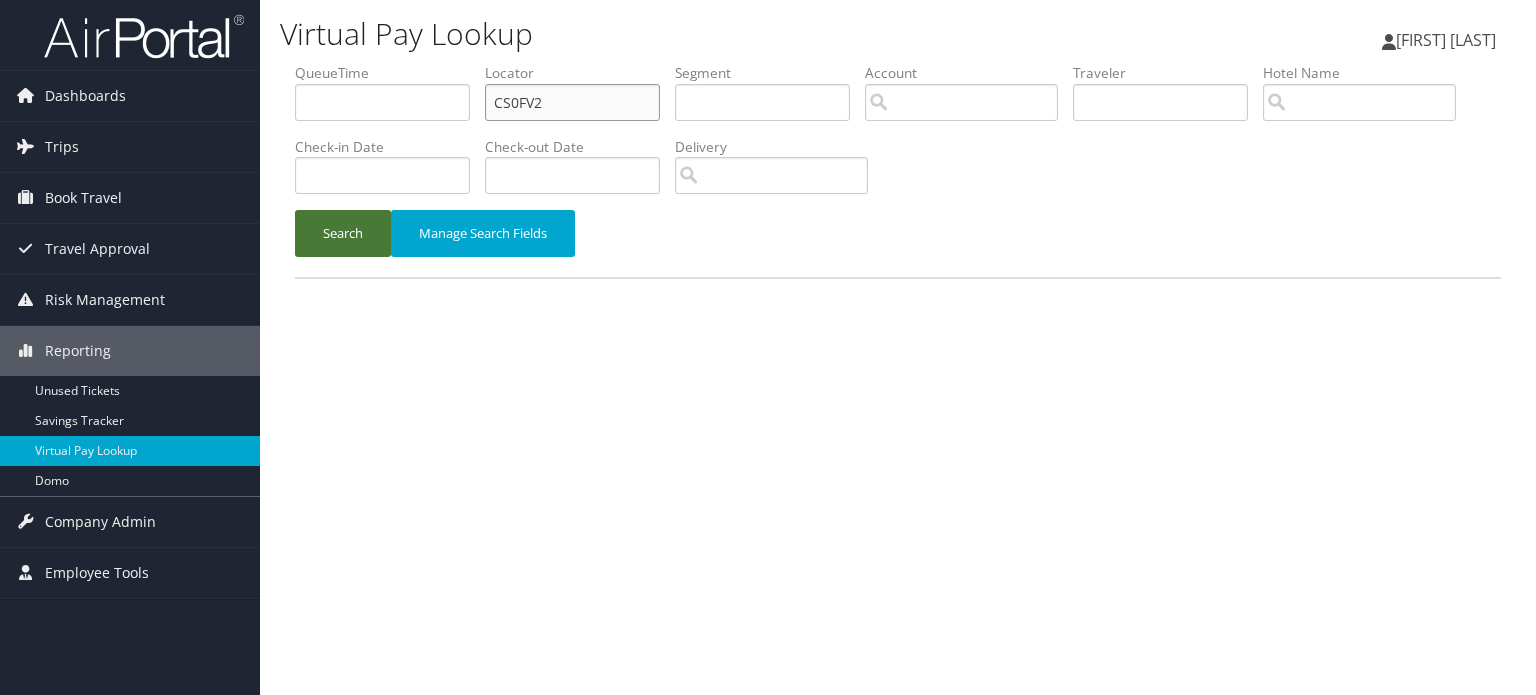 type on "CS0FV2" 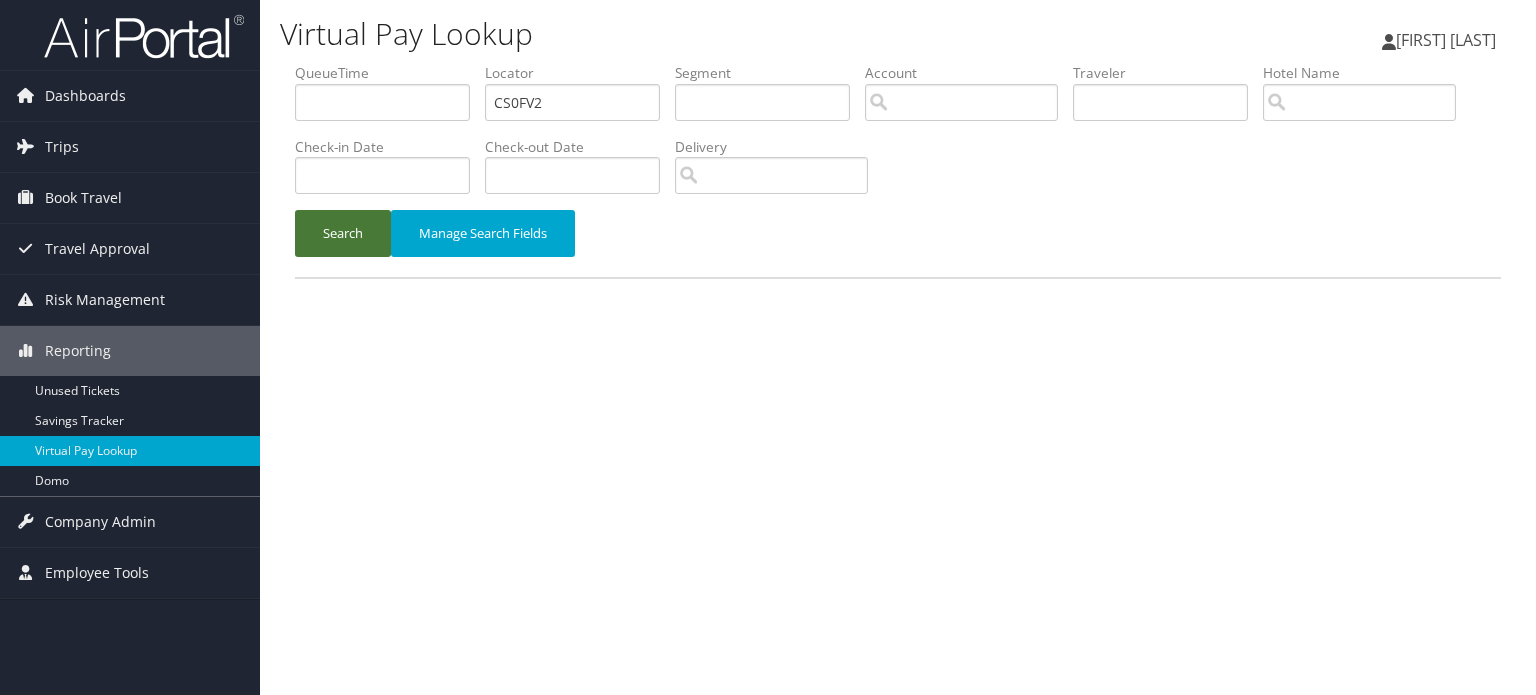 click on "Search" at bounding box center (343, 233) 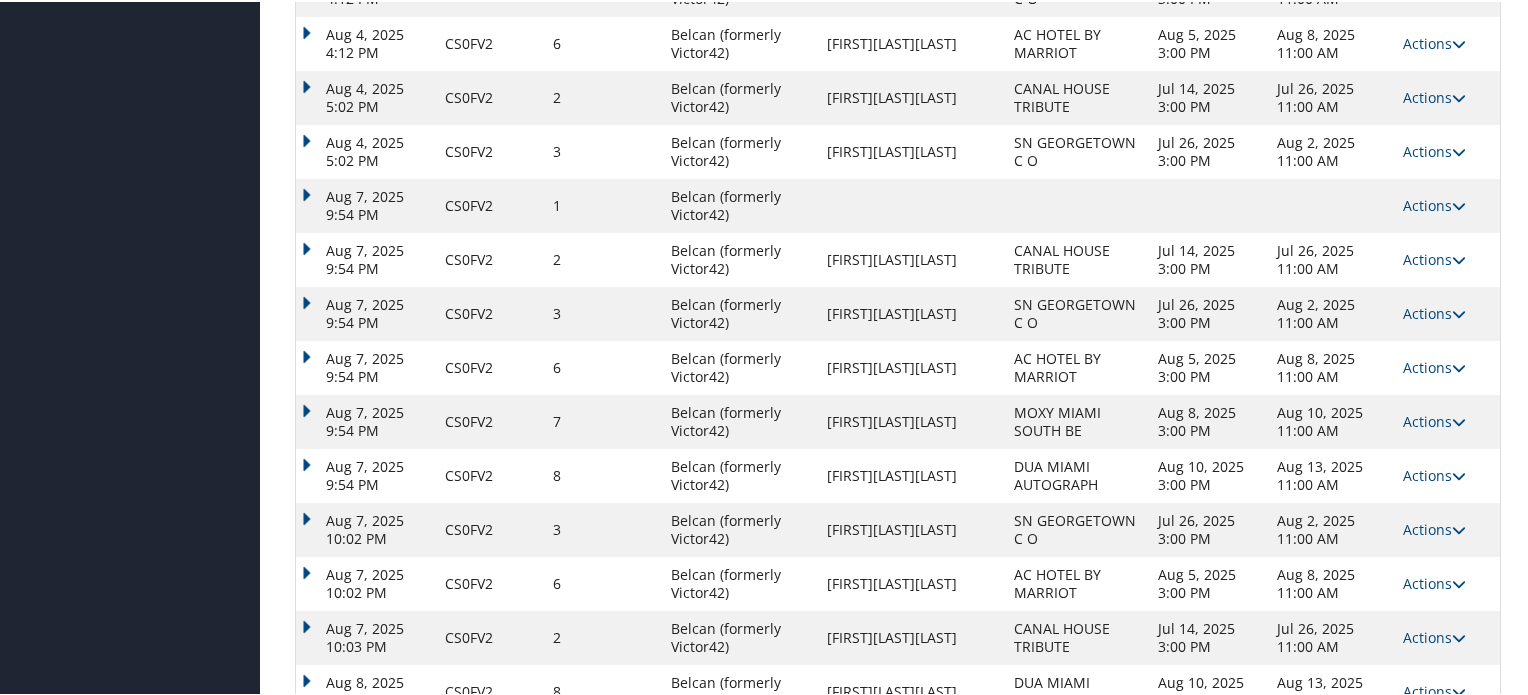 scroll, scrollTop: 1281, scrollLeft: 0, axis: vertical 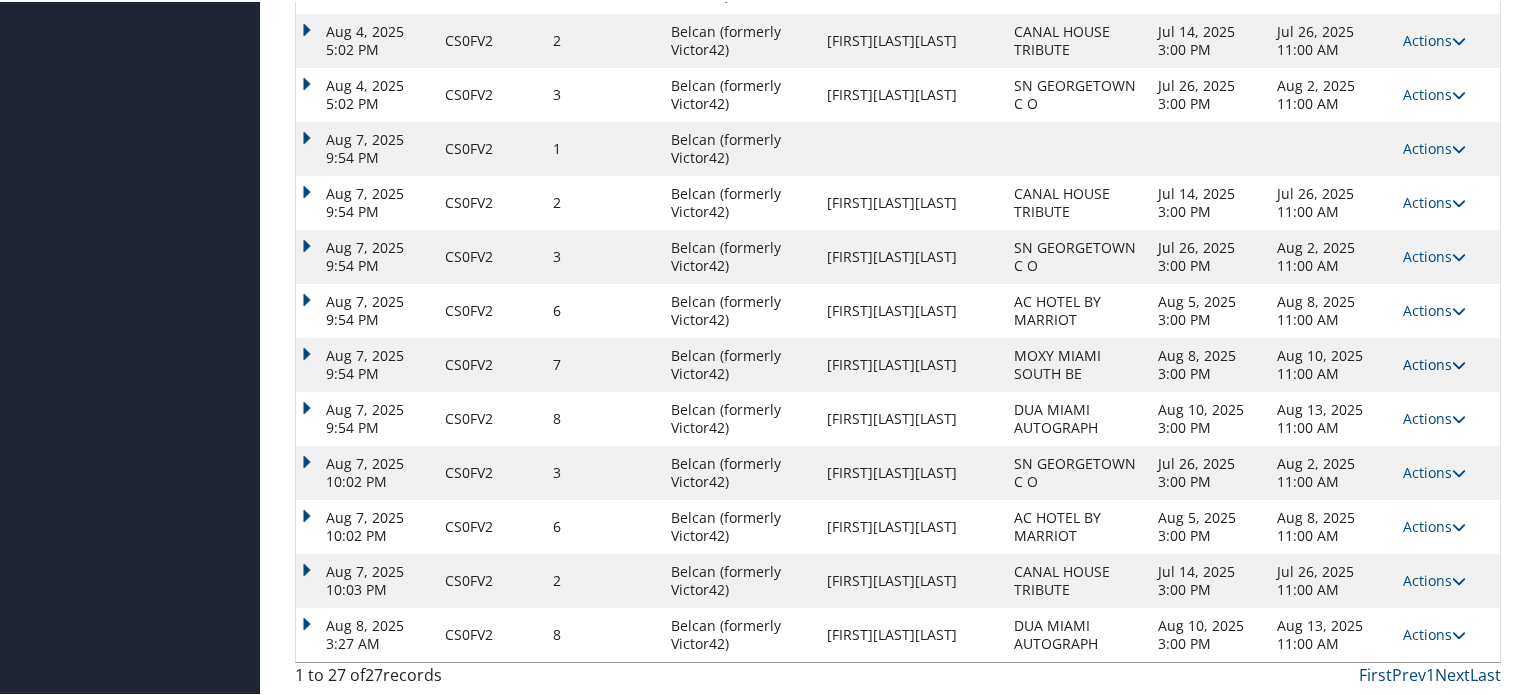 click at bounding box center (1459, 363) 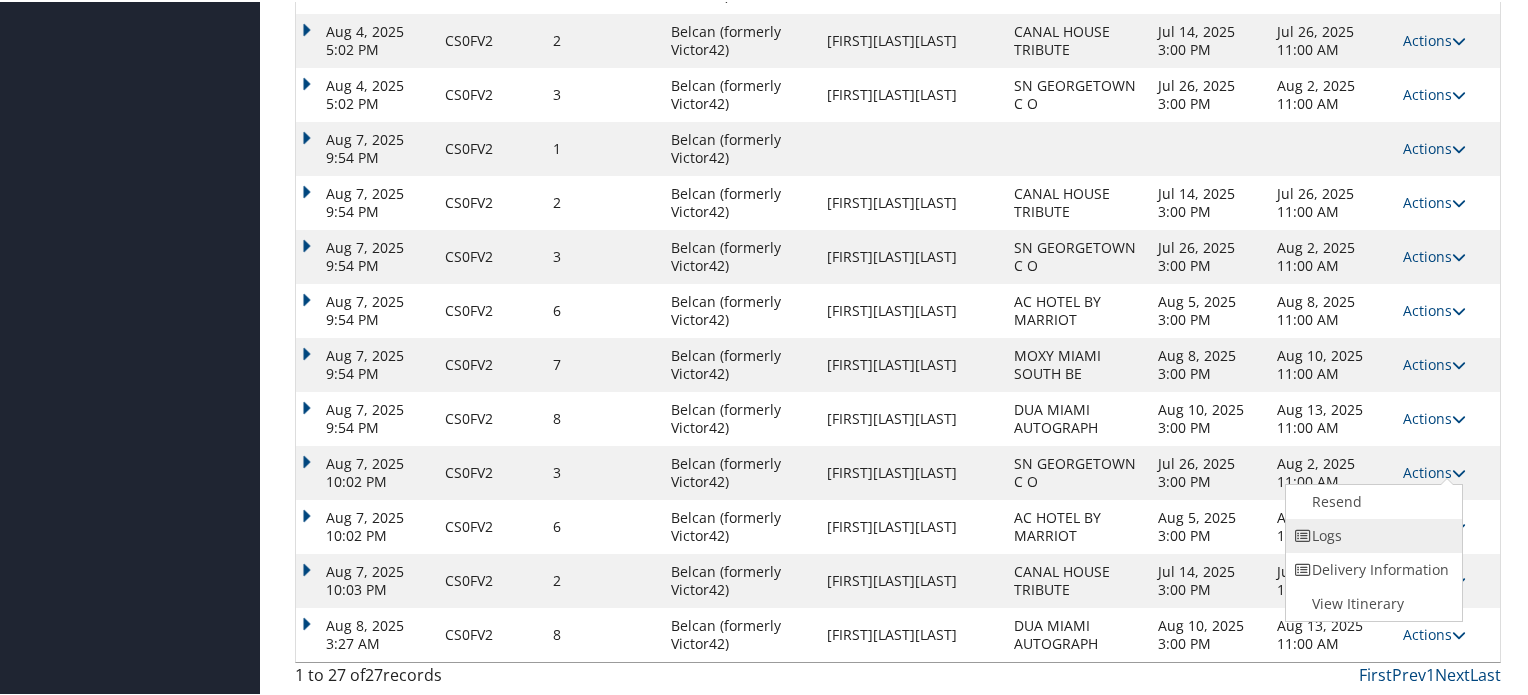 click on "Logs" at bounding box center [1371, 534] 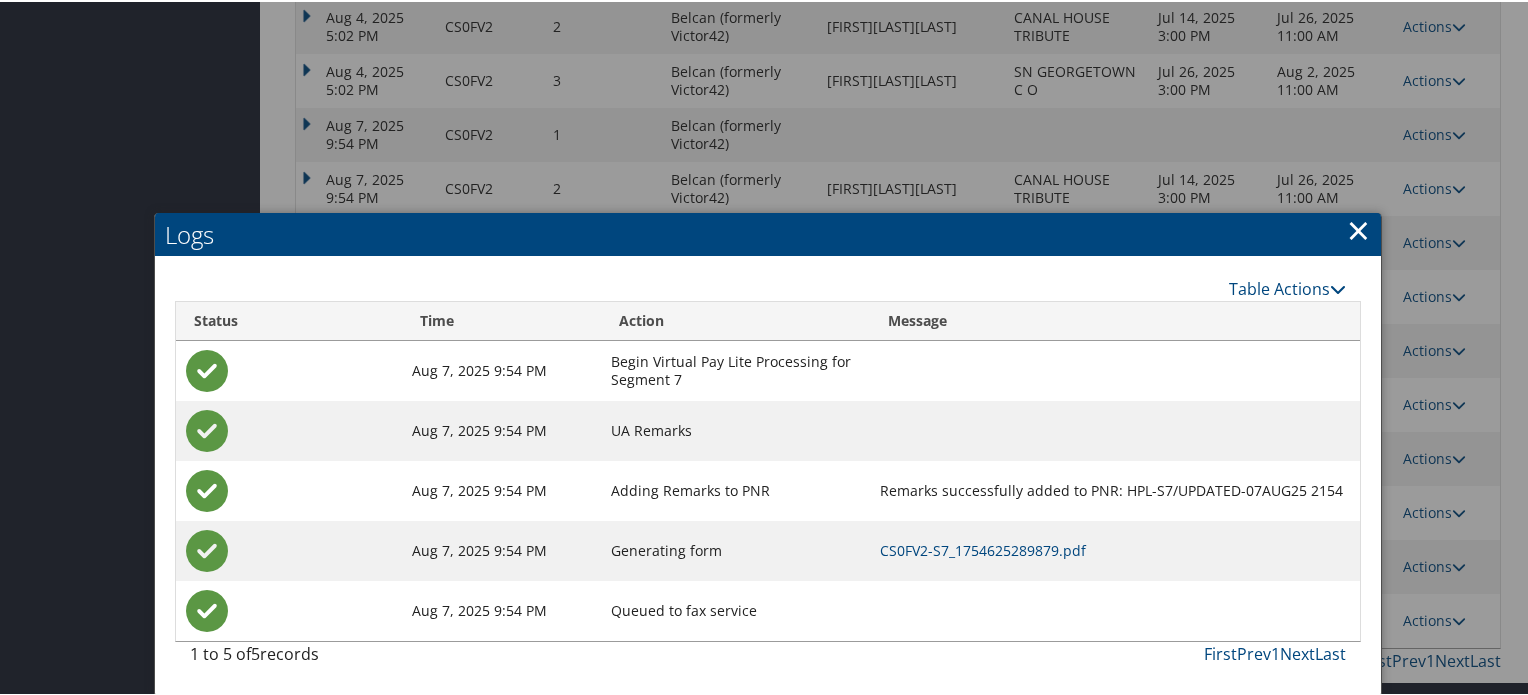 click on "×" at bounding box center [1358, 228] 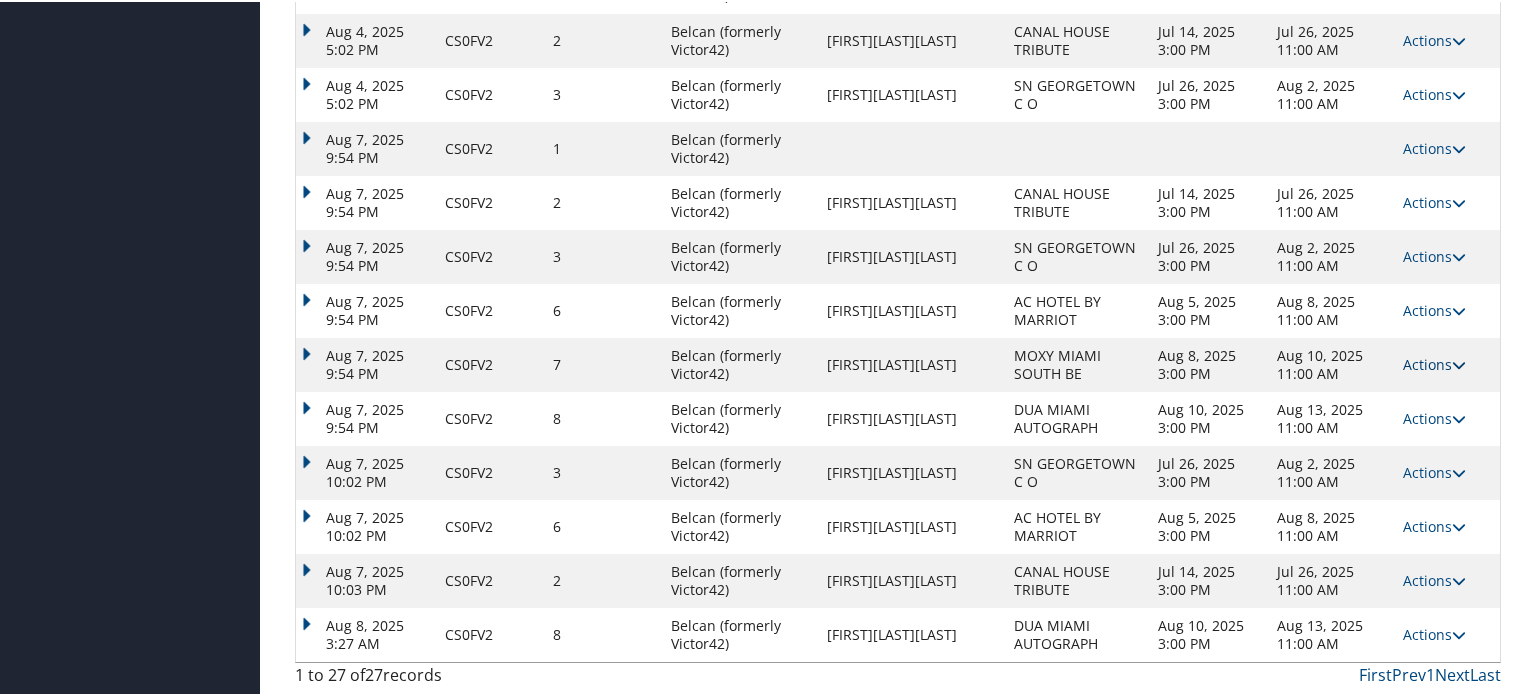 click at bounding box center (1459, 363) 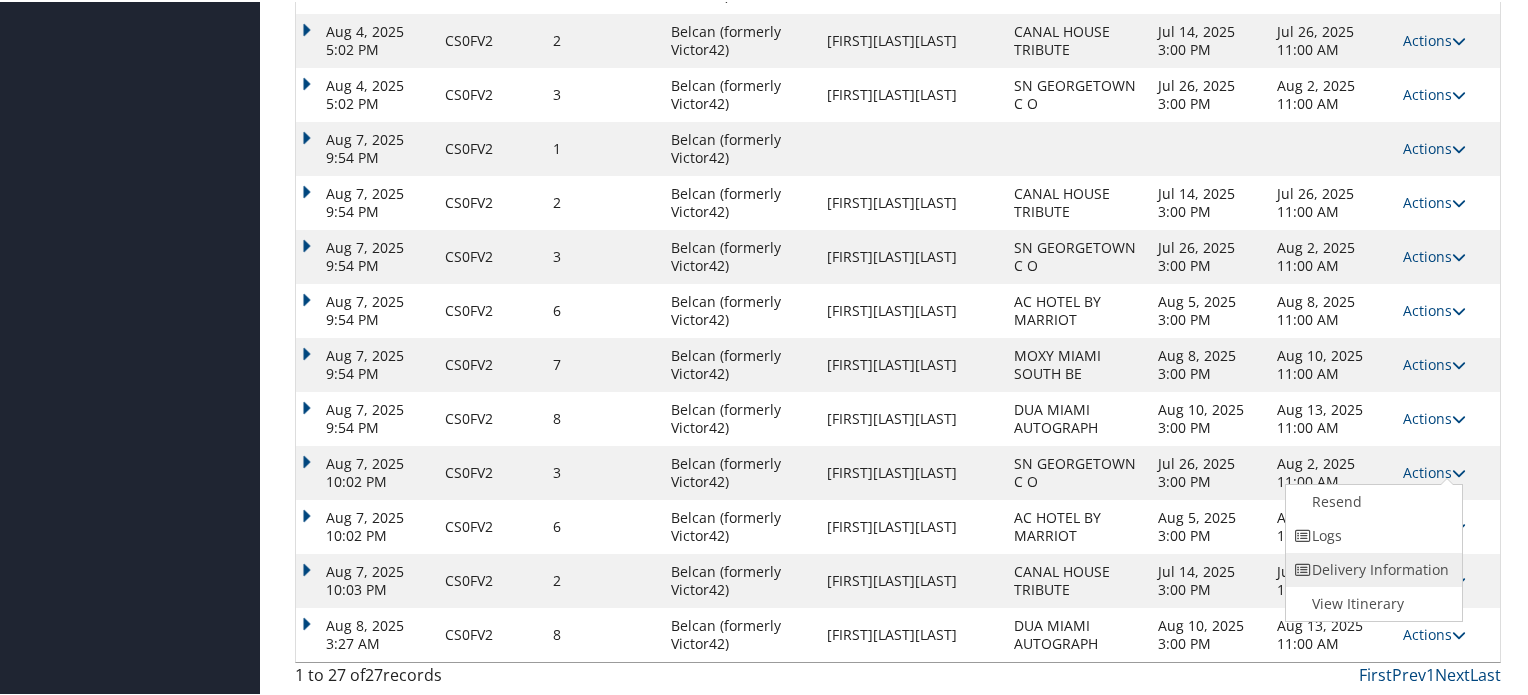 click on "Delivery Information" at bounding box center [1371, 568] 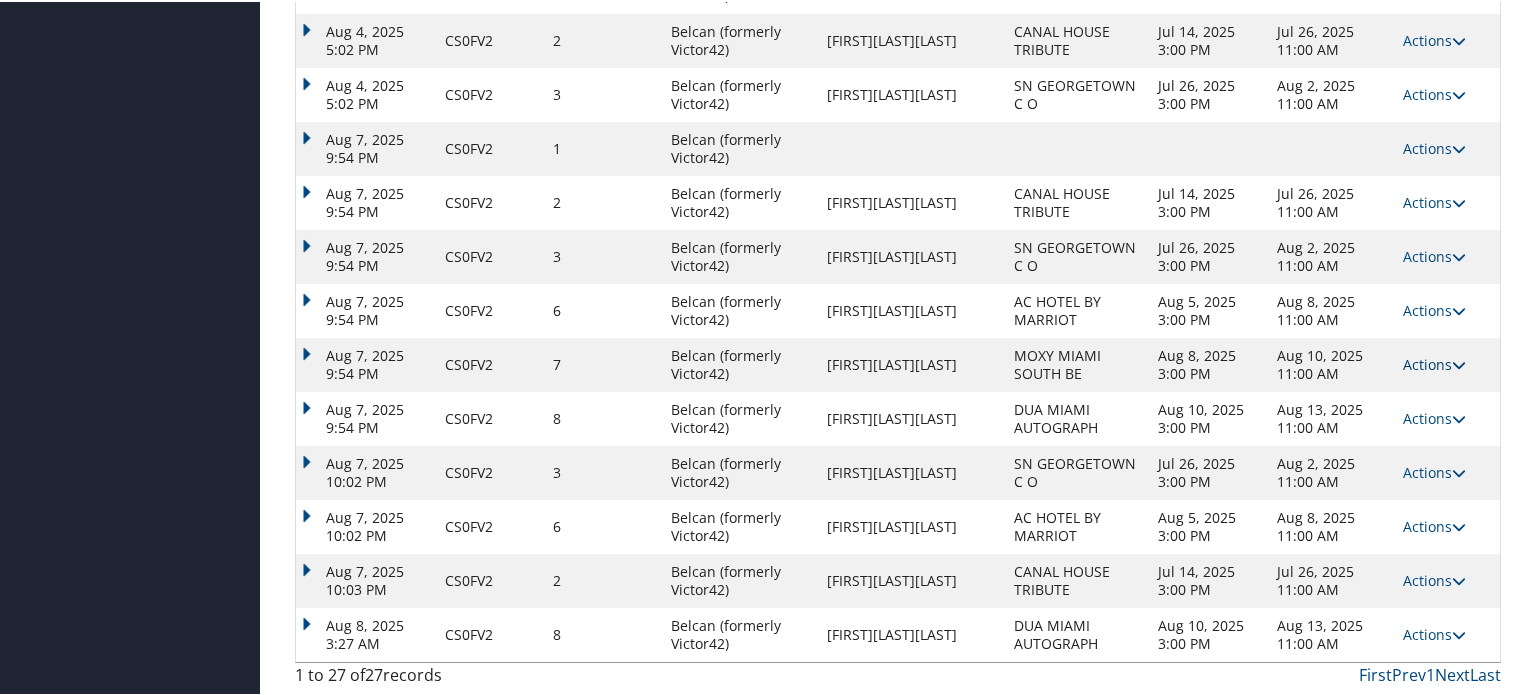 click at bounding box center [1459, 363] 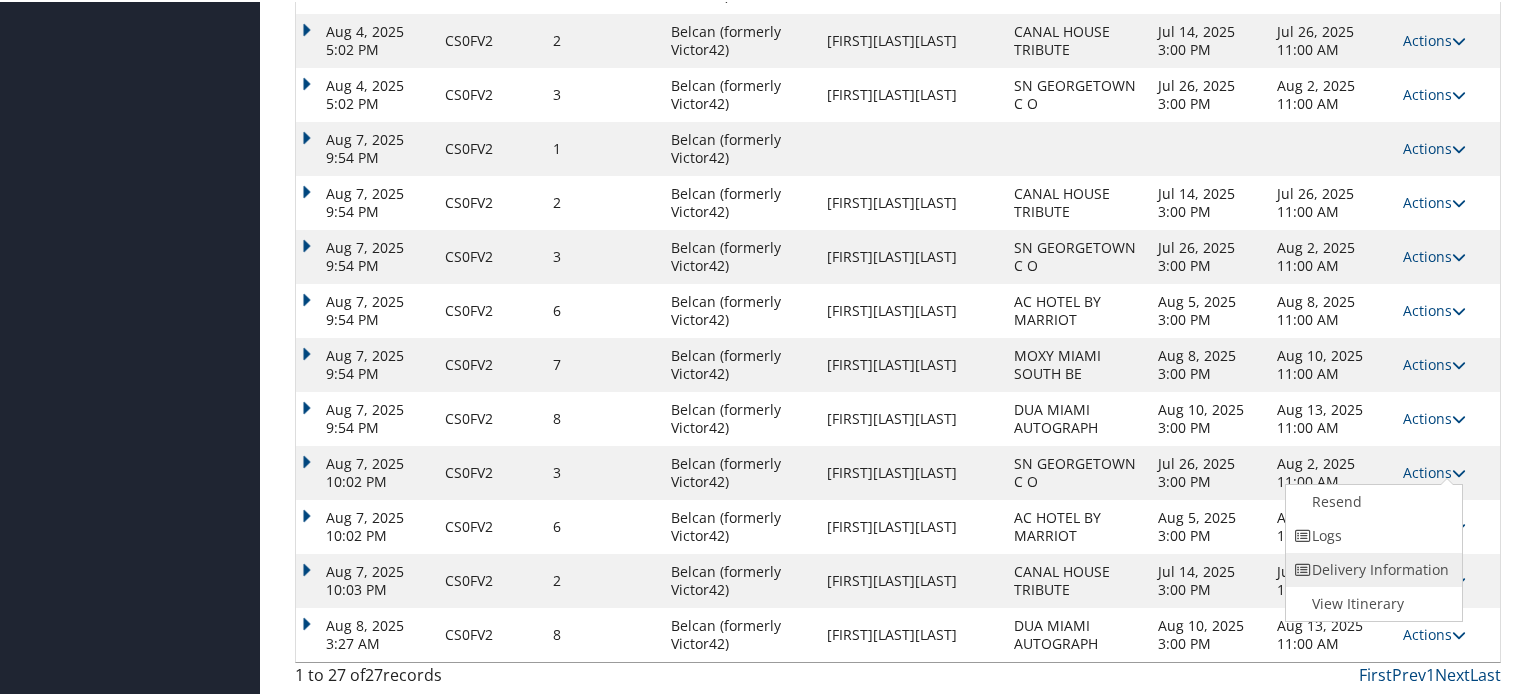 click on "Delivery Information" at bounding box center [1371, 568] 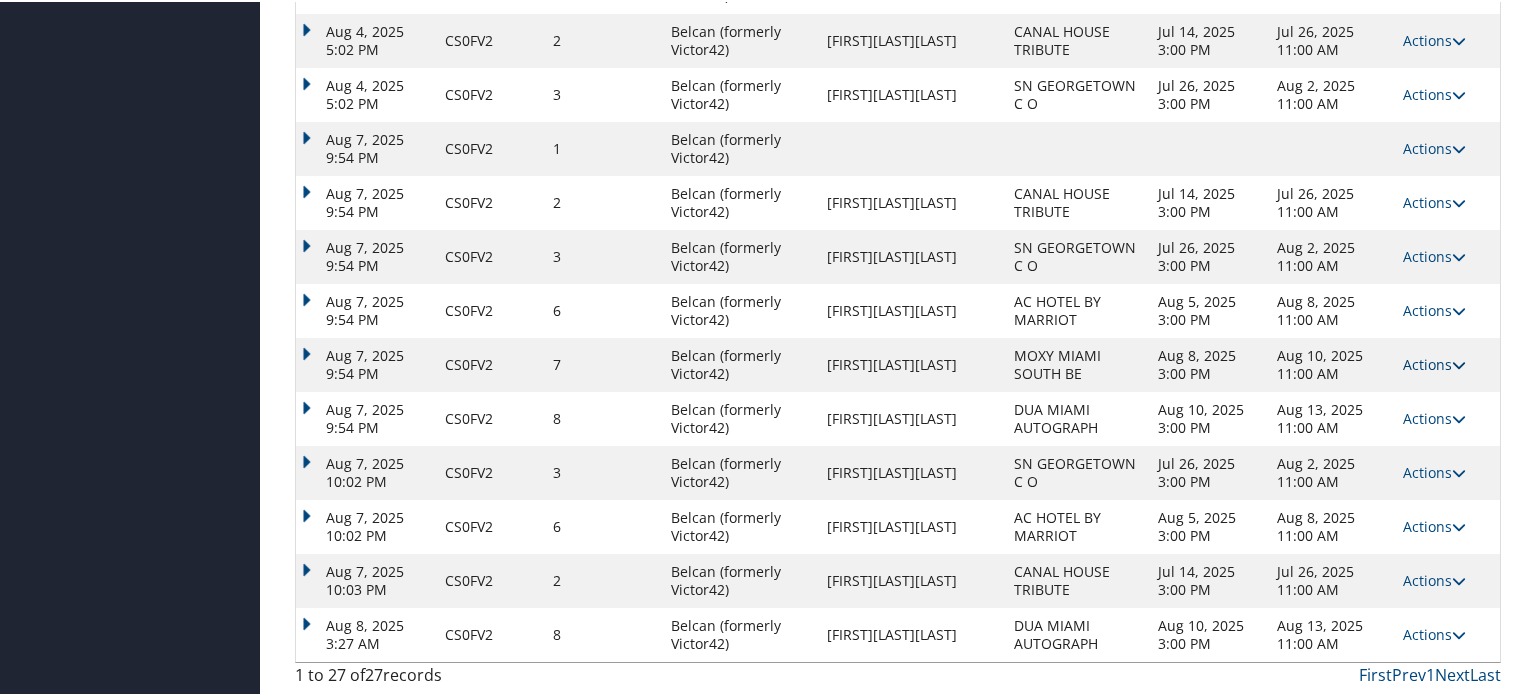 click at bounding box center [1459, 363] 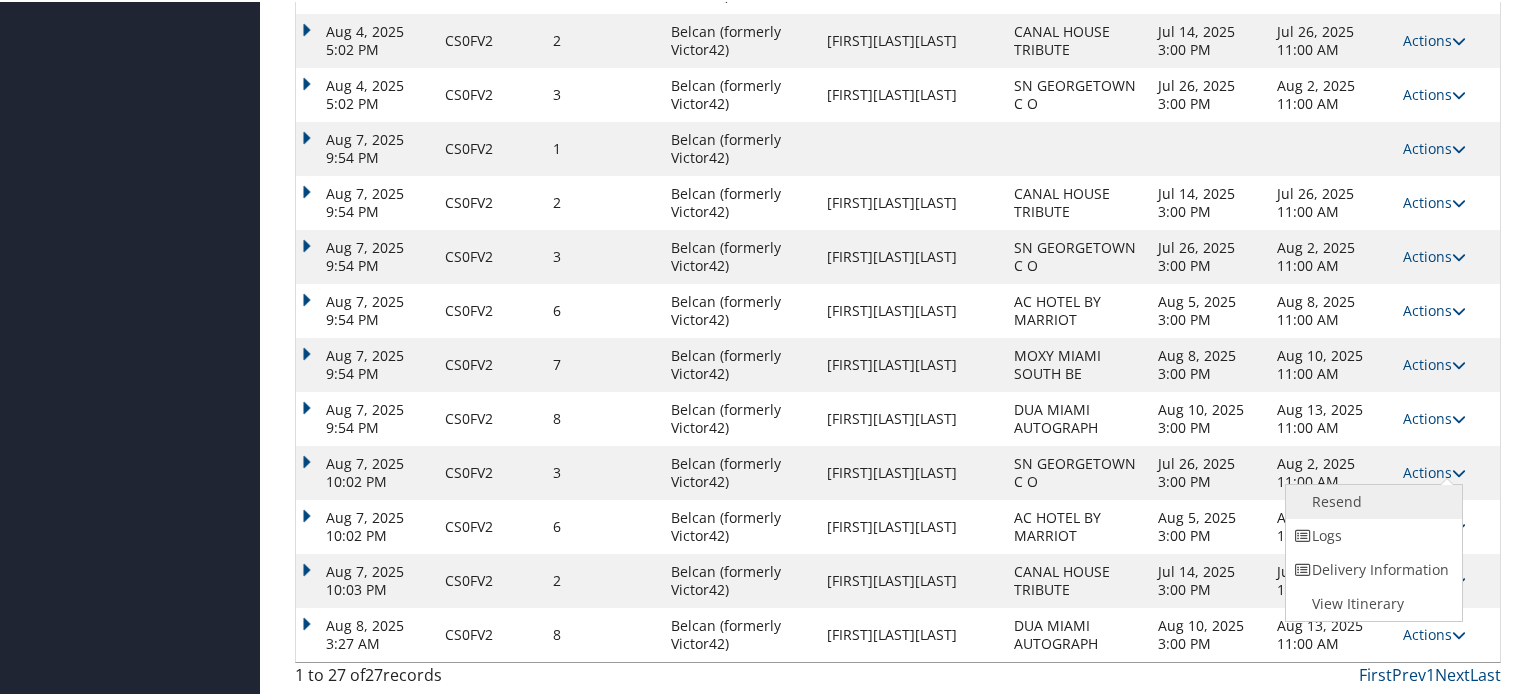 click on "Resend" at bounding box center [1371, 500] 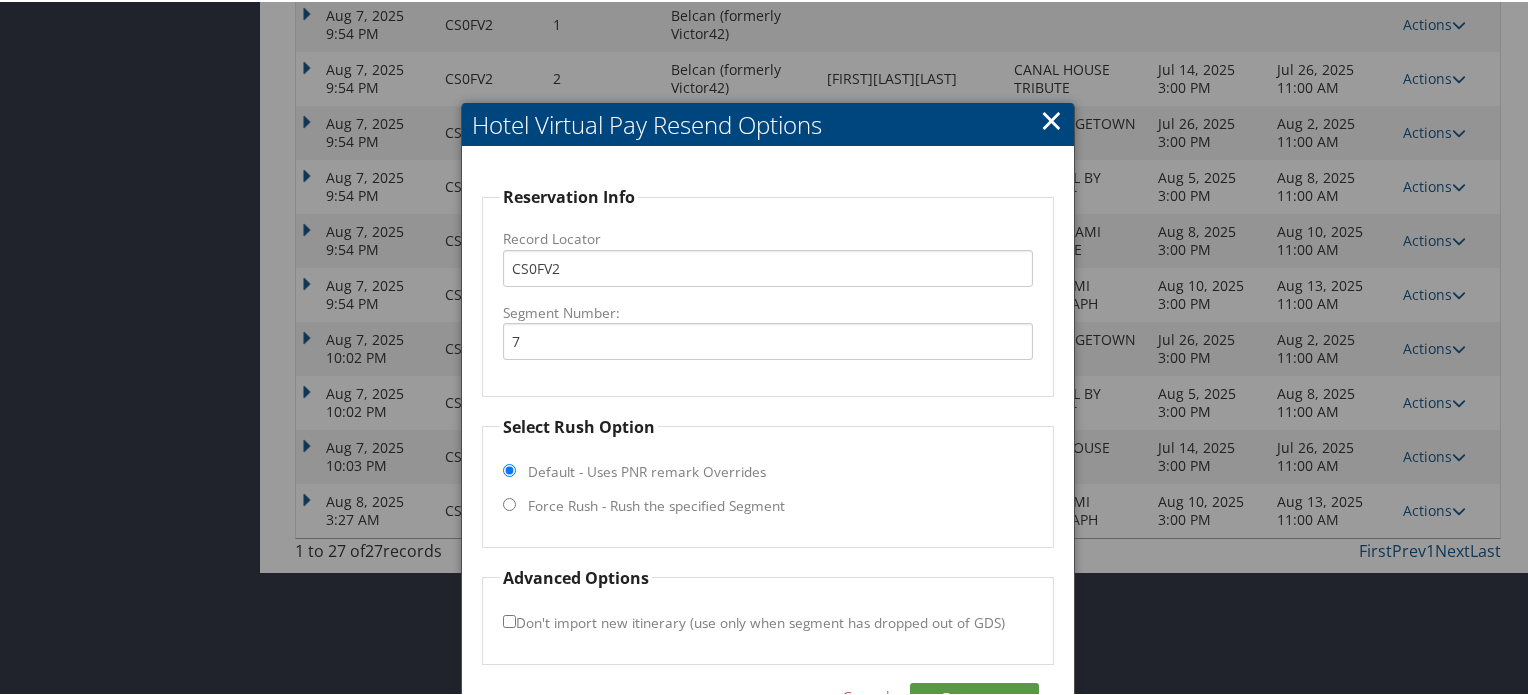 scroll, scrollTop: 1337, scrollLeft: 0, axis: vertical 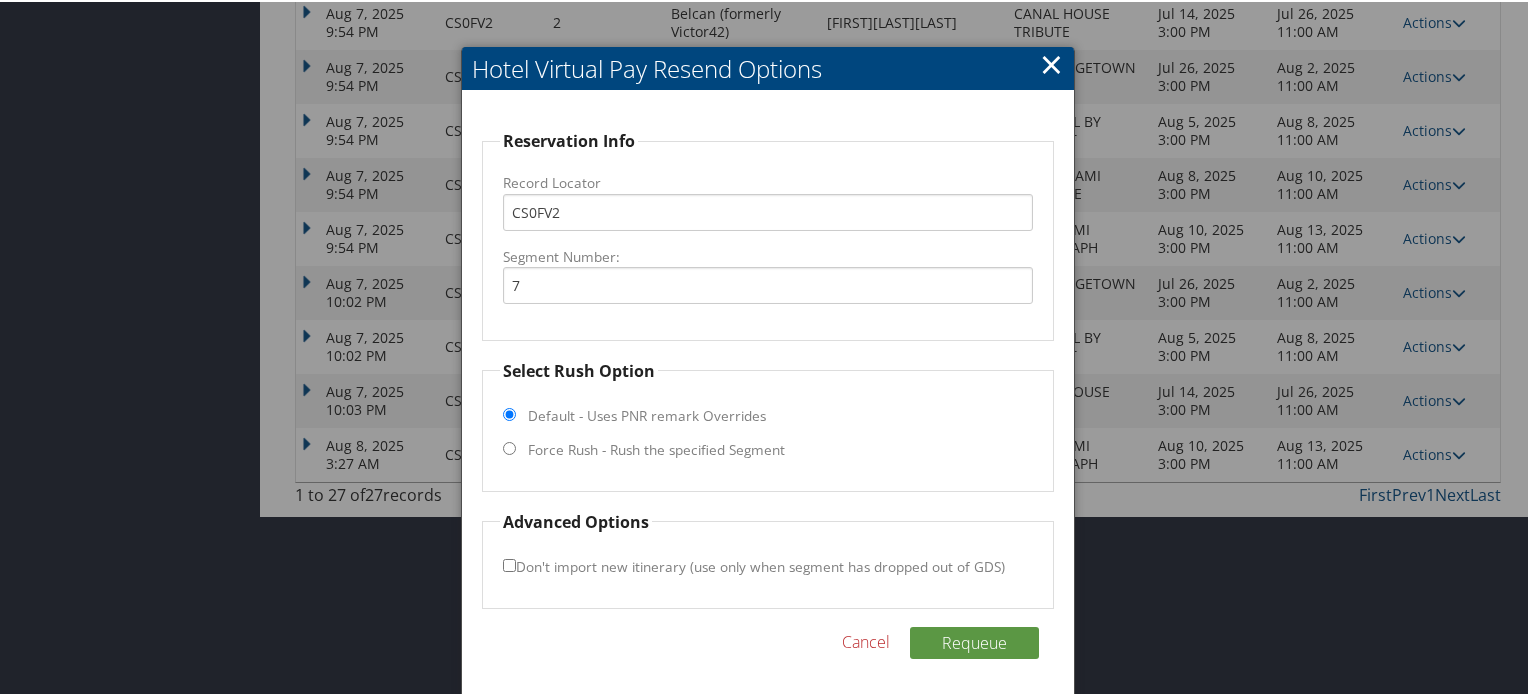 click on "×" at bounding box center [1051, 62] 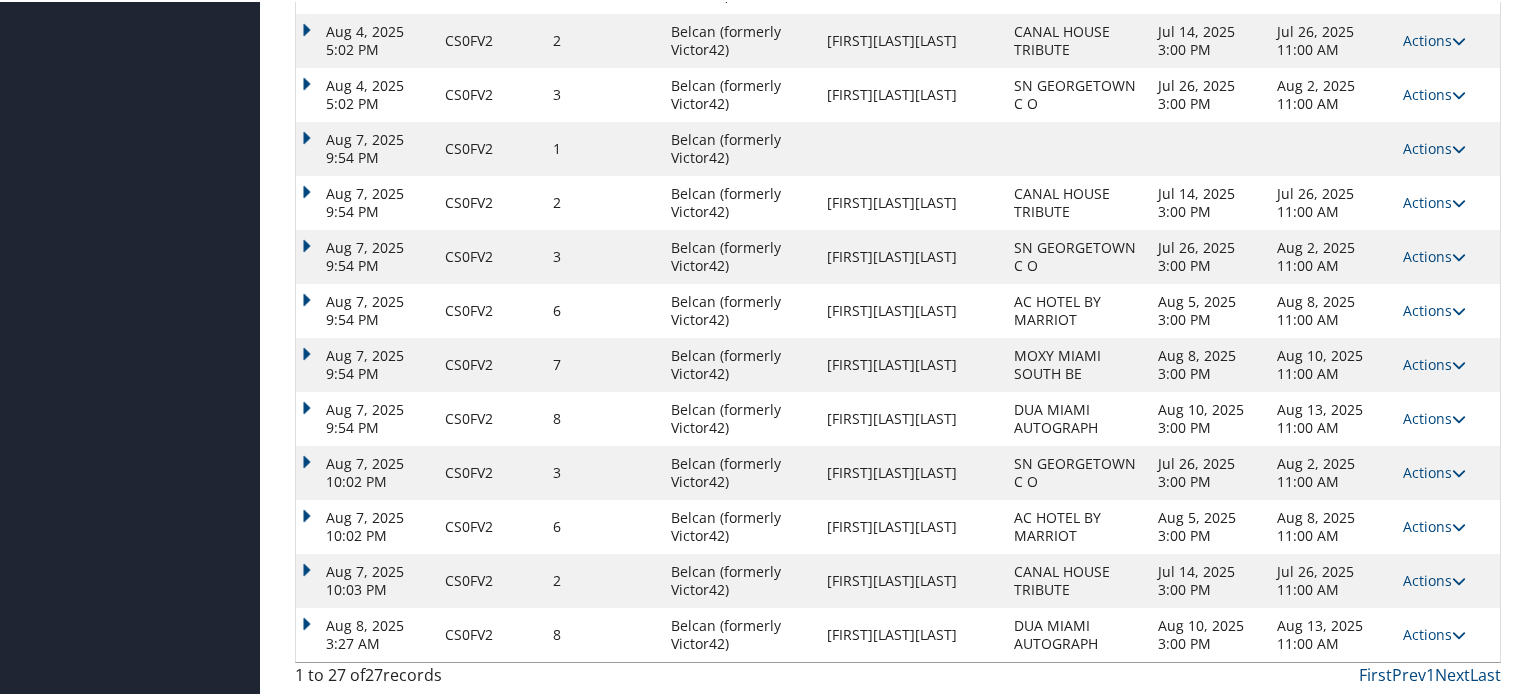 scroll, scrollTop: 1281, scrollLeft: 0, axis: vertical 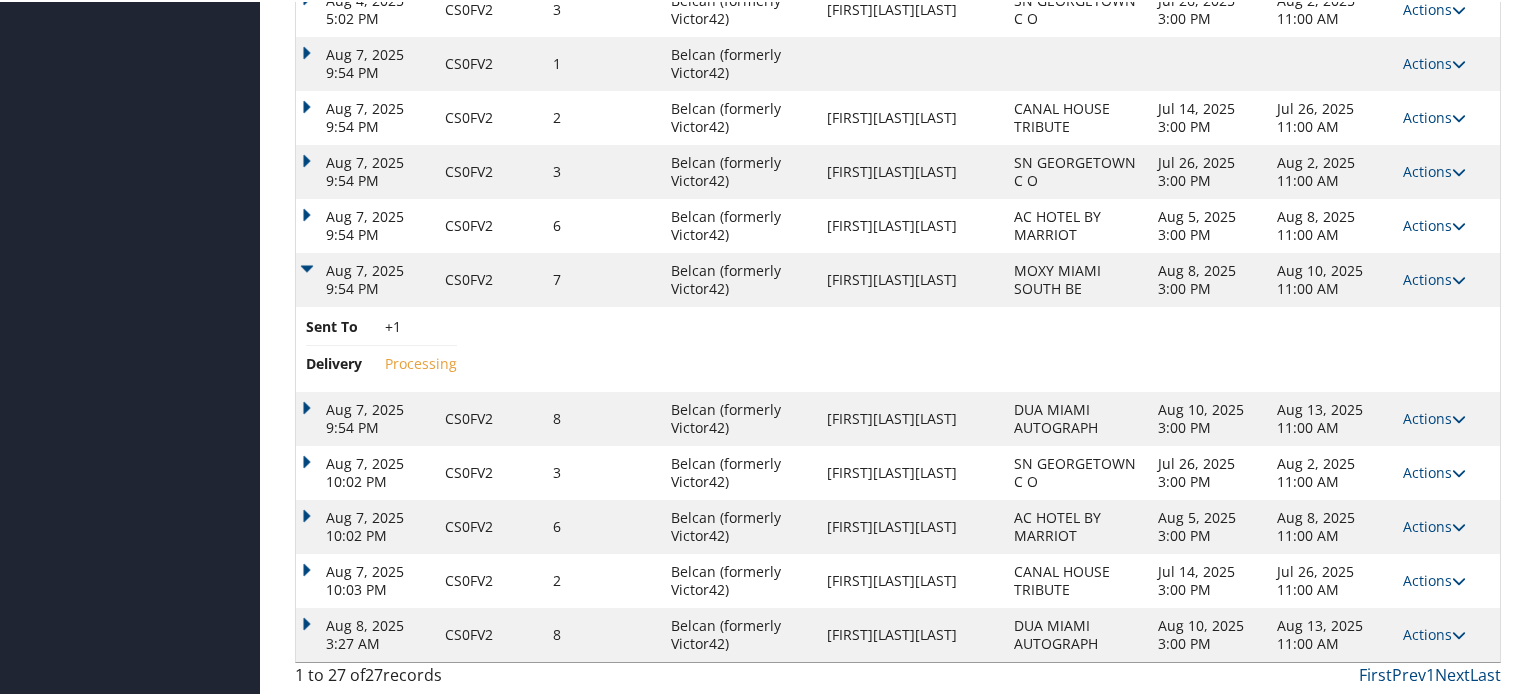 click on "Aug 7, 2025 9:54 PM" at bounding box center [365, 278] 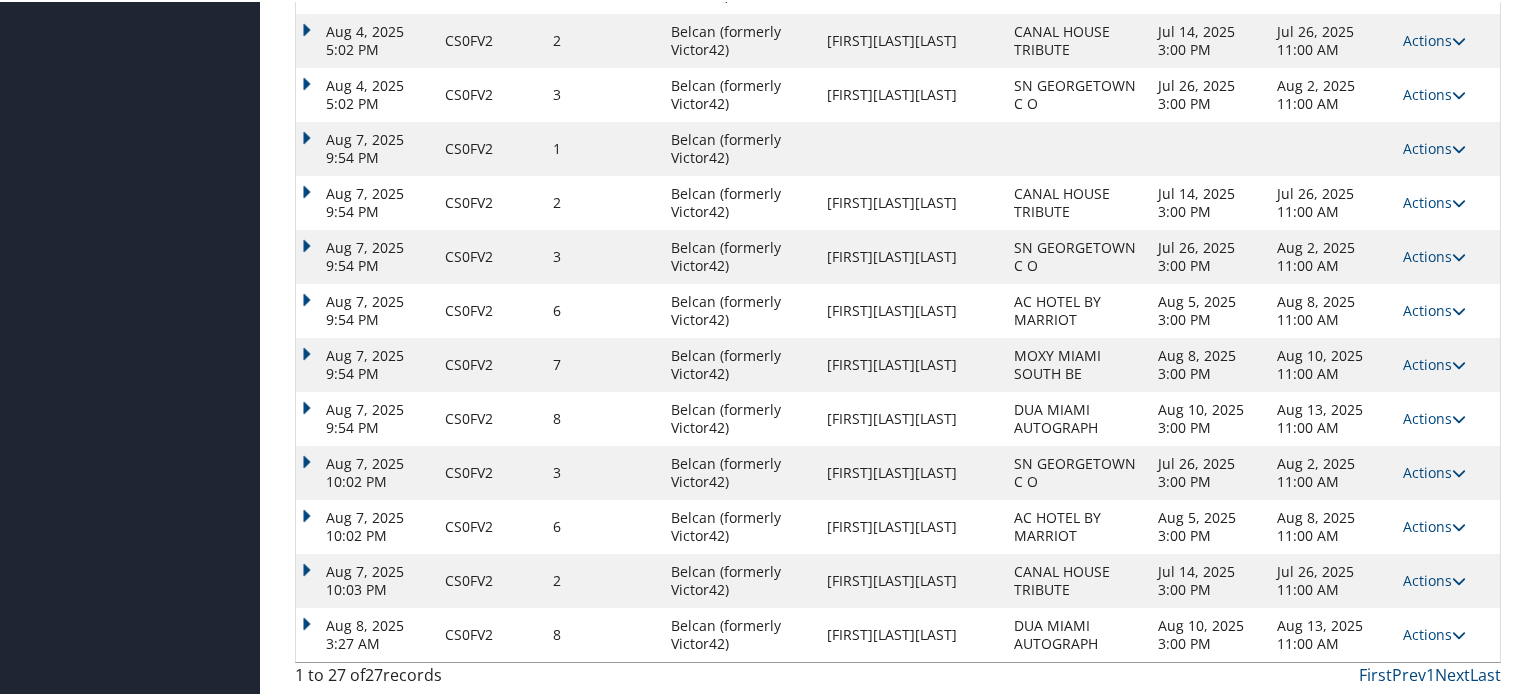 scroll, scrollTop: 1281, scrollLeft: 0, axis: vertical 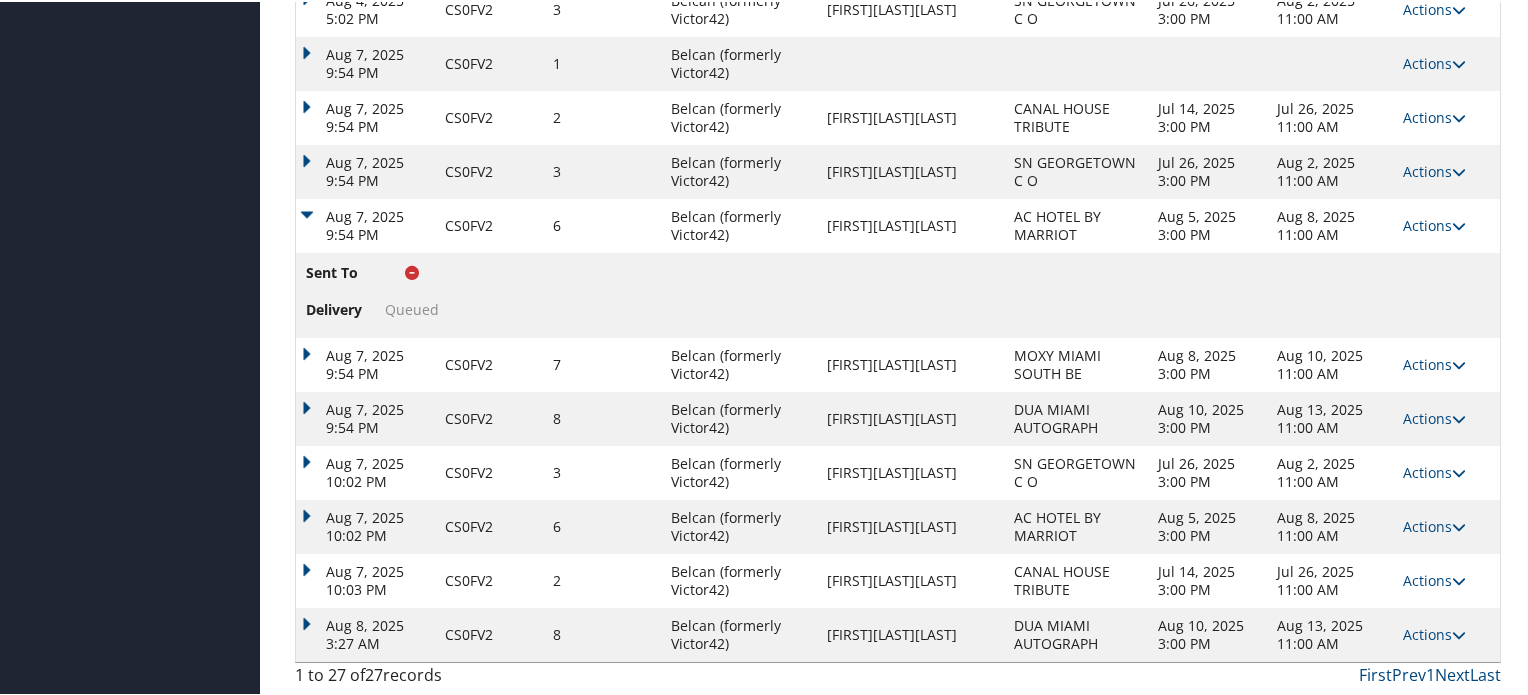 click on "Aug 7, 2025 9:54 PM" at bounding box center (365, 224) 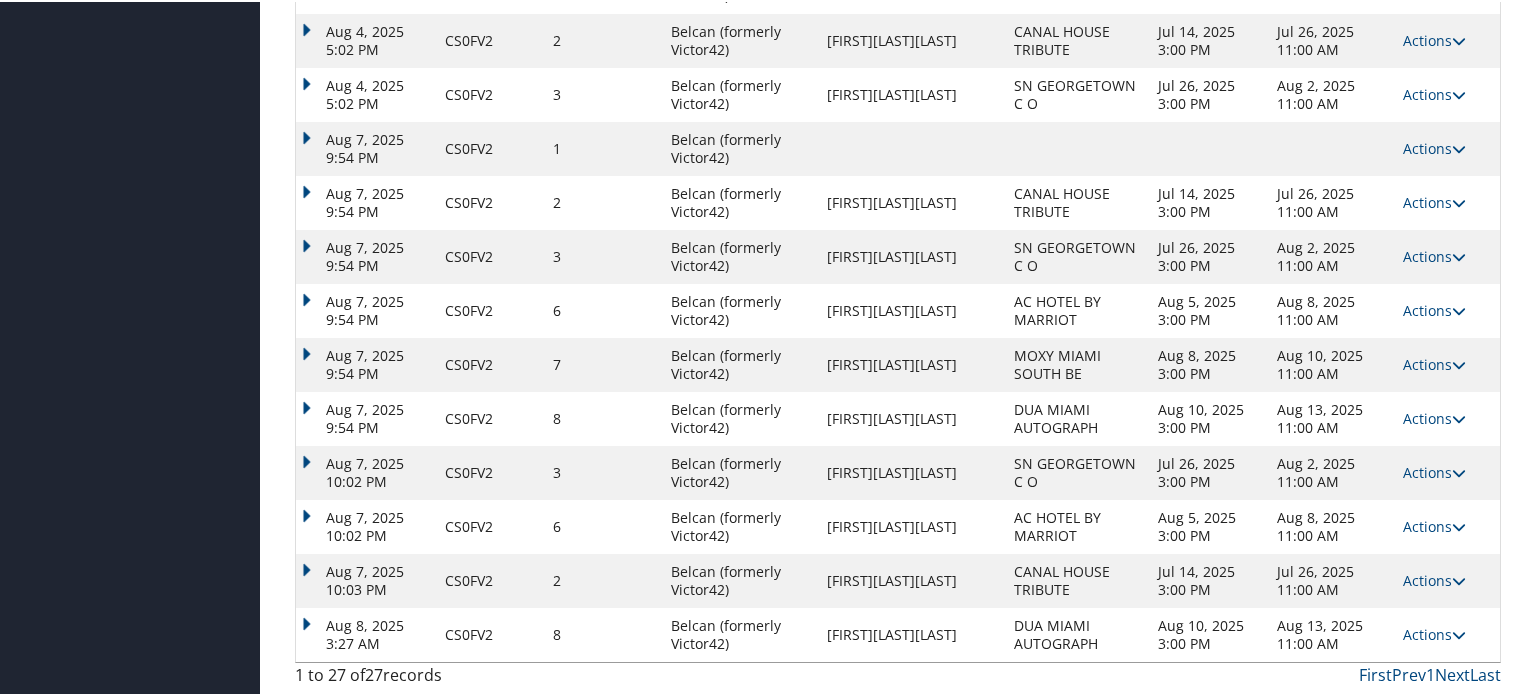 click on "Aug 7, 2025 9:54 PM" at bounding box center (365, 363) 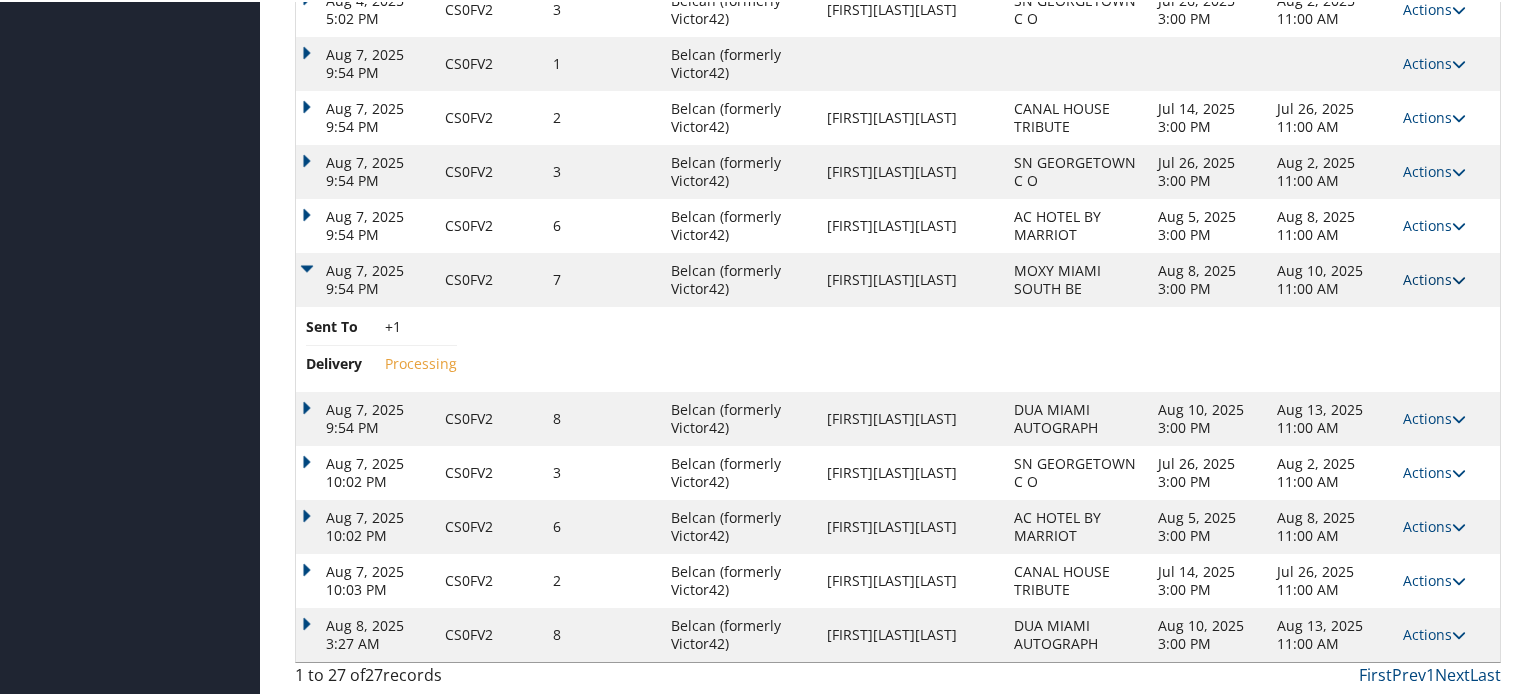 click at bounding box center (1459, 278) 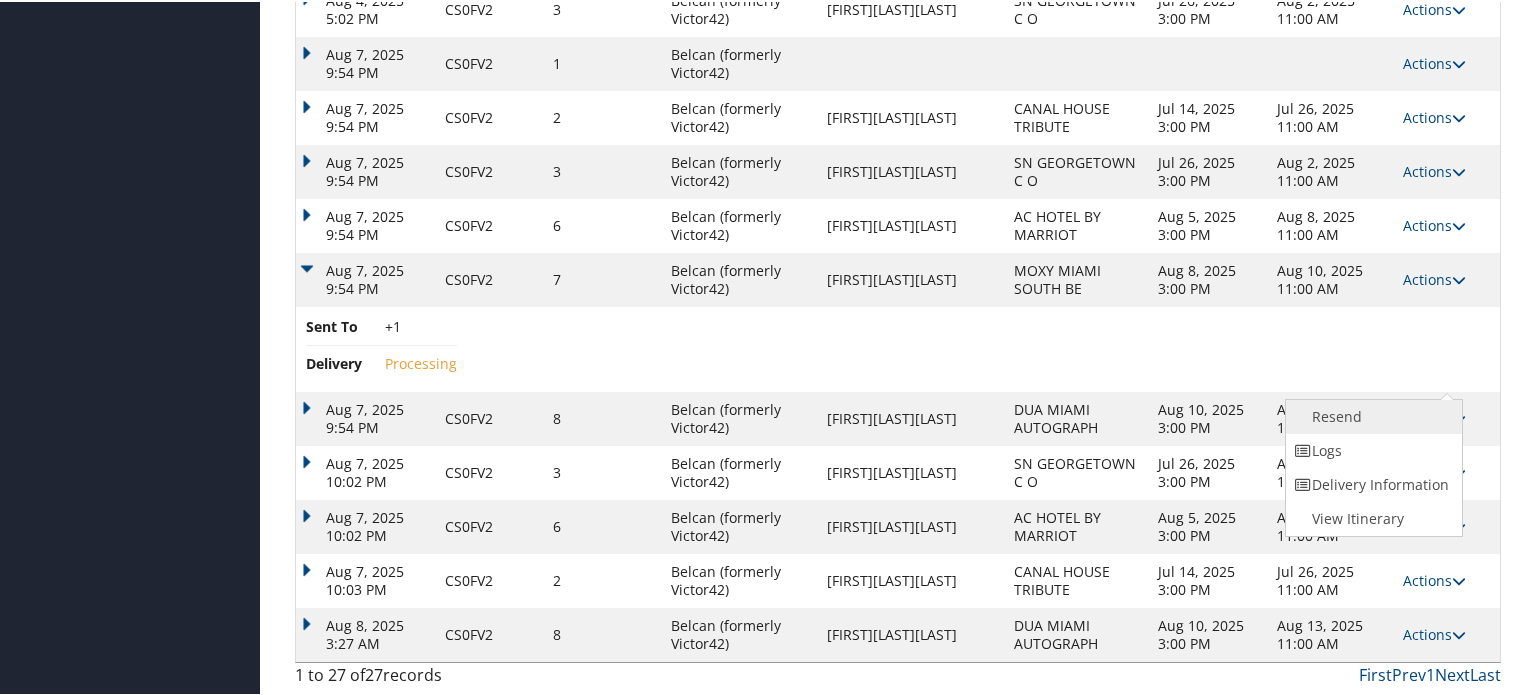 click on "Resend" at bounding box center (1371, 415) 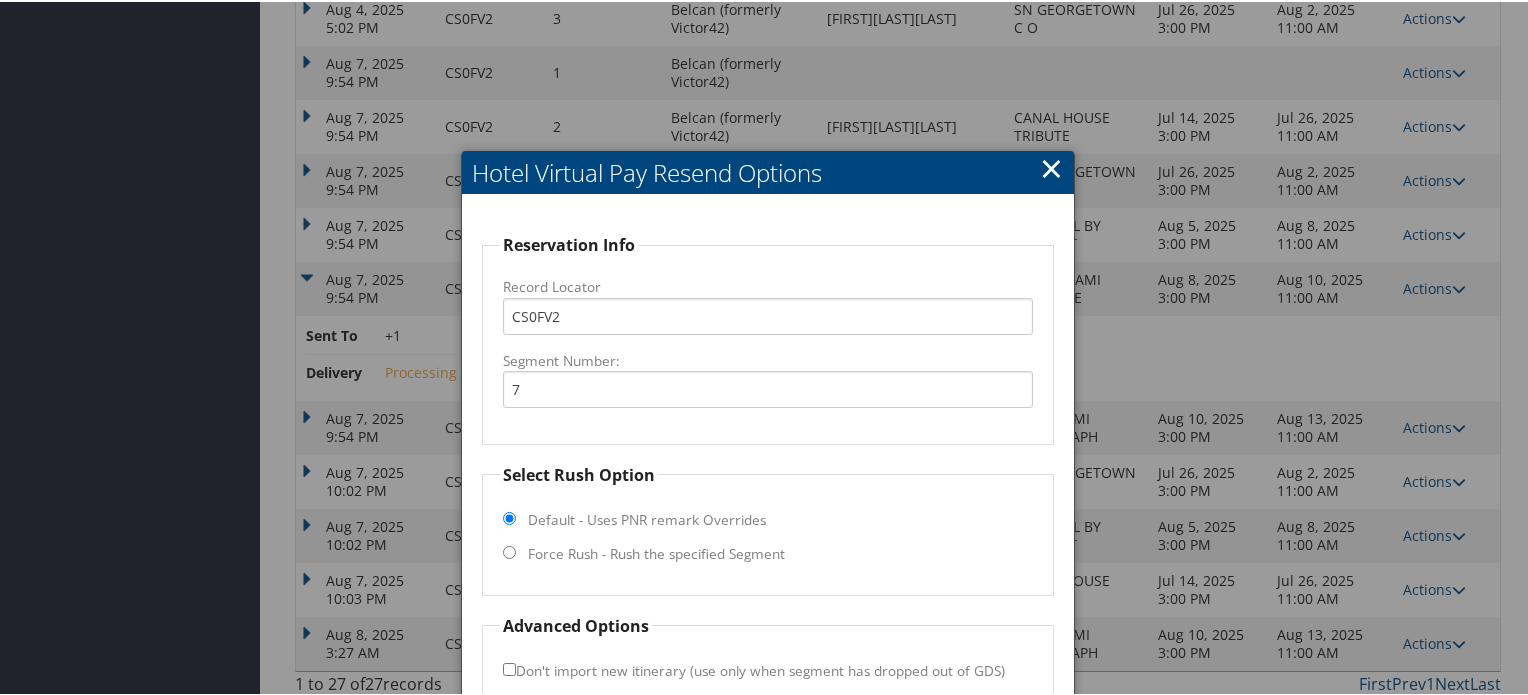 scroll, scrollTop: 1166, scrollLeft: 0, axis: vertical 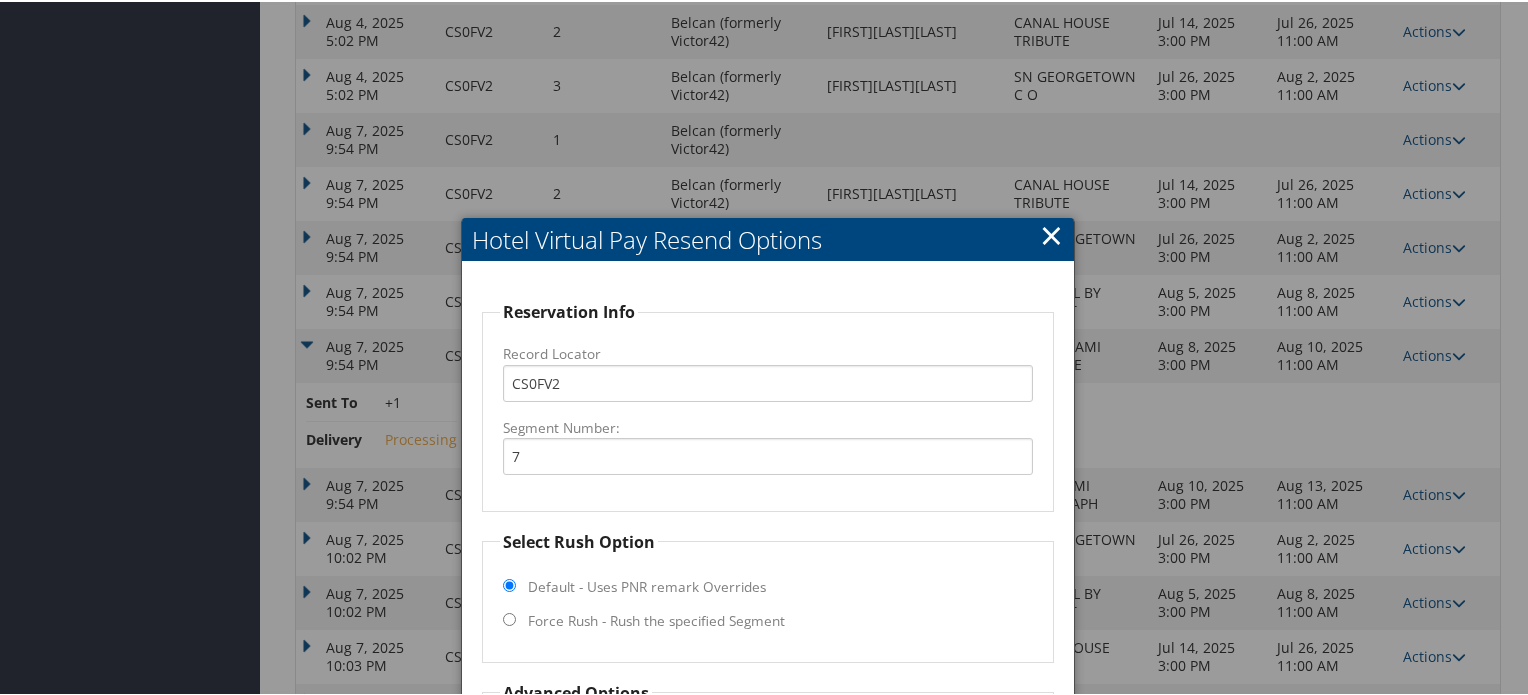 click on "×" at bounding box center [1051, 233] 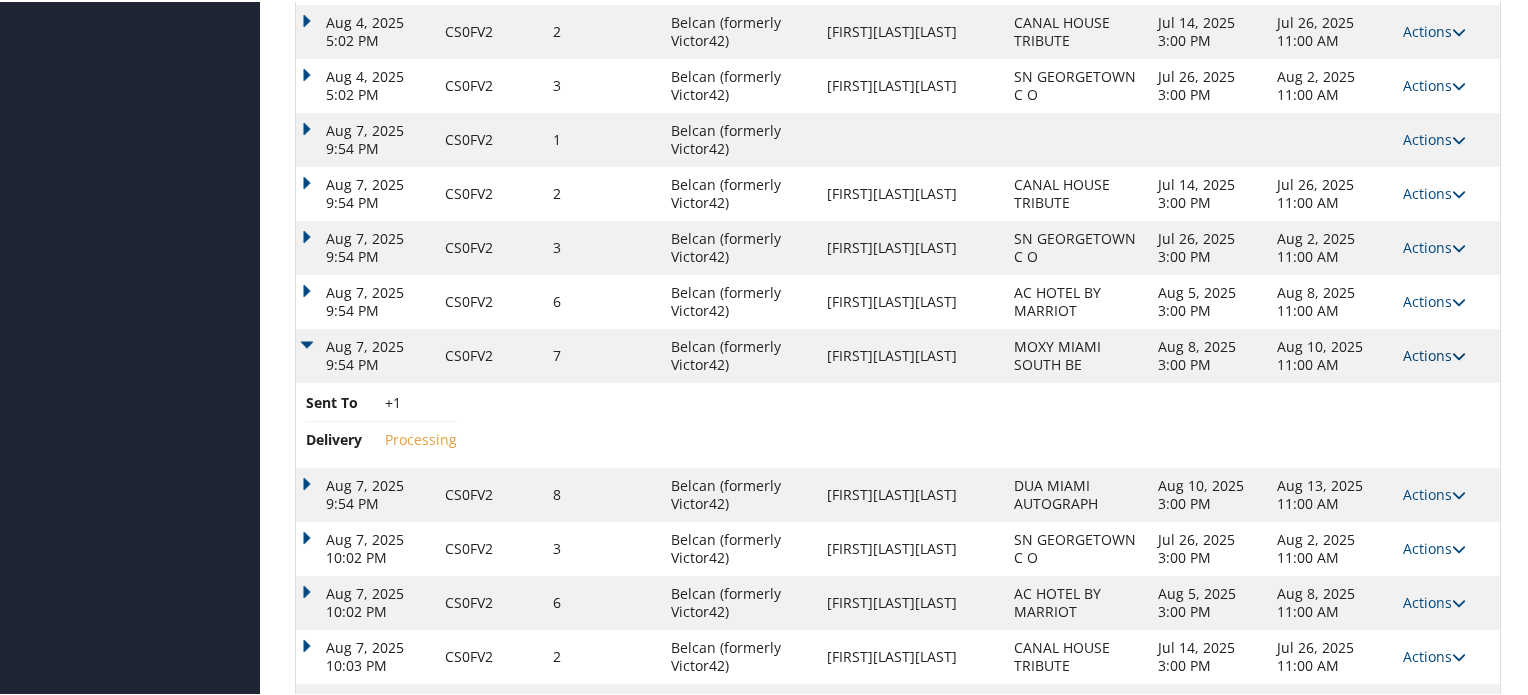 click at bounding box center [1459, 354] 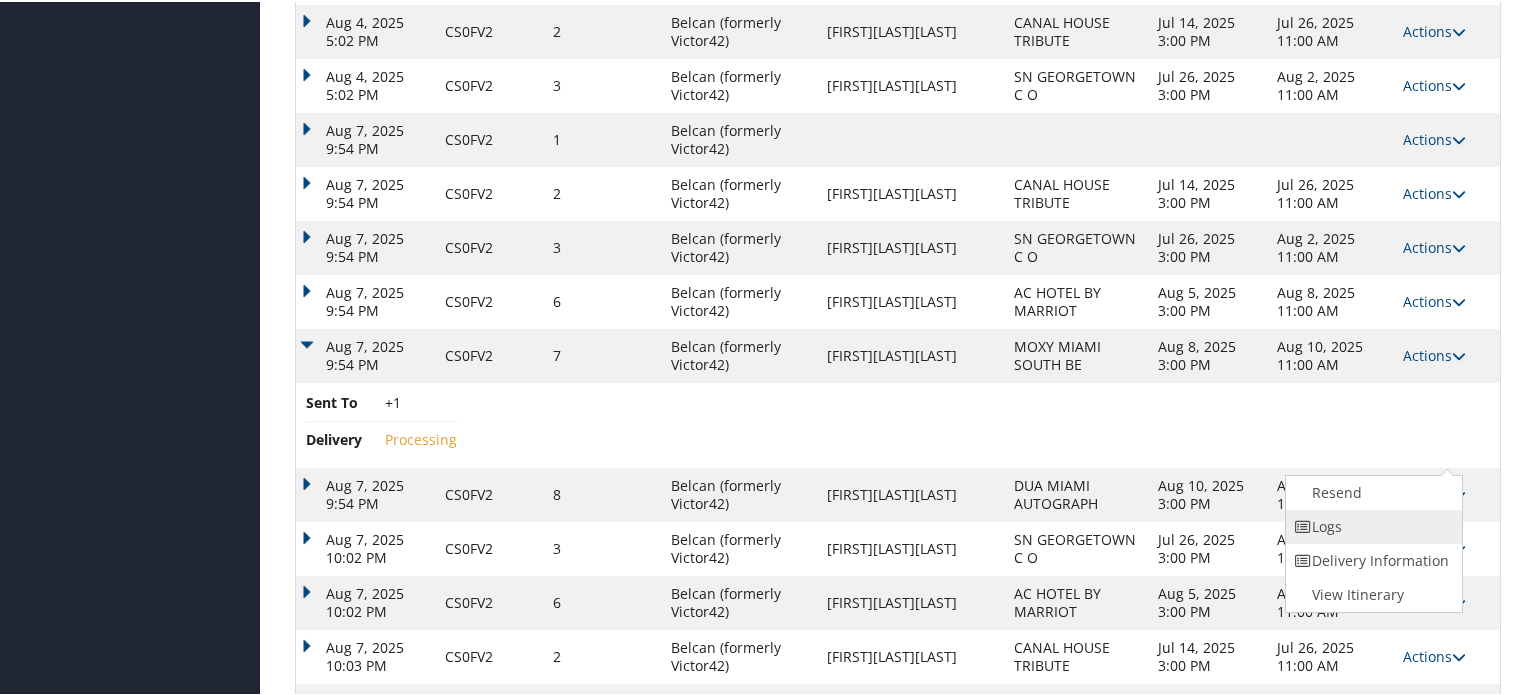 click on "Logs" at bounding box center [1371, 525] 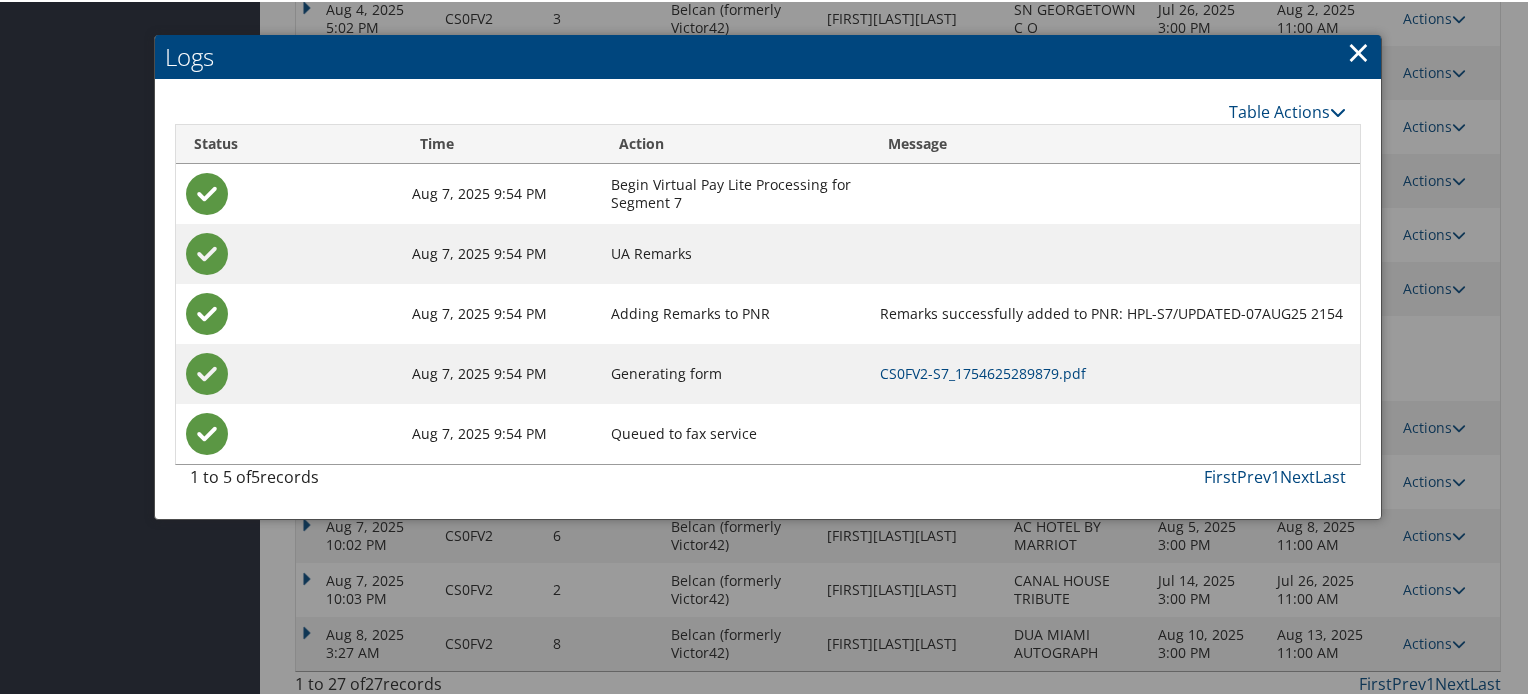 scroll, scrollTop: 1066, scrollLeft: 0, axis: vertical 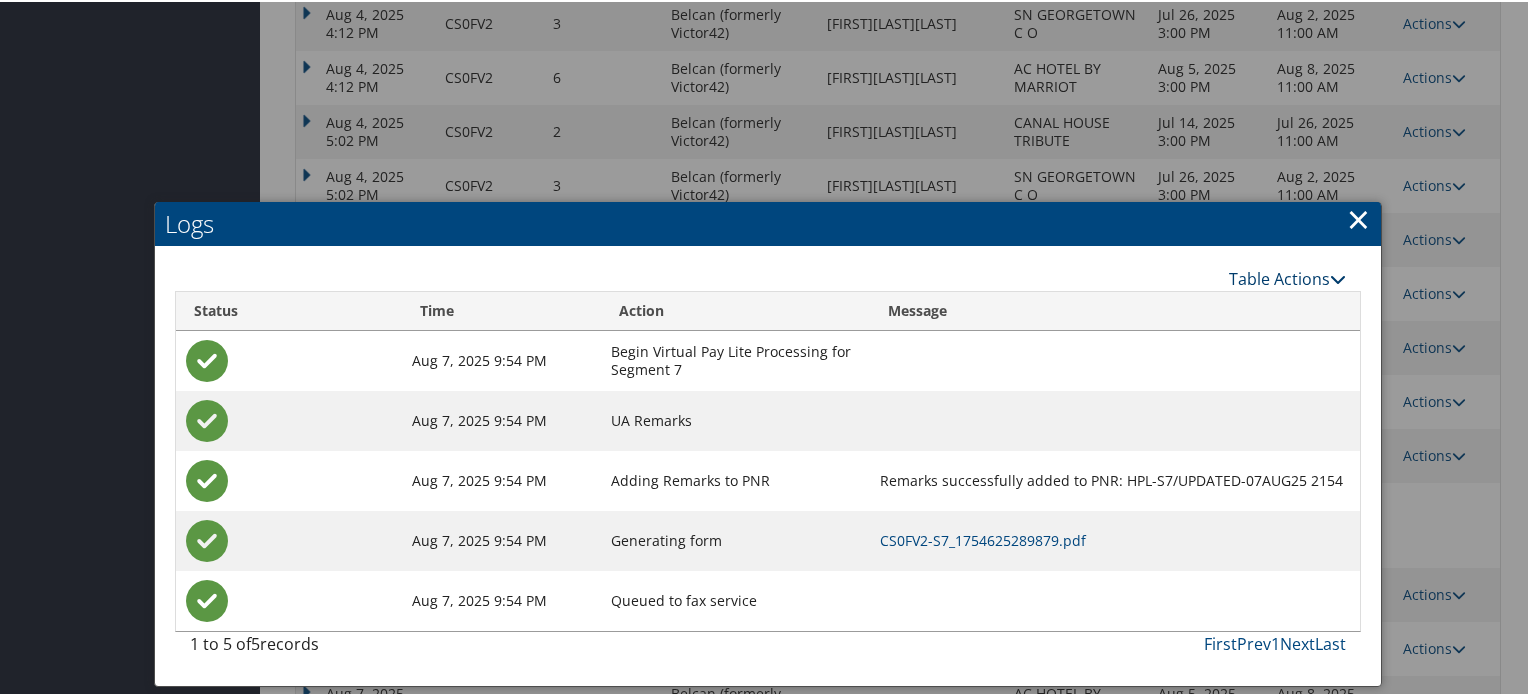 click at bounding box center (1338, 277) 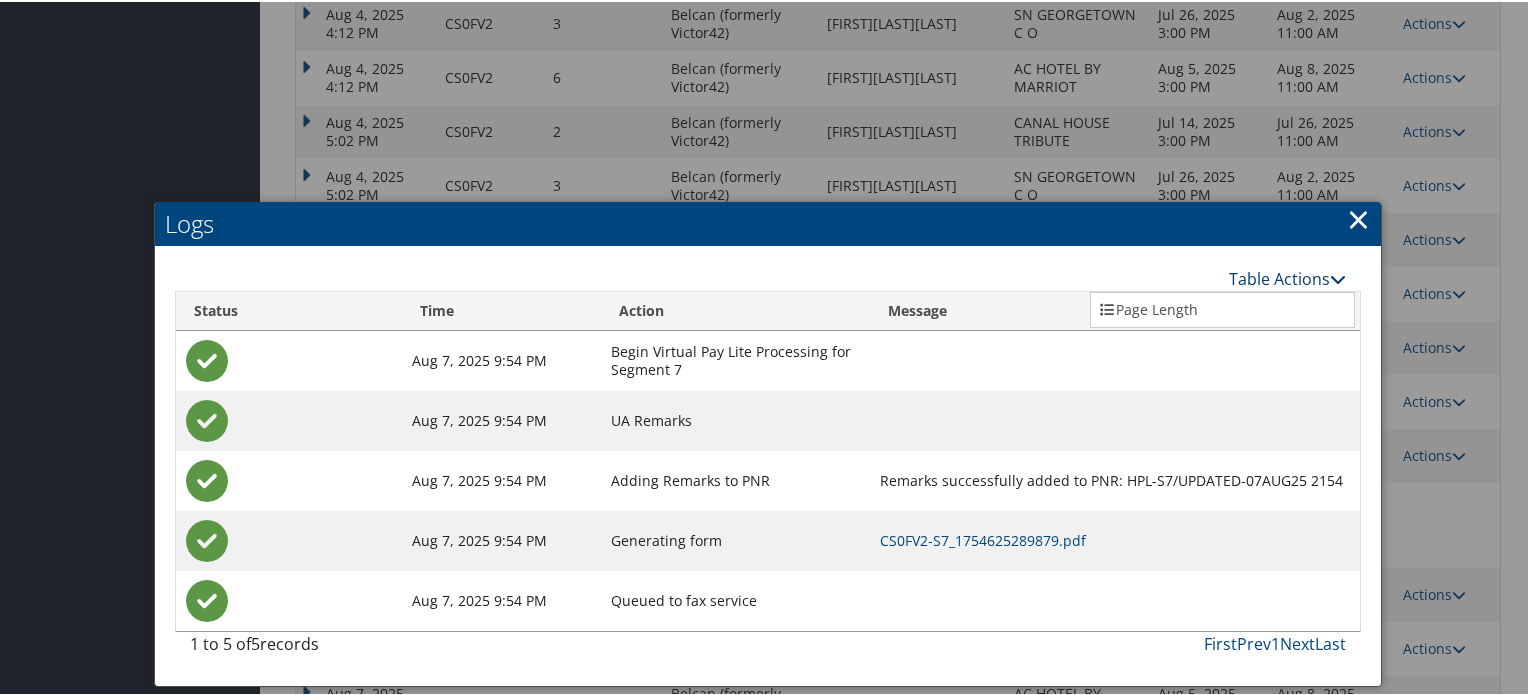 click at bounding box center (1338, 277) 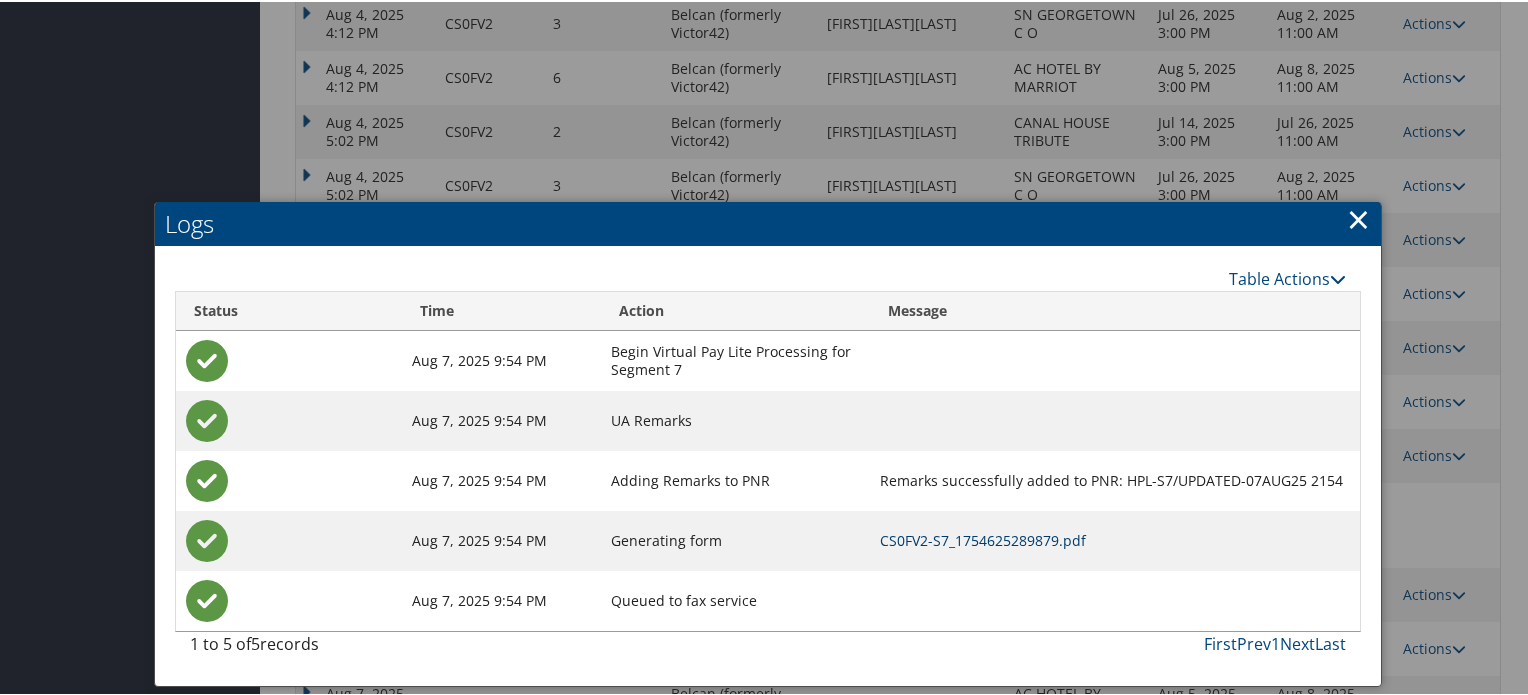 click on "CS0FV2-S7_1754625289879.pdf" at bounding box center (983, 538) 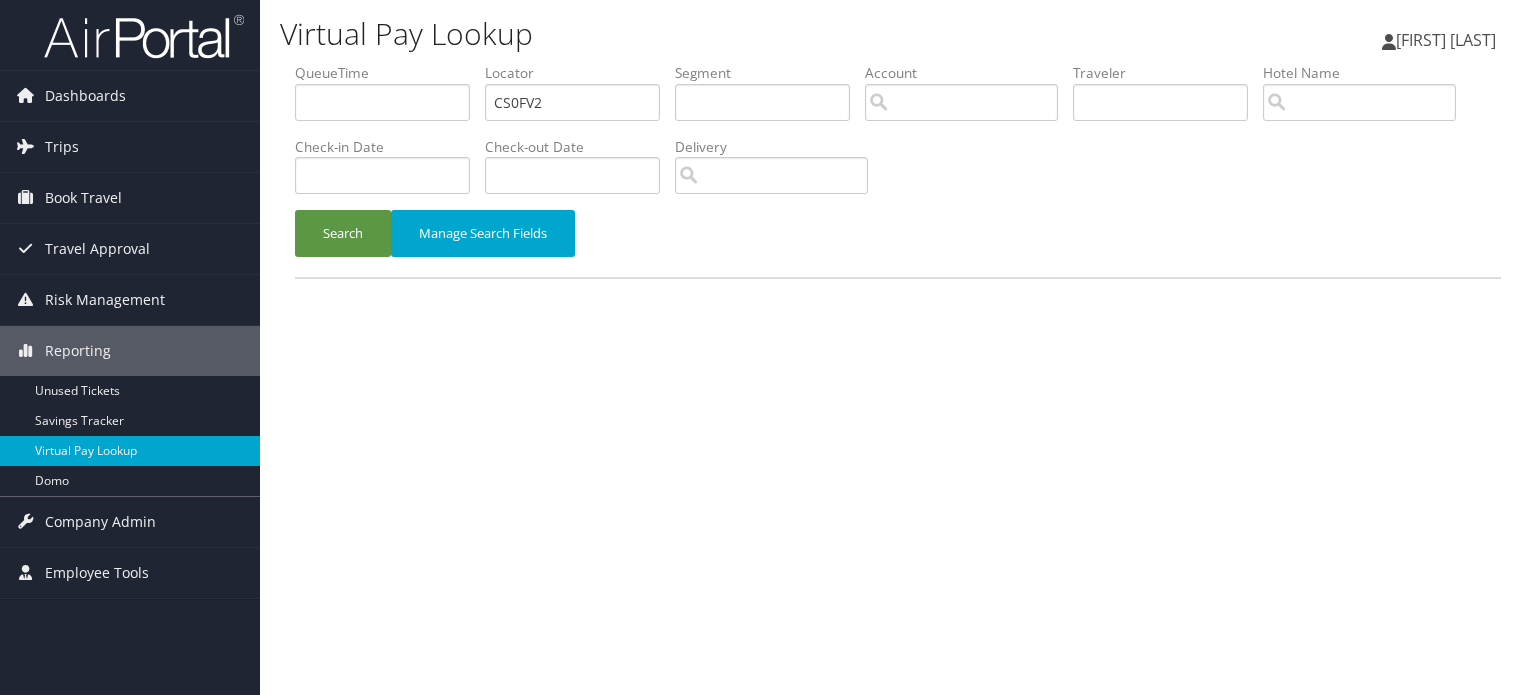 click on "Search" at bounding box center [343, 233] 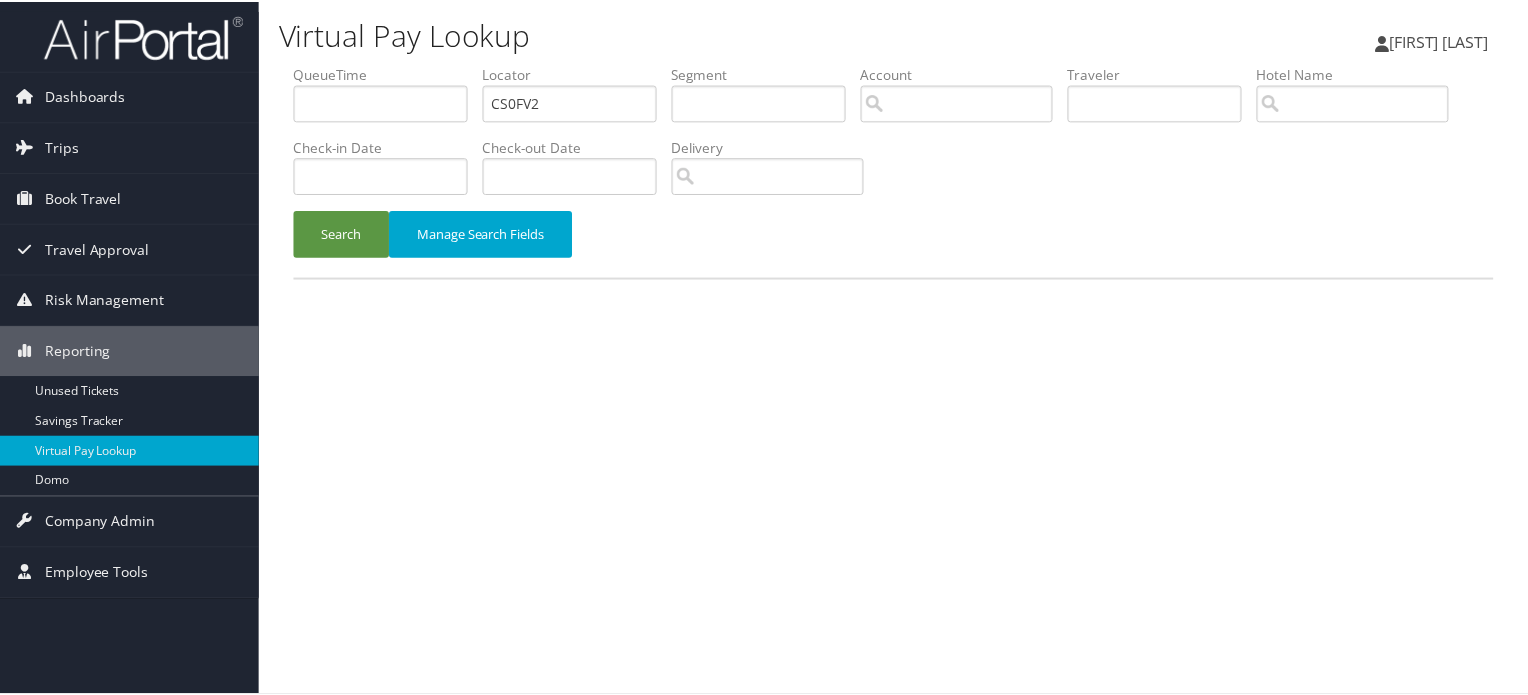 scroll, scrollTop: 0, scrollLeft: 0, axis: both 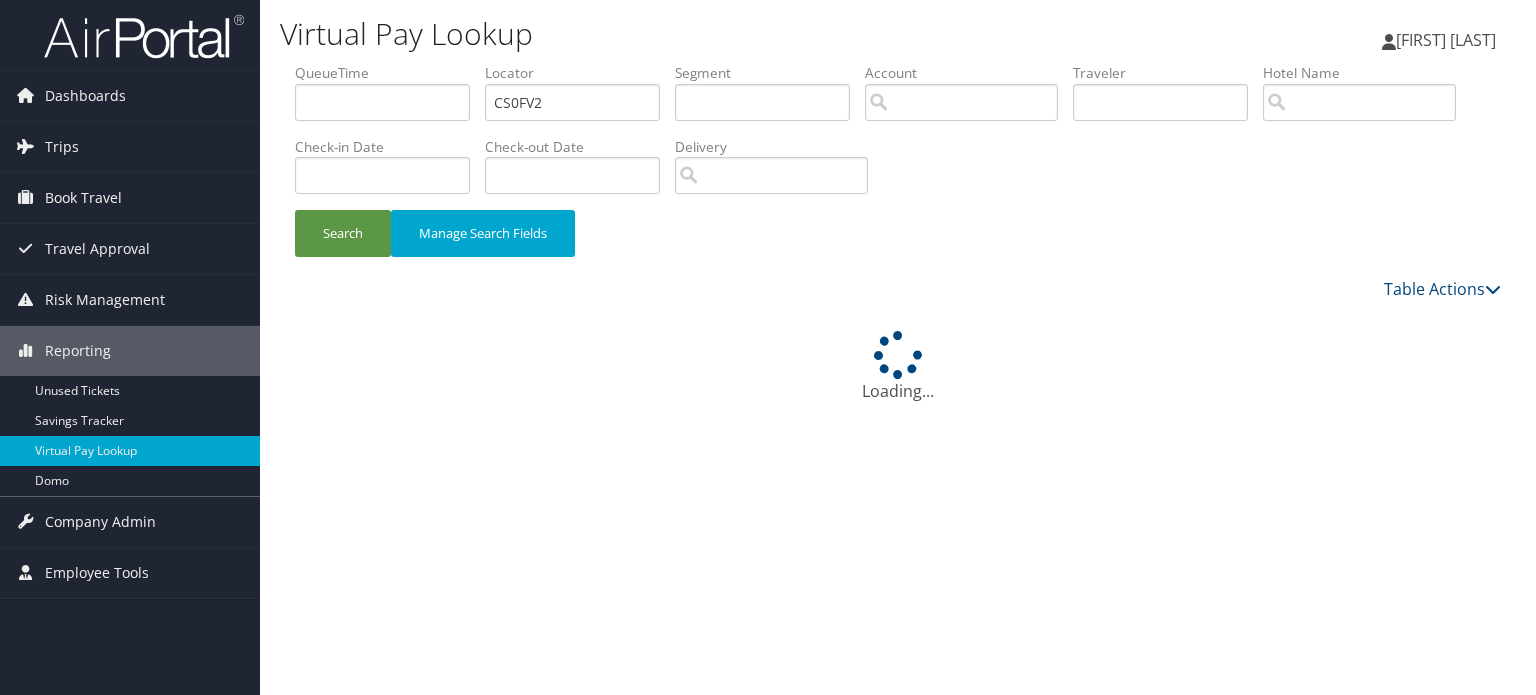 type 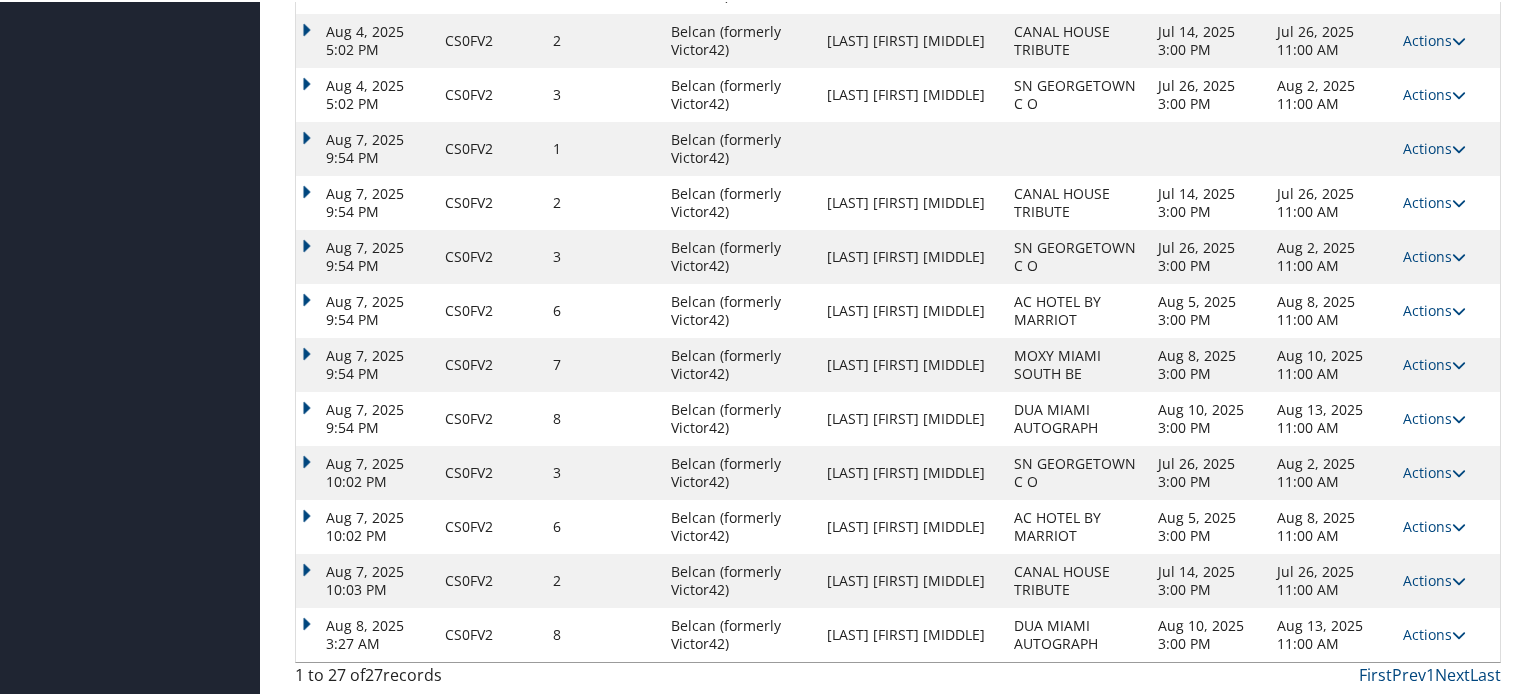 scroll, scrollTop: 1281, scrollLeft: 0, axis: vertical 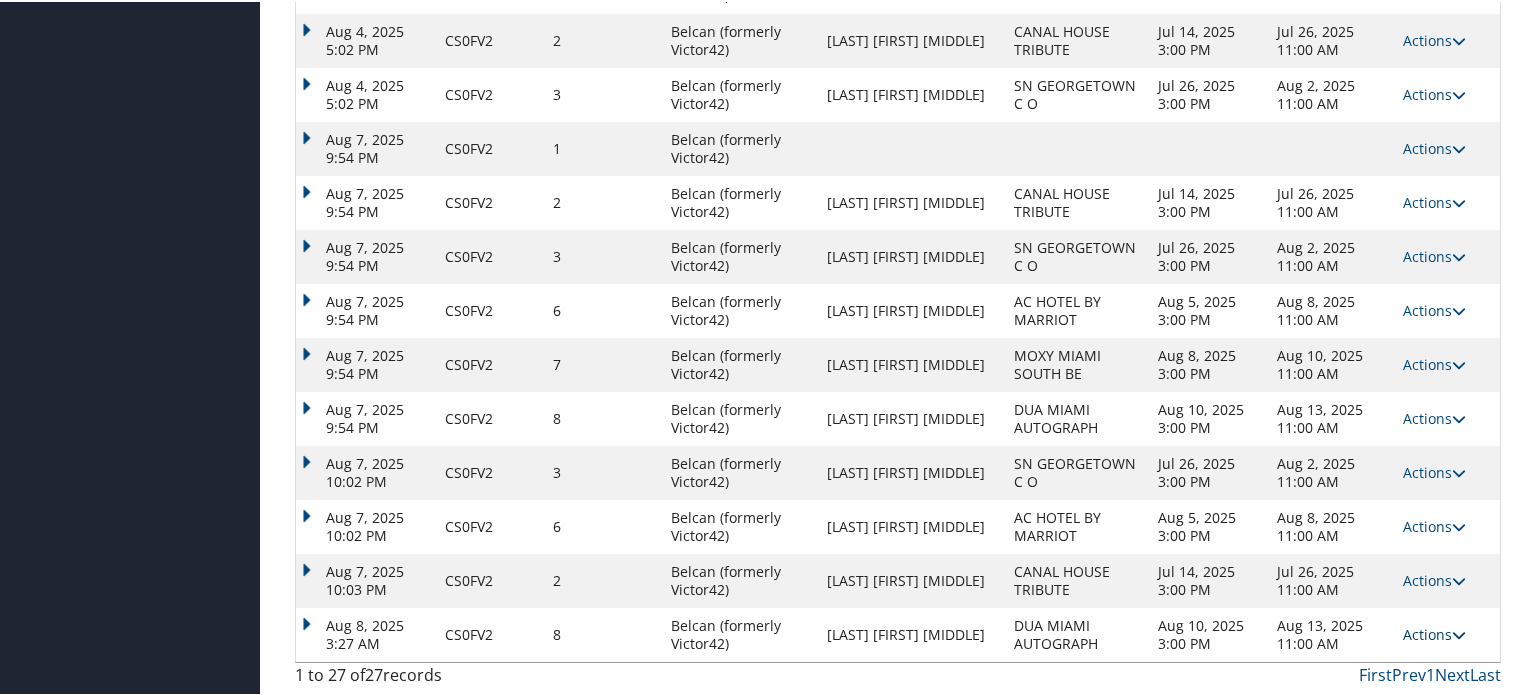 click on "Actions" at bounding box center (1434, 632) 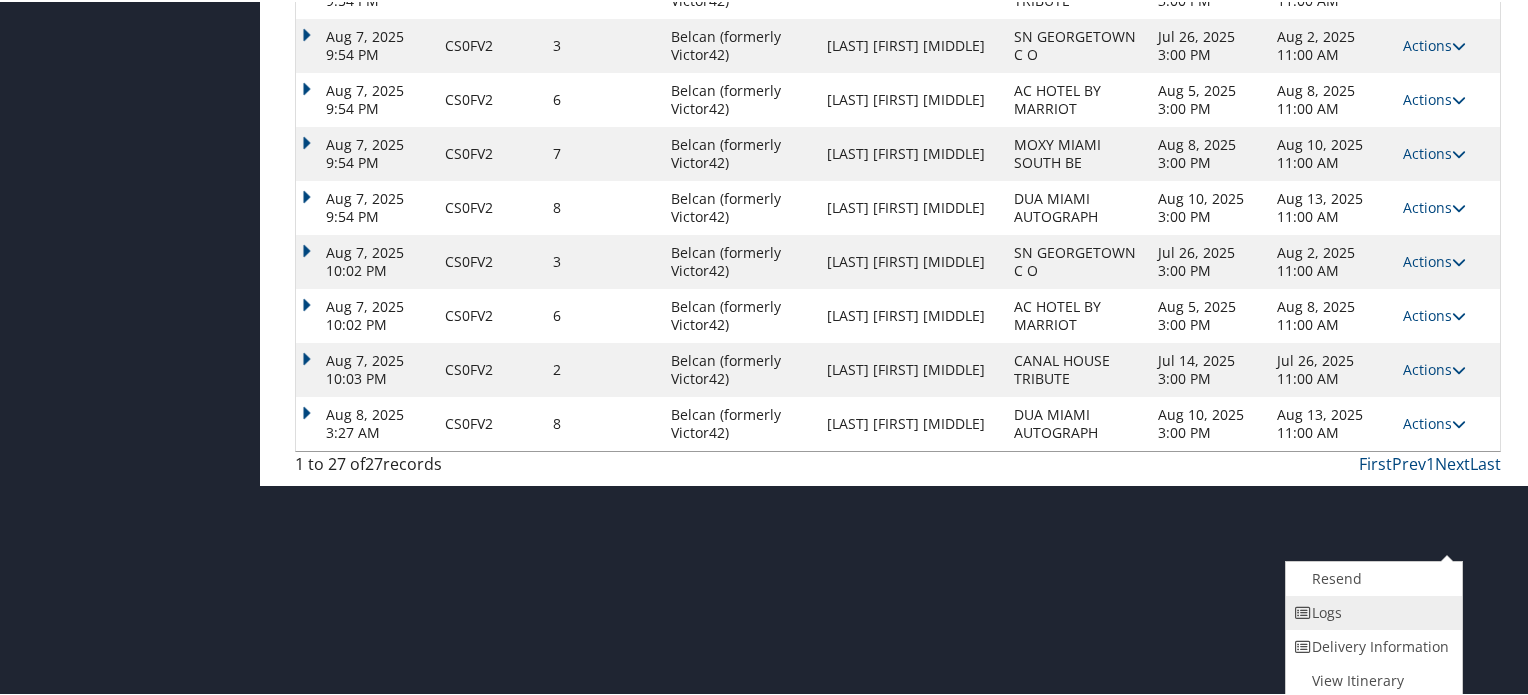 click on "Logs" at bounding box center (1371, 611) 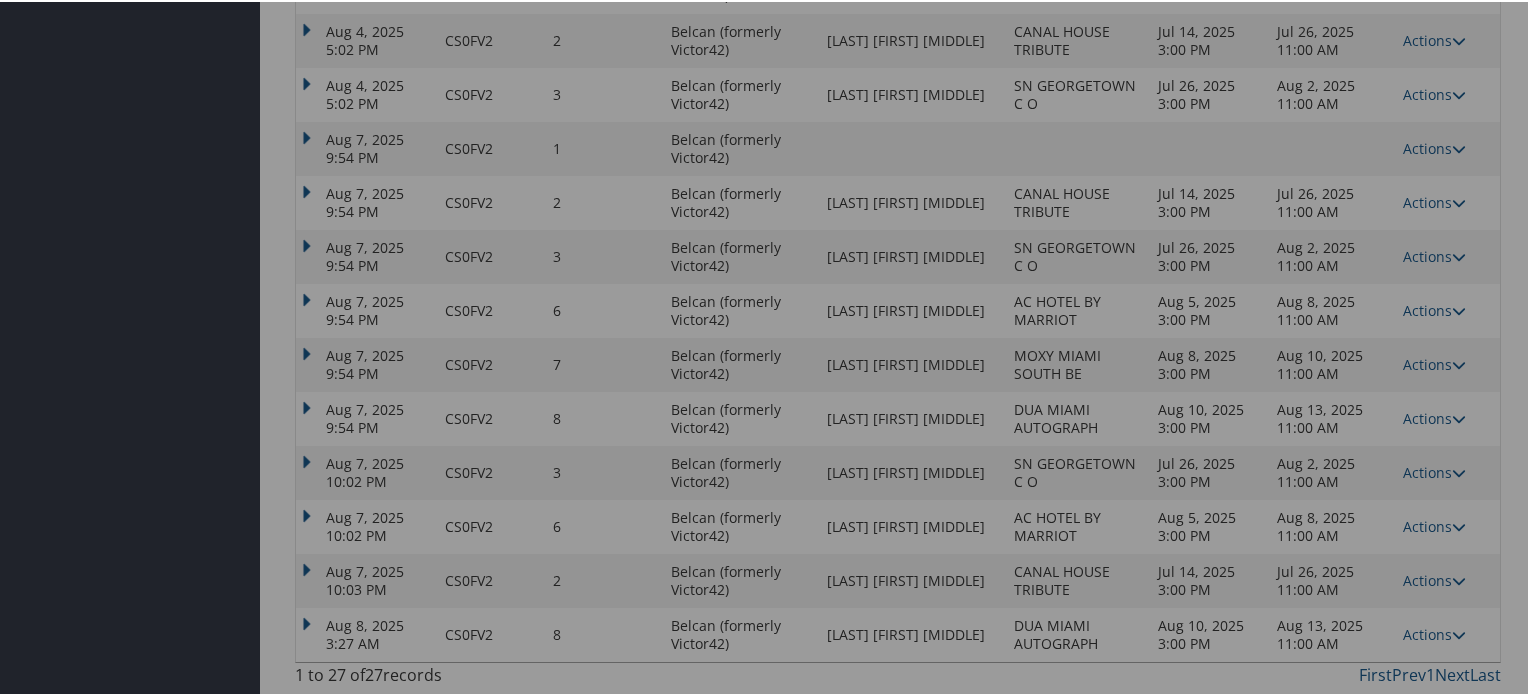 scroll, scrollTop: 1281, scrollLeft: 0, axis: vertical 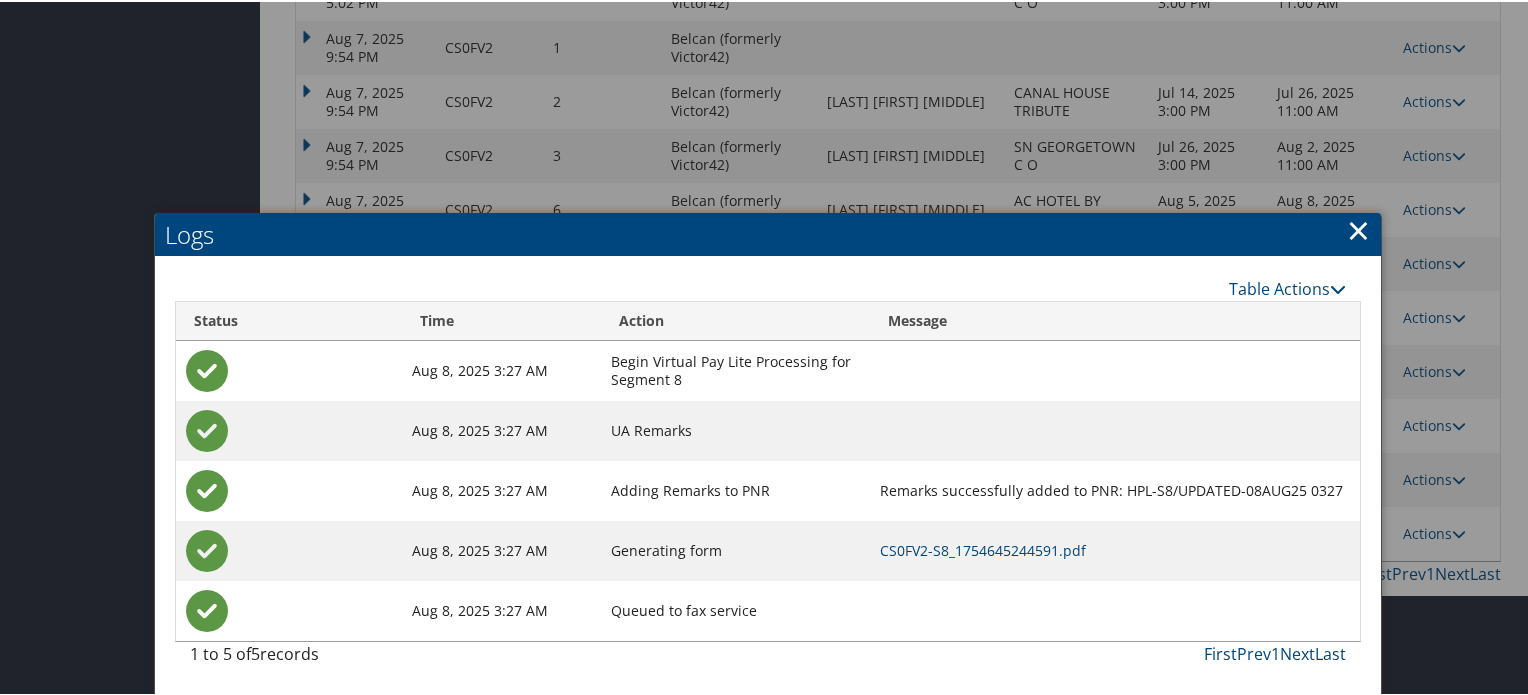 click on "×" at bounding box center [1358, 228] 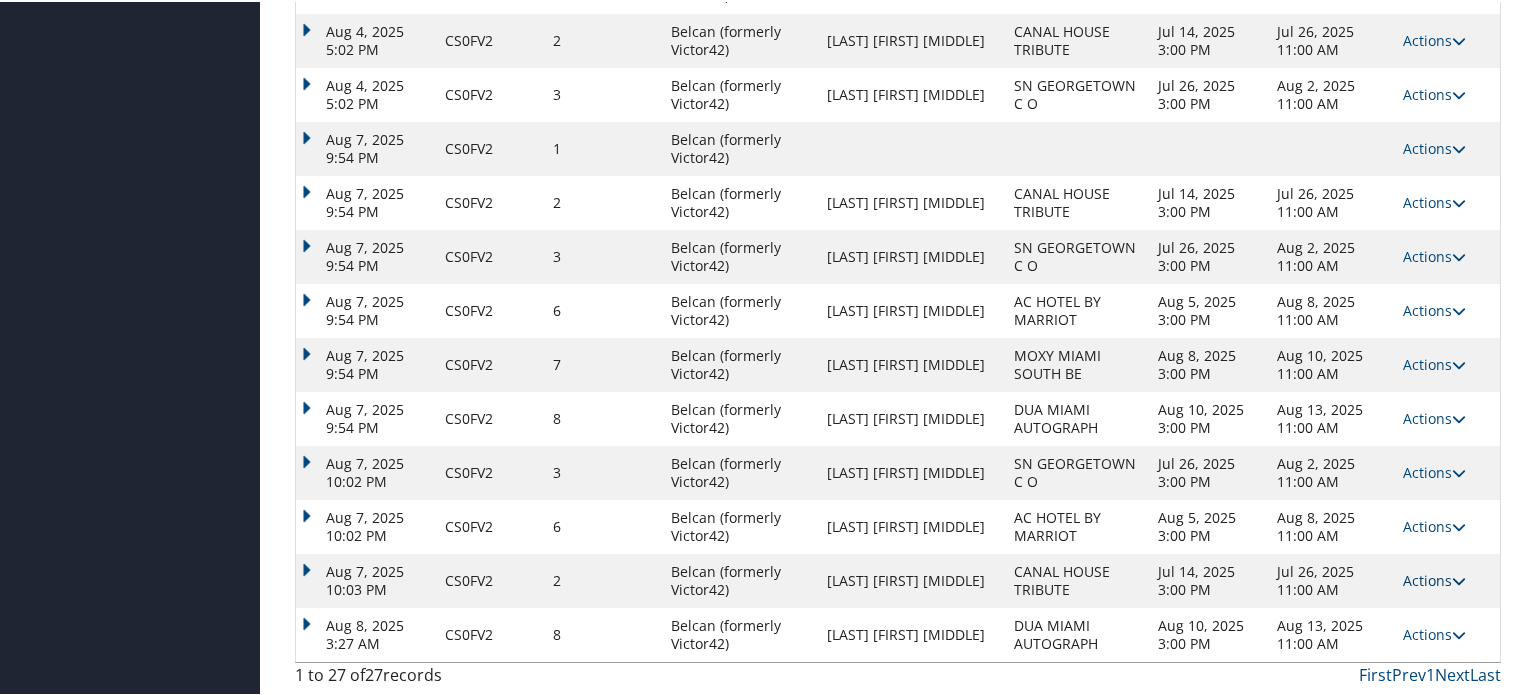 click at bounding box center [1459, 579] 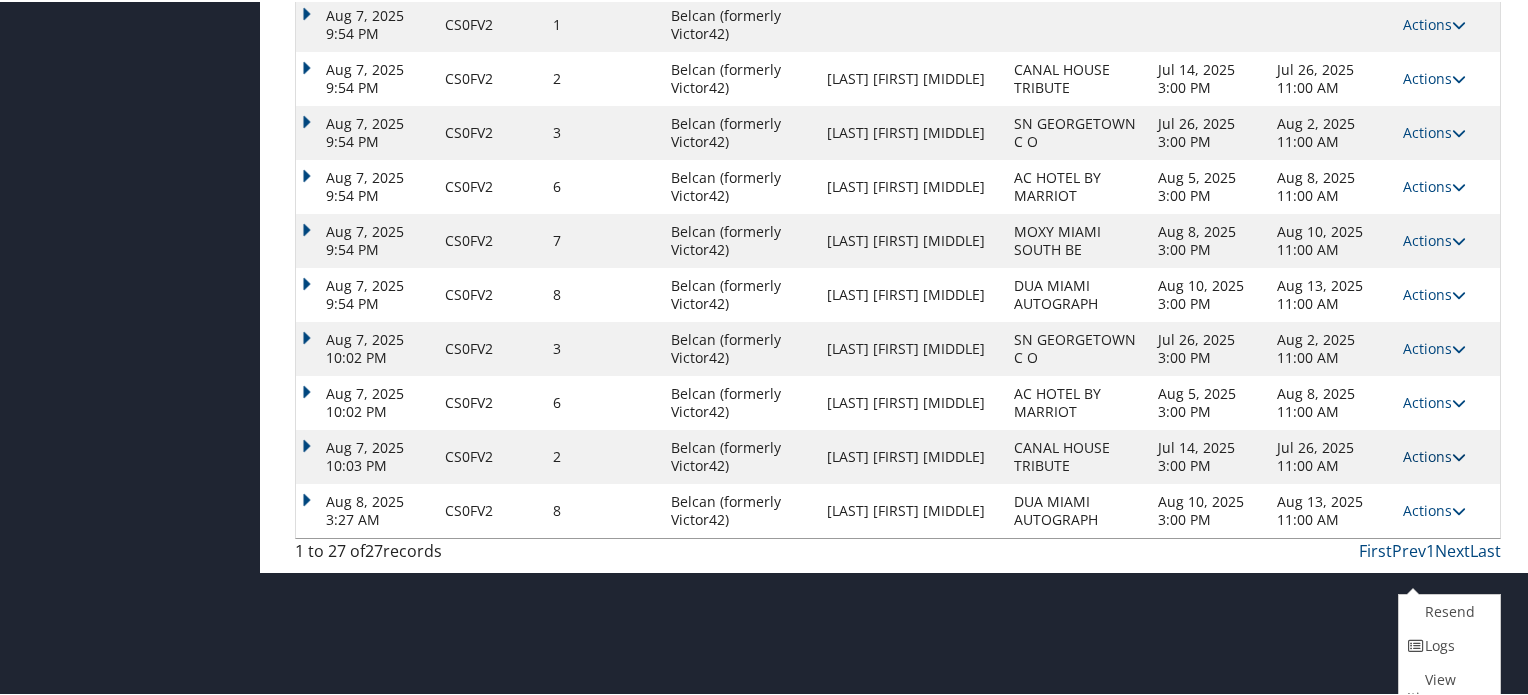 scroll, scrollTop: 1299, scrollLeft: 0, axis: vertical 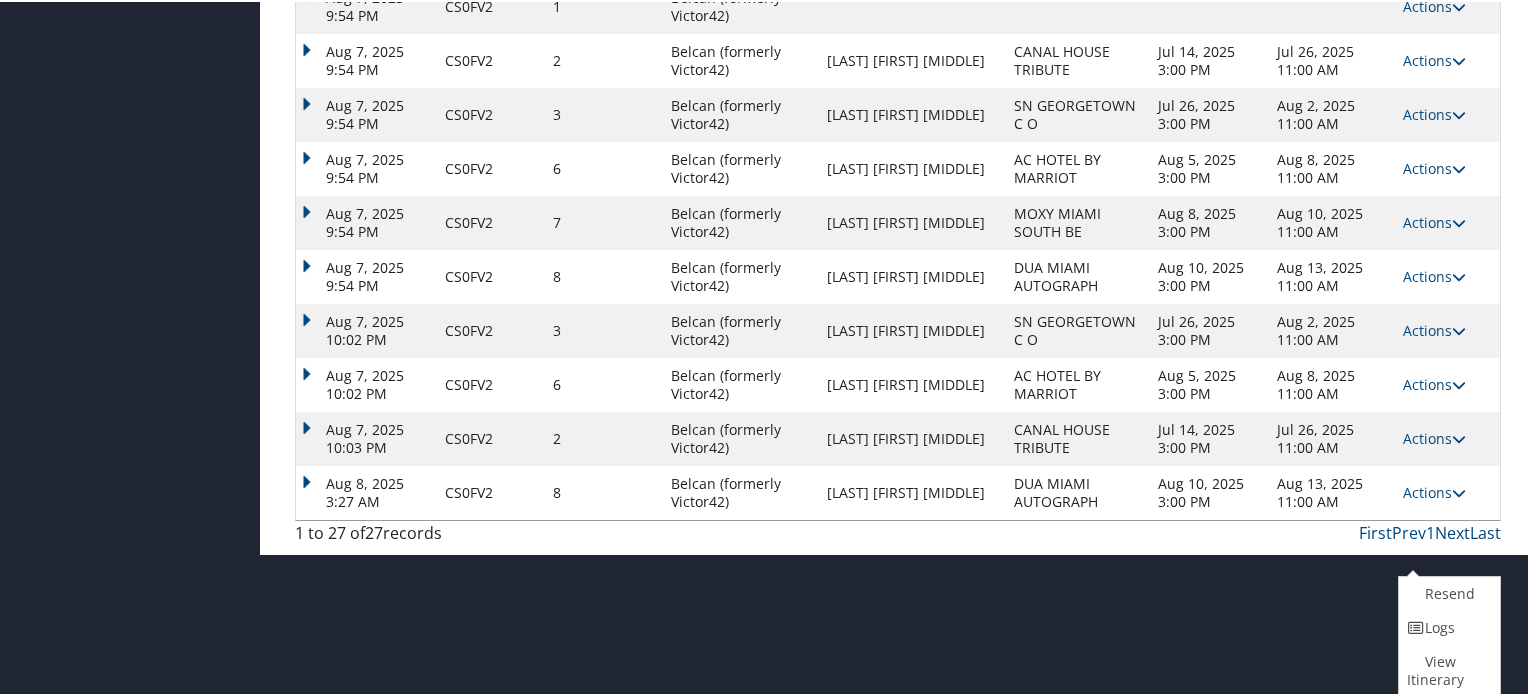 click on "Aug 13, 2025 11:00 AM" at bounding box center (1330, 491) 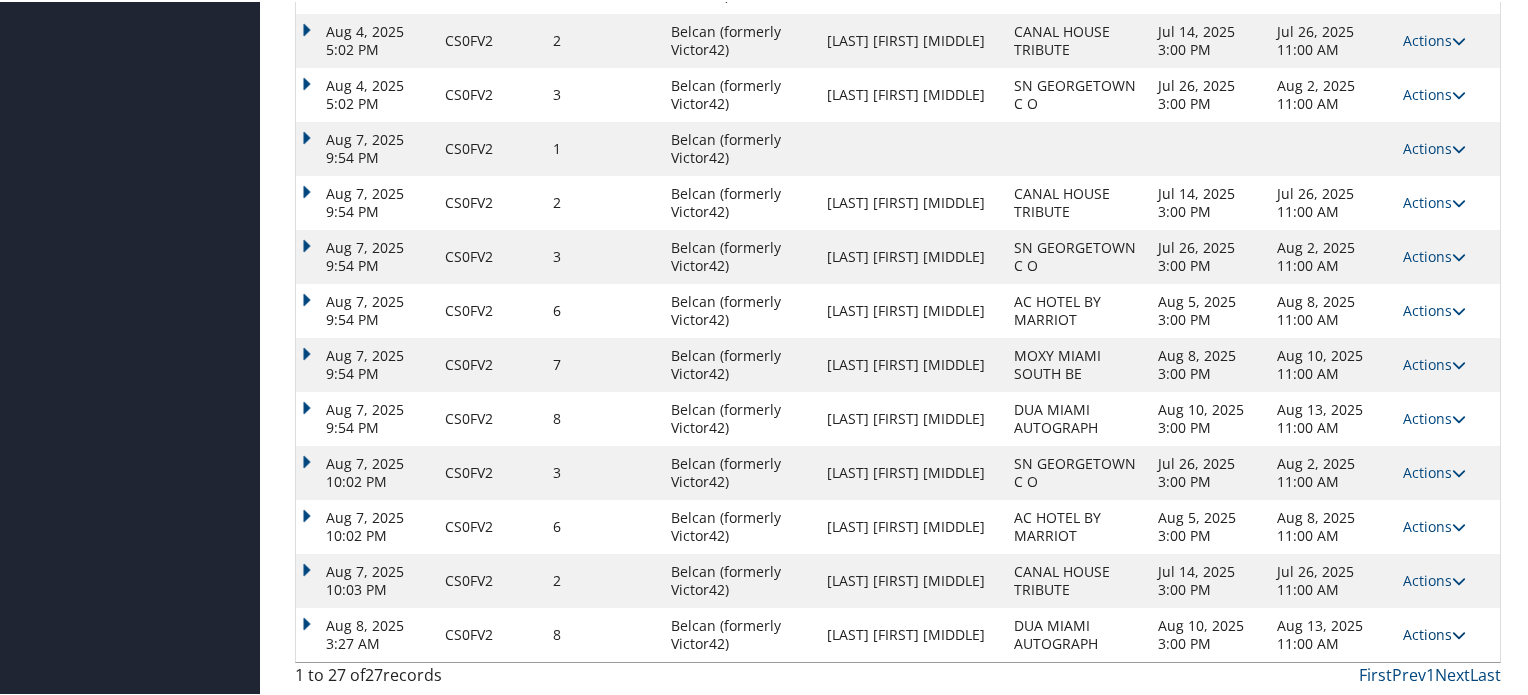click at bounding box center (1459, 633) 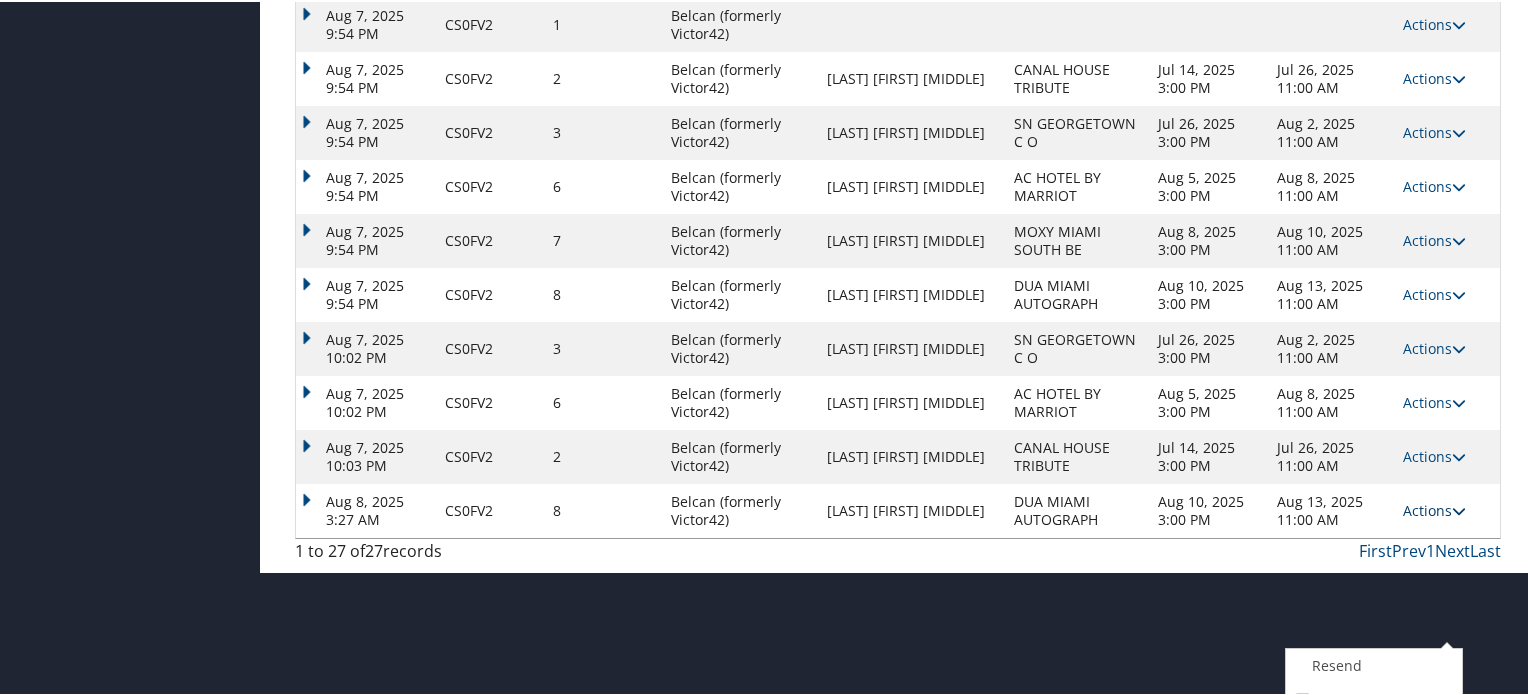 scroll, scrollTop: 1368, scrollLeft: 0, axis: vertical 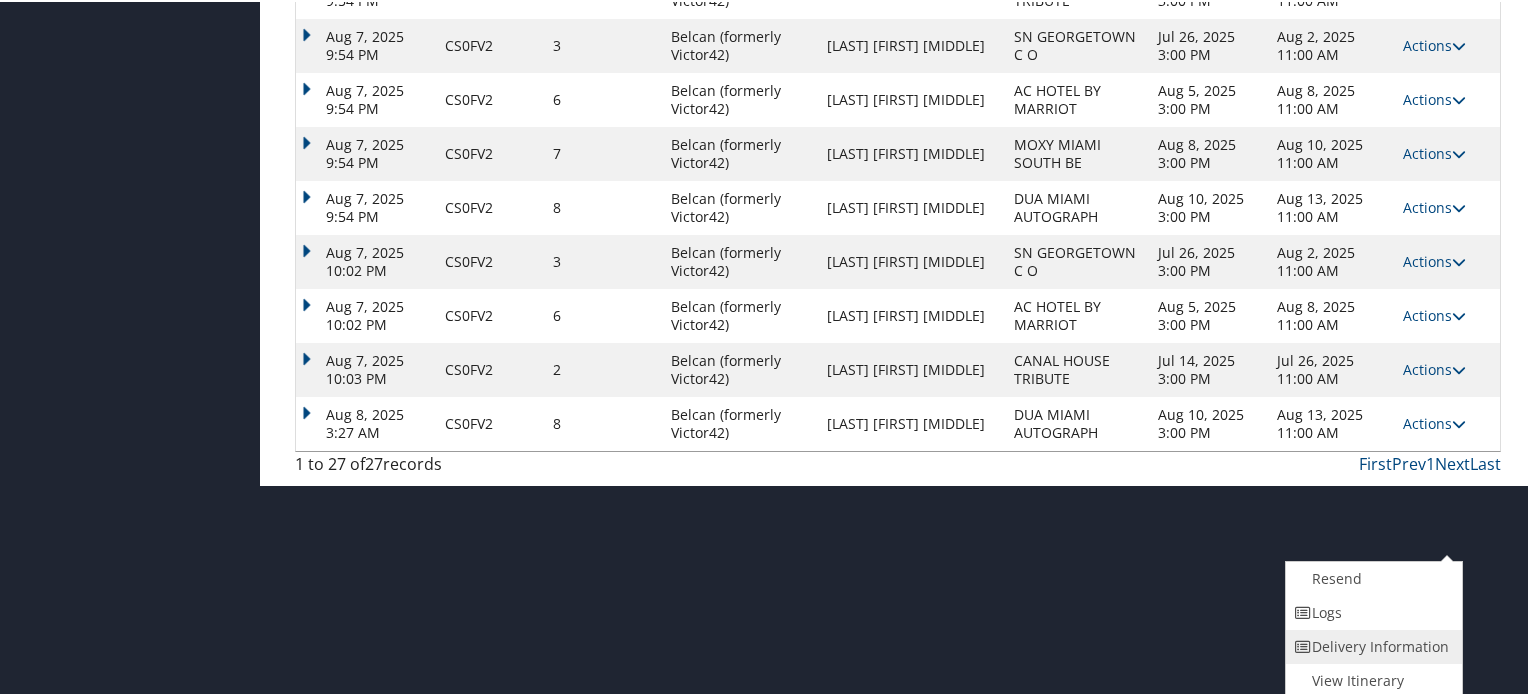 click on "Delivery Information" at bounding box center (1371, 645) 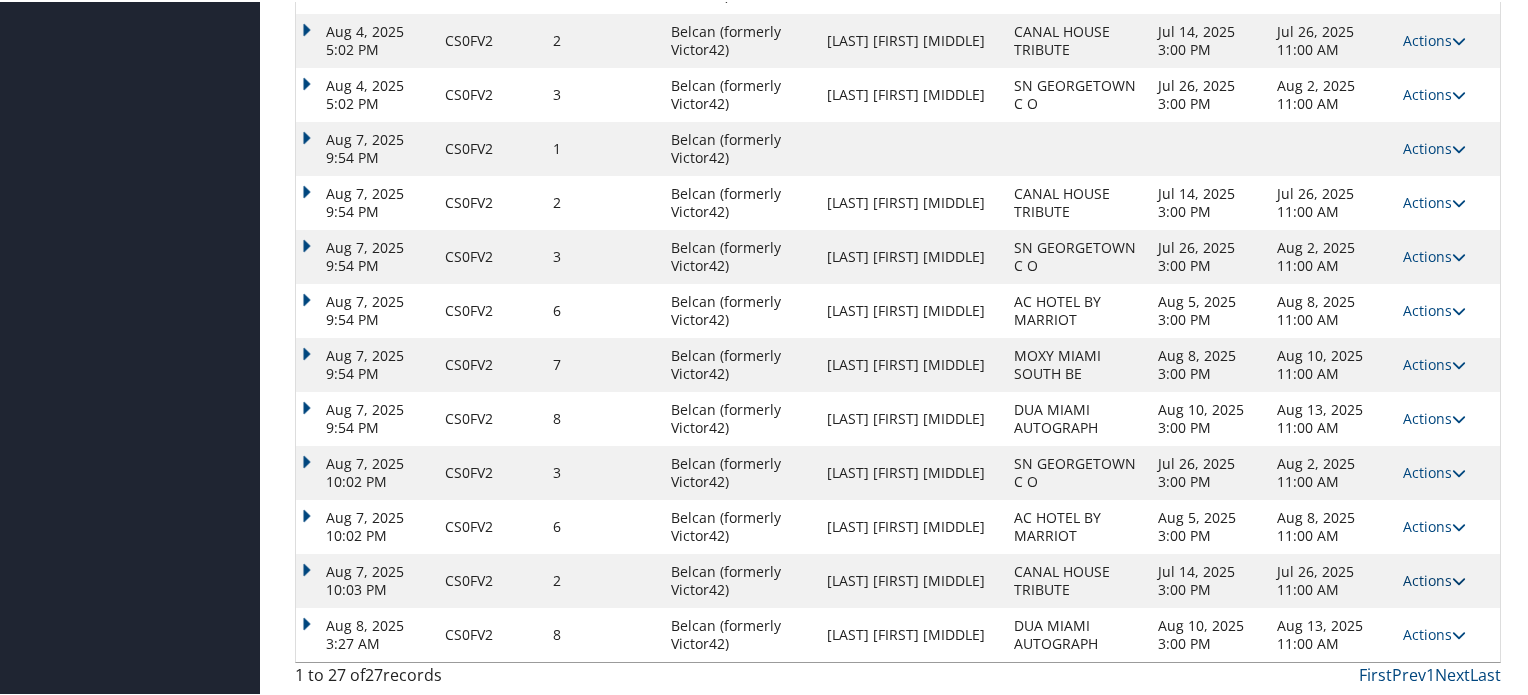 click at bounding box center (1459, 579) 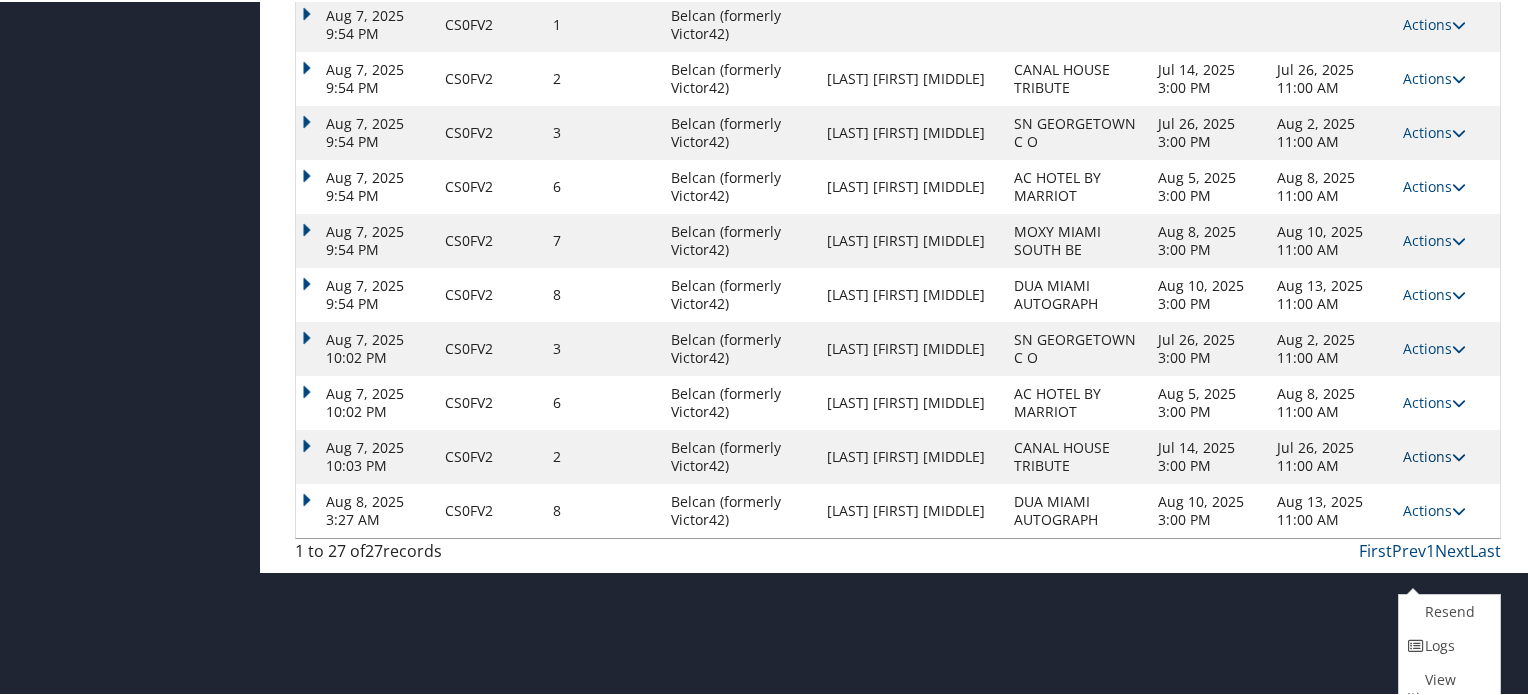 scroll, scrollTop: 1299, scrollLeft: 0, axis: vertical 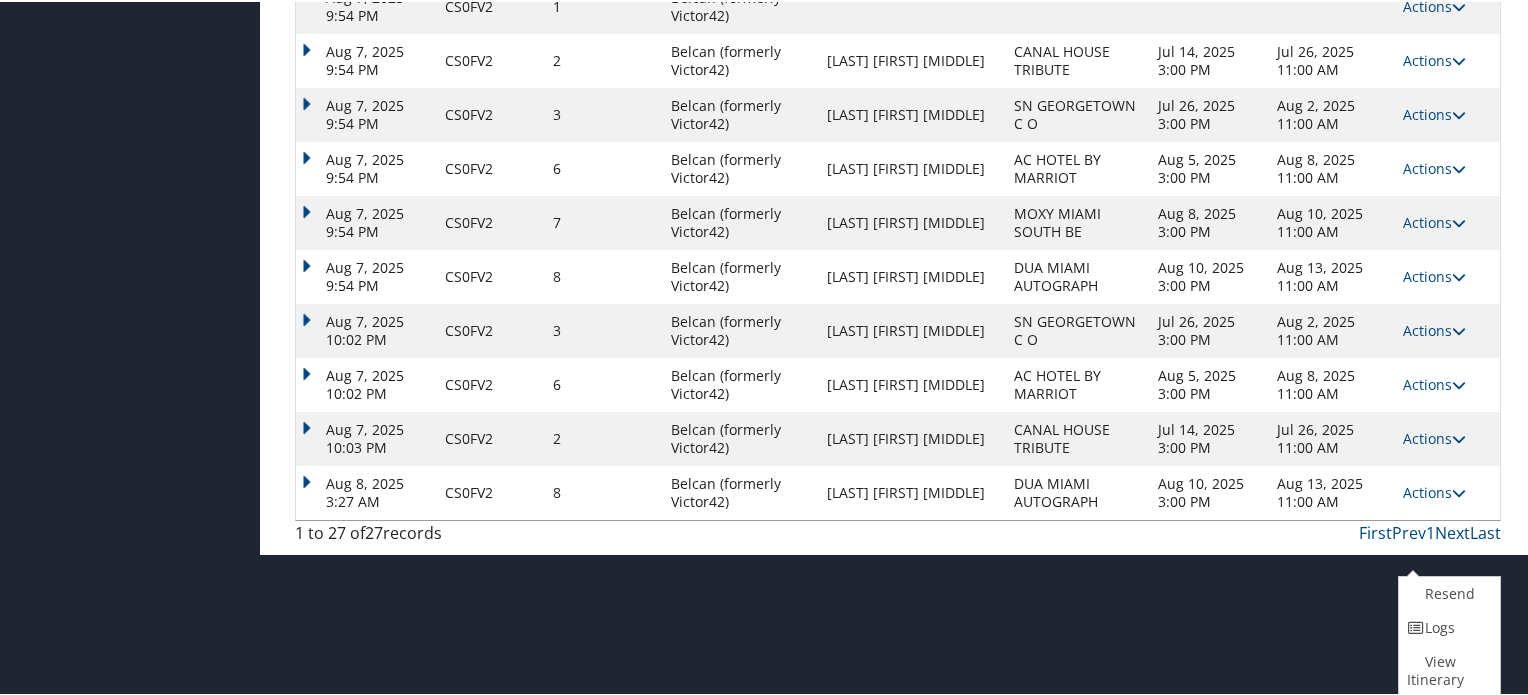 click on "Aug 13, 2025 11:00 AM" at bounding box center [1330, 491] 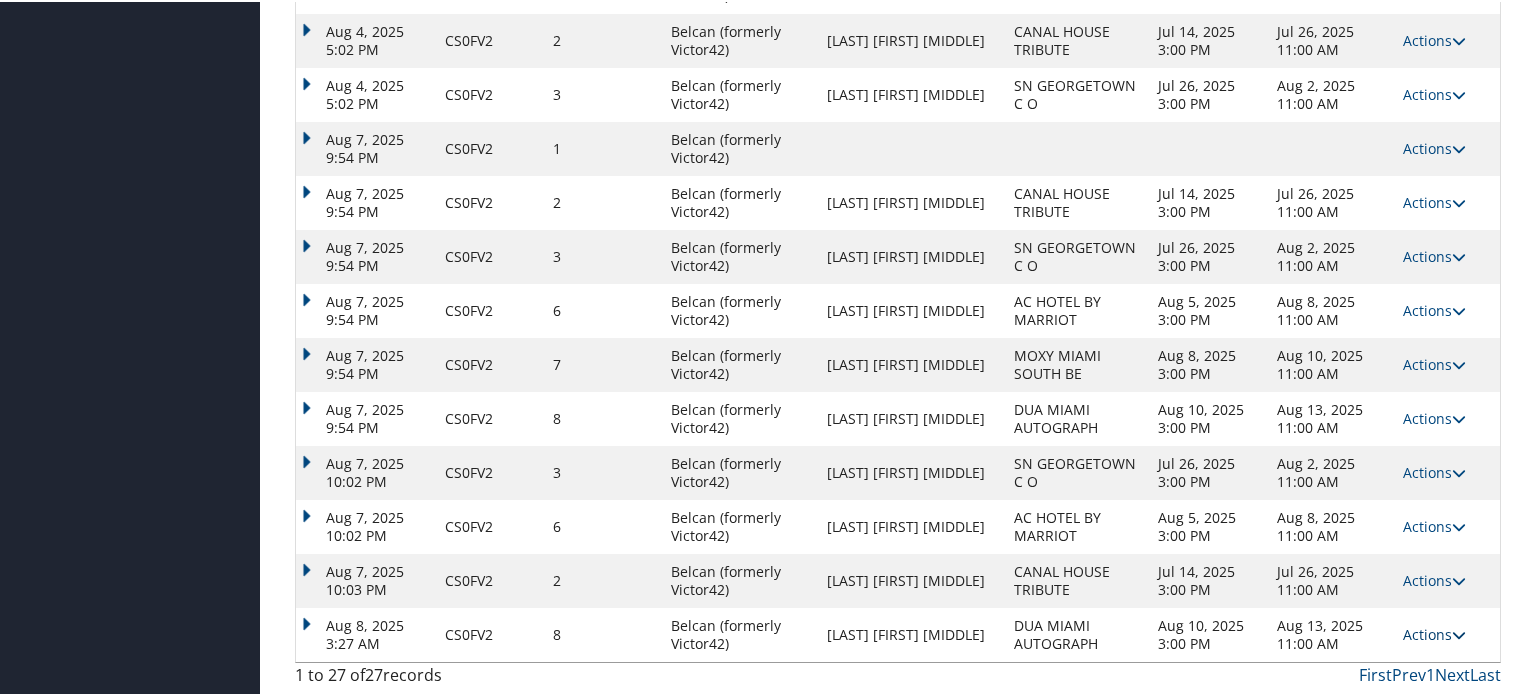 click at bounding box center [1459, 633] 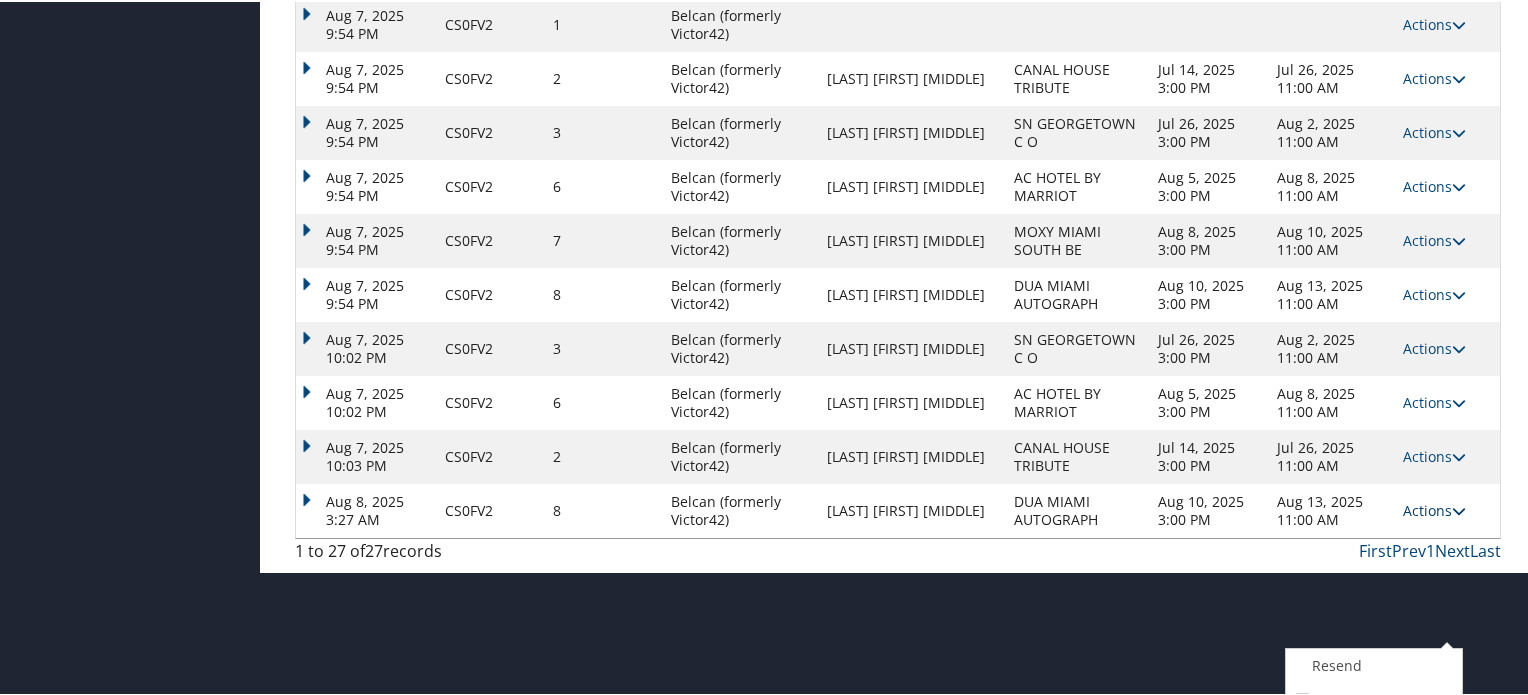 scroll, scrollTop: 1368, scrollLeft: 0, axis: vertical 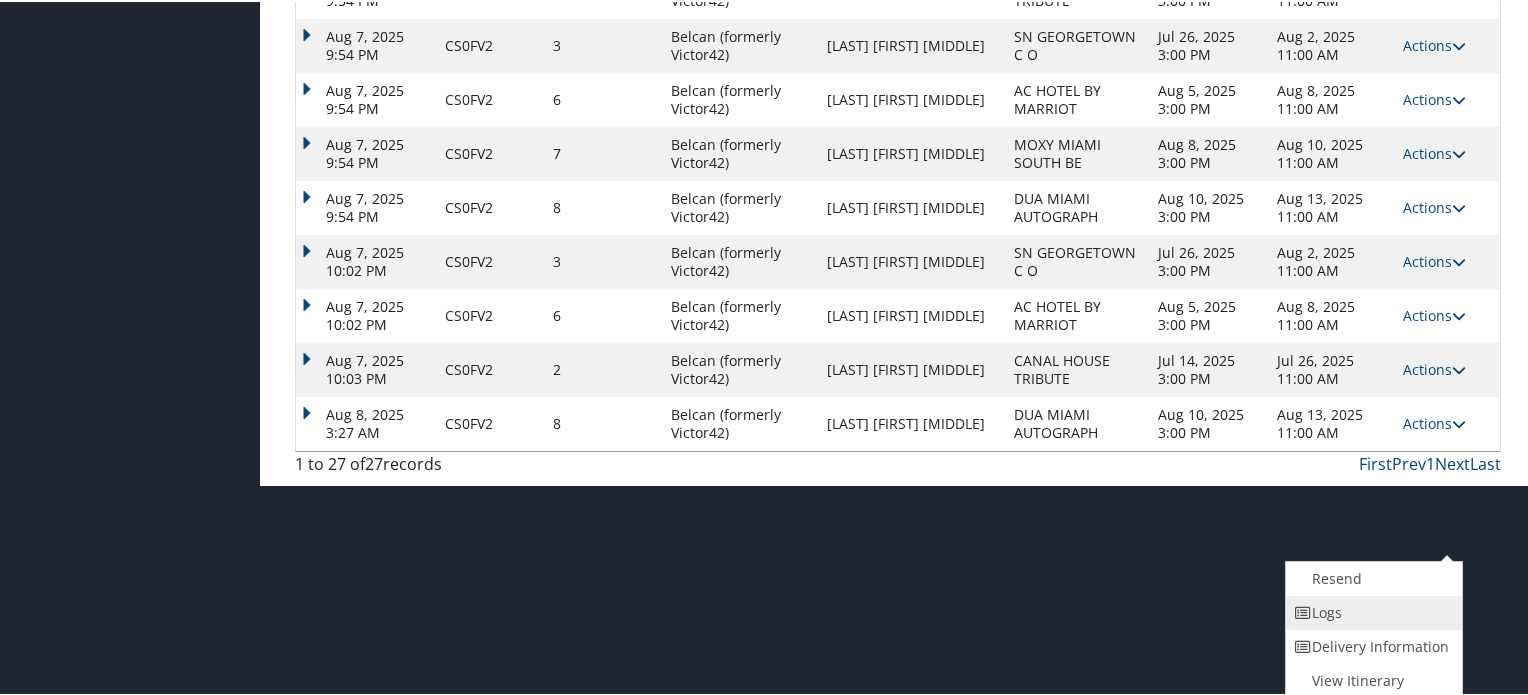 click on "Logs" at bounding box center (1371, 611) 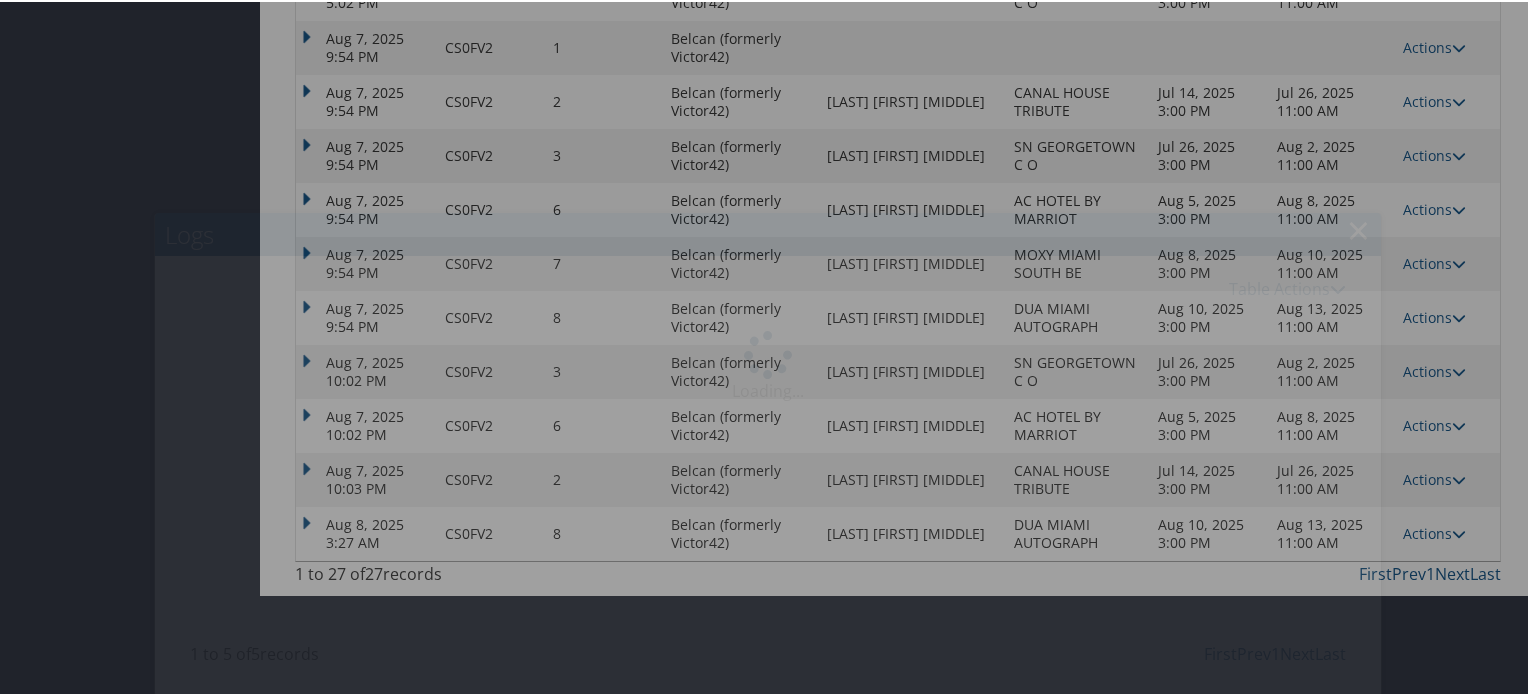 scroll, scrollTop: 1281, scrollLeft: 0, axis: vertical 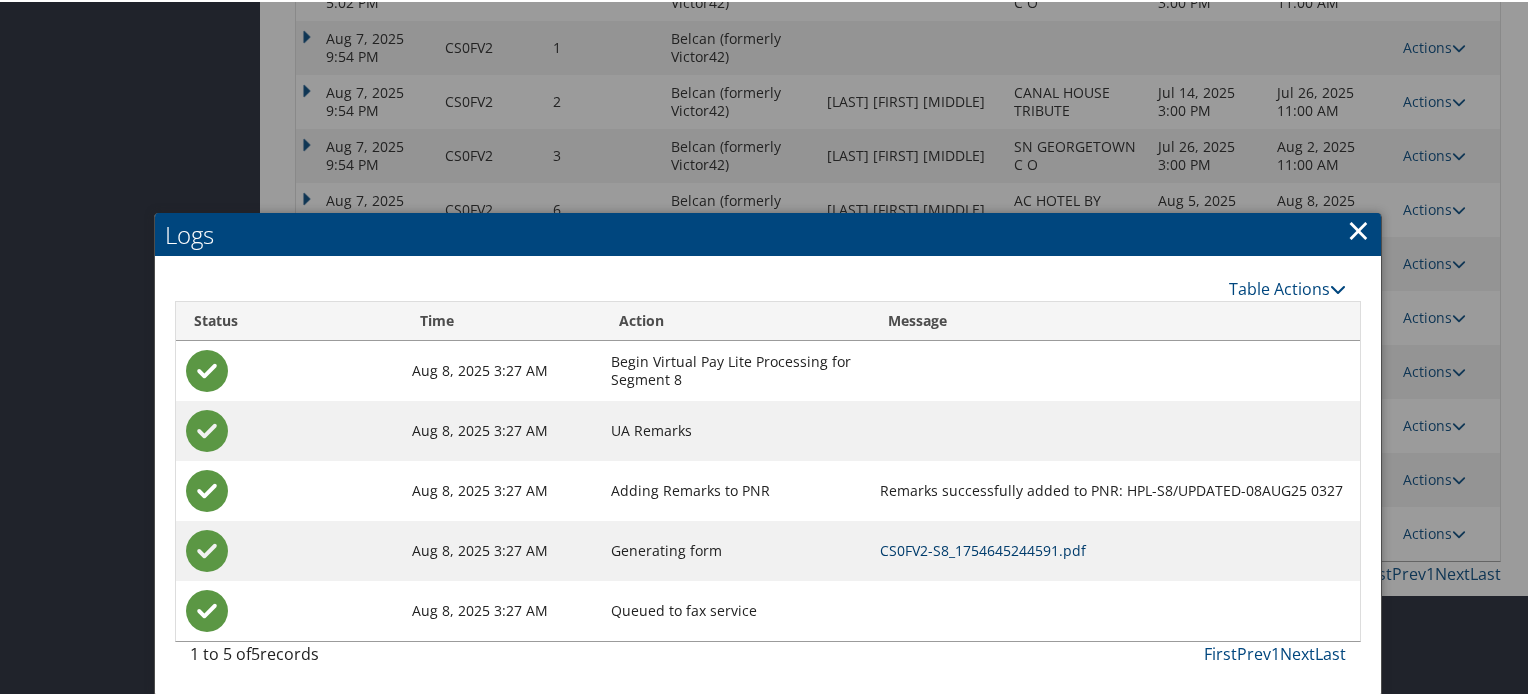 click on "CS0FV2-S8_1754645244591.pdf" at bounding box center (983, 548) 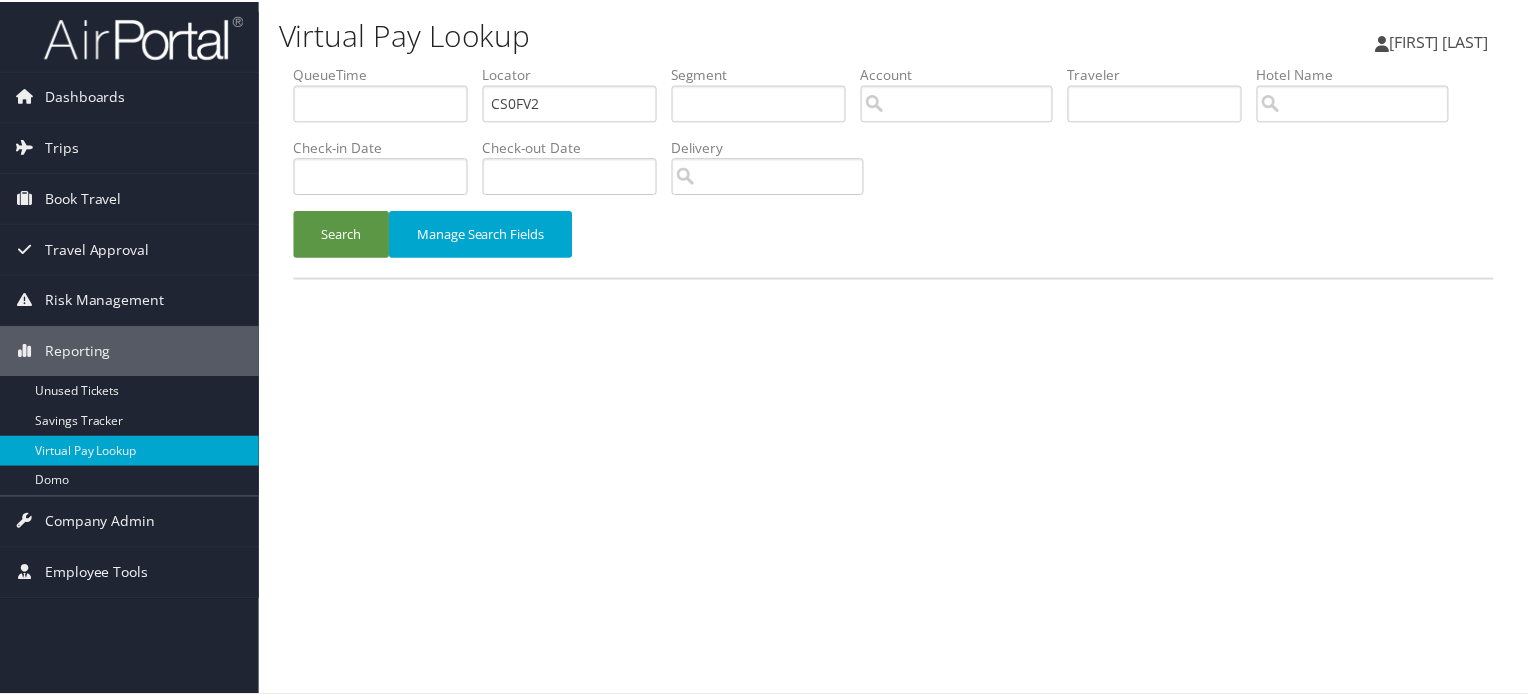 scroll, scrollTop: 0, scrollLeft: 0, axis: both 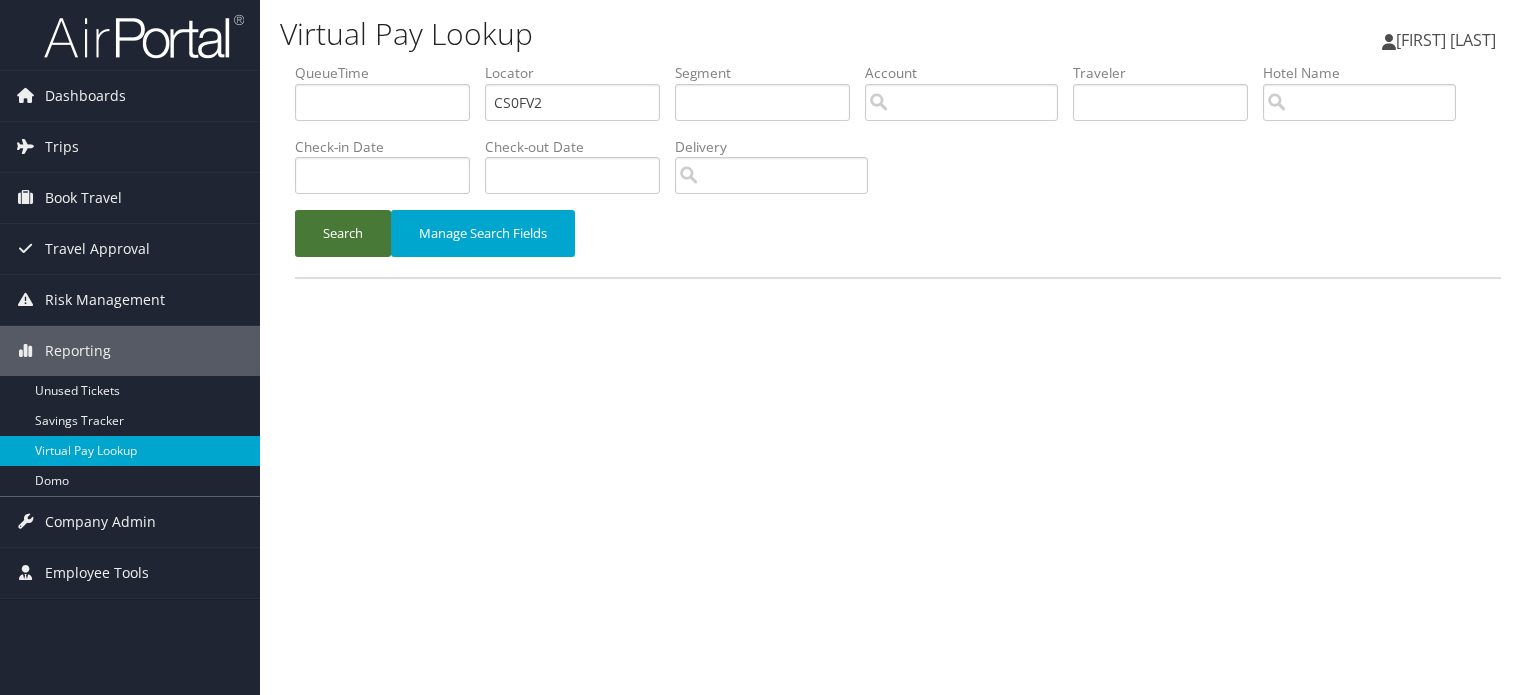 click on "Search" at bounding box center [343, 233] 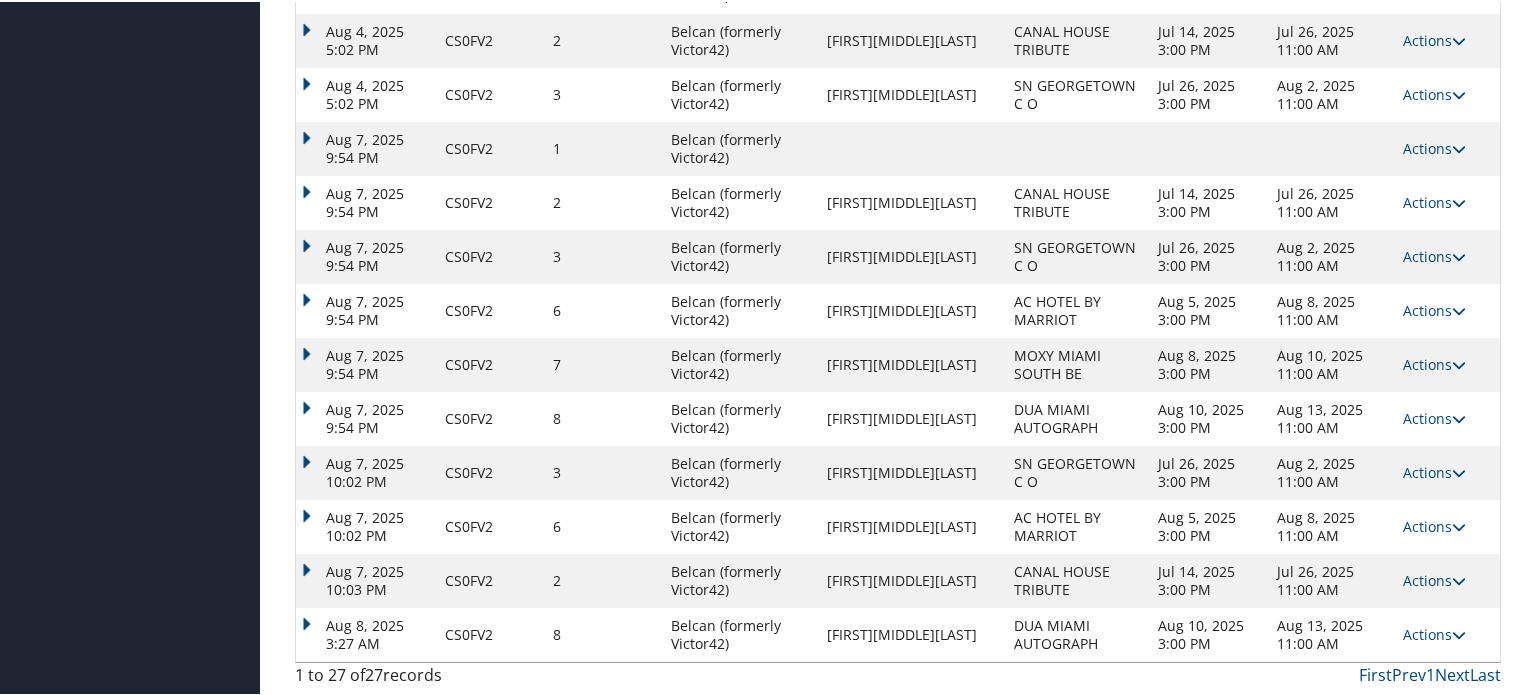 scroll, scrollTop: 1281, scrollLeft: 0, axis: vertical 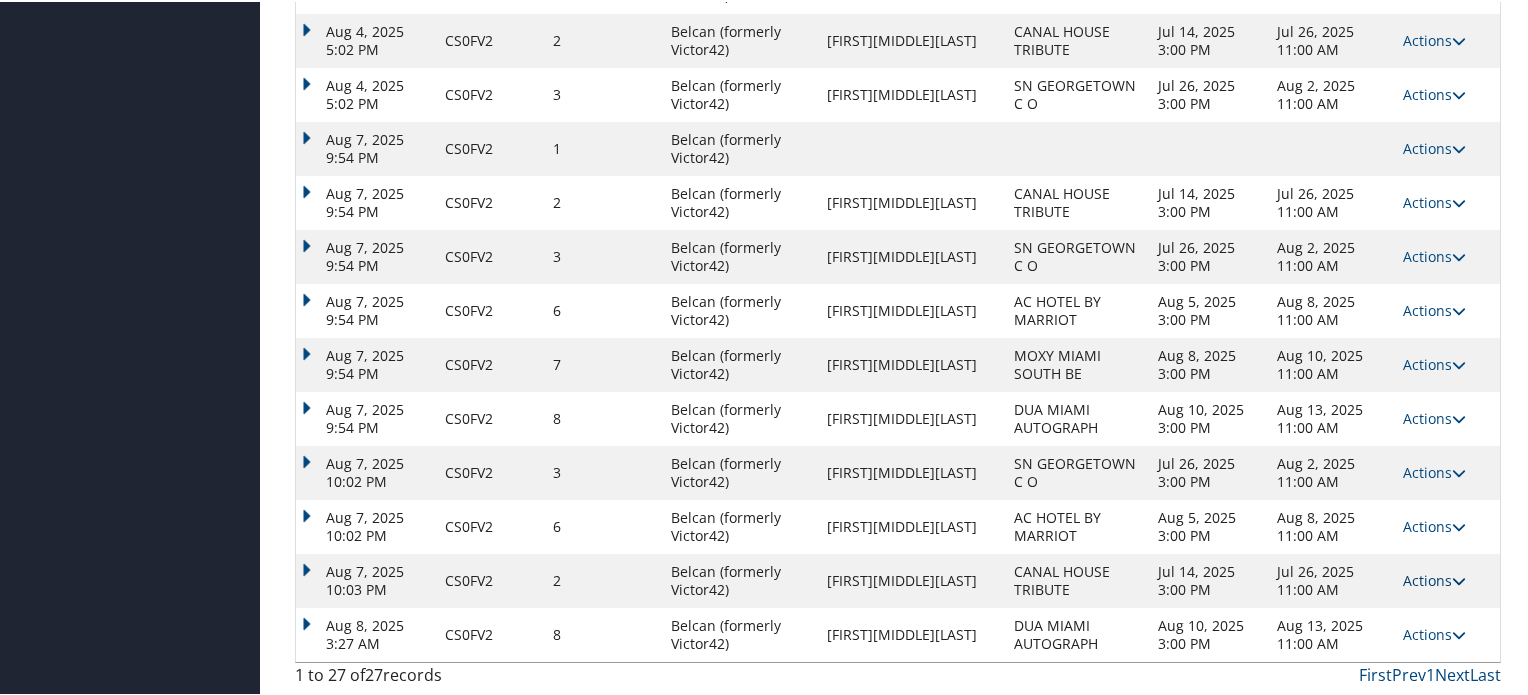 click at bounding box center (1459, 579) 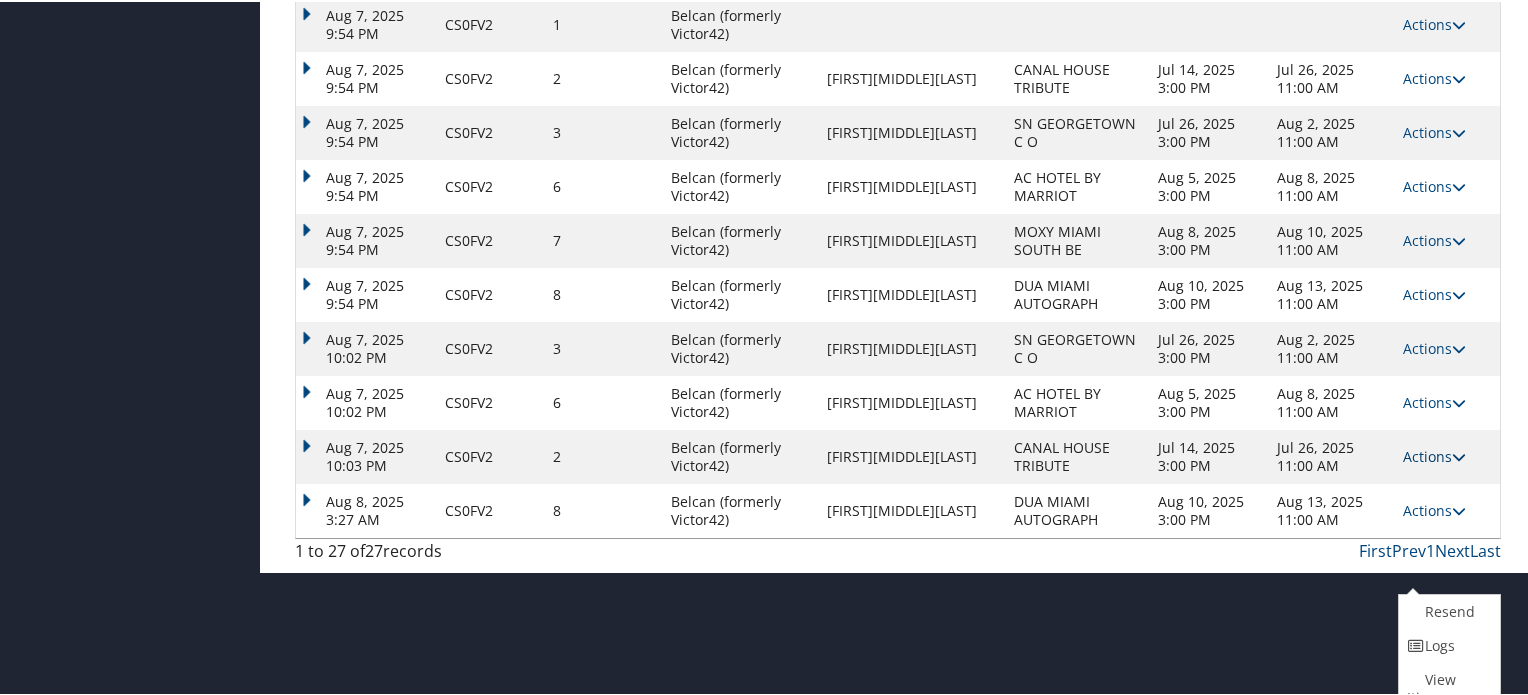 scroll, scrollTop: 1299, scrollLeft: 0, axis: vertical 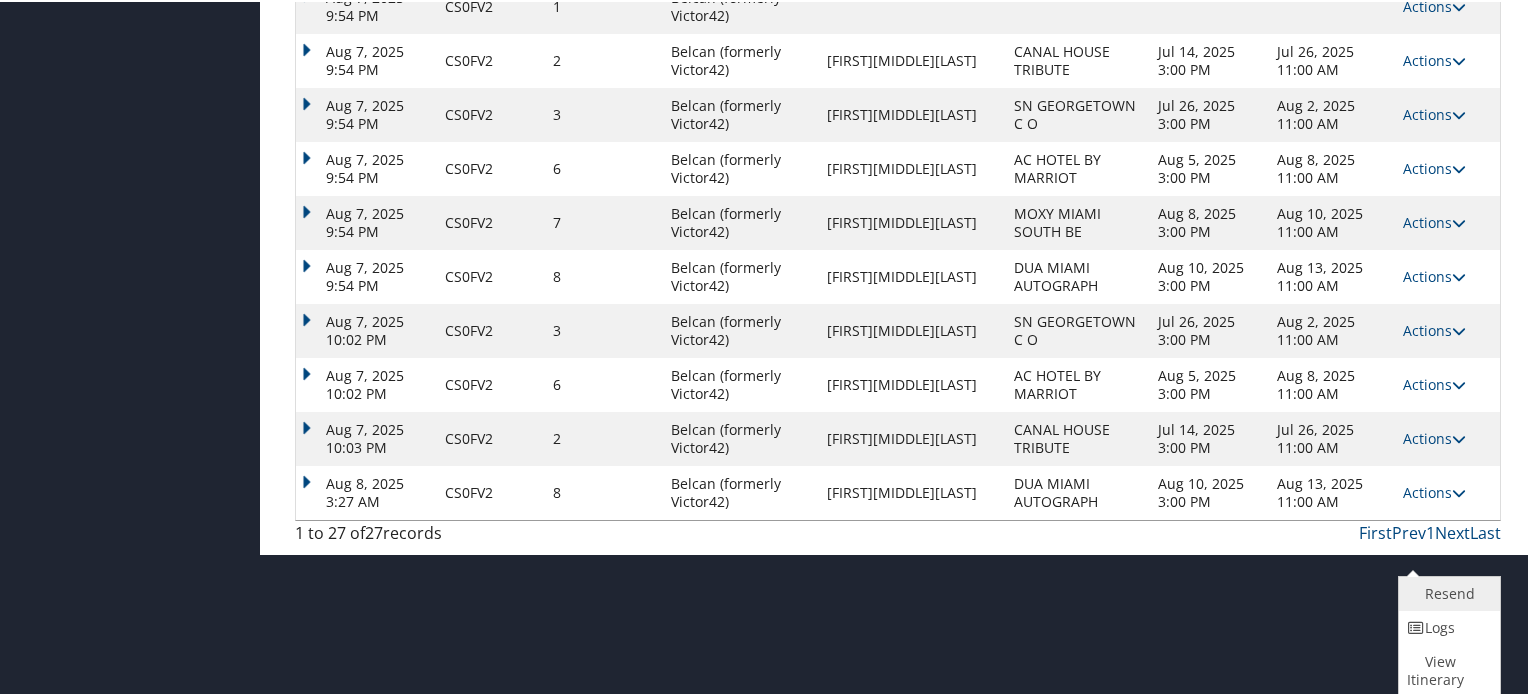 click on "Resend" at bounding box center (1447, 592) 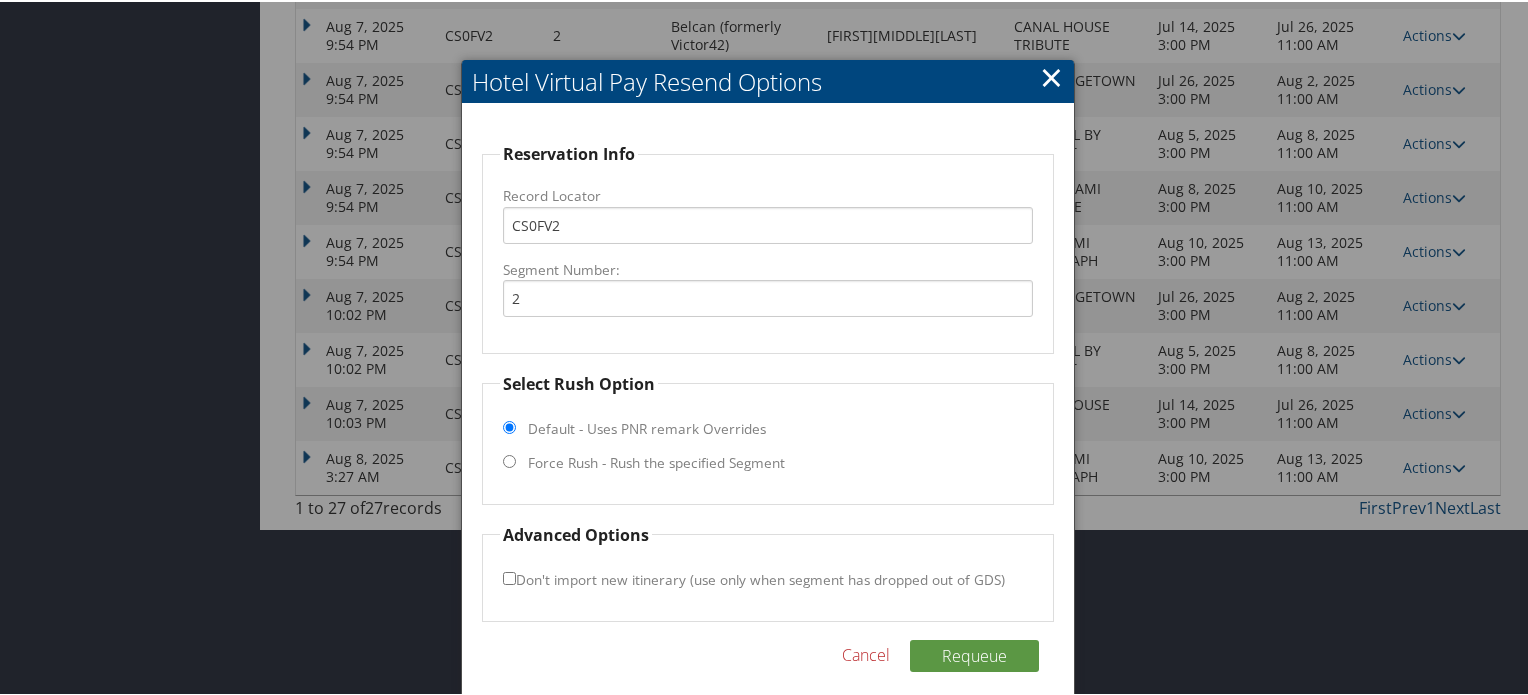 scroll, scrollTop: 1337, scrollLeft: 0, axis: vertical 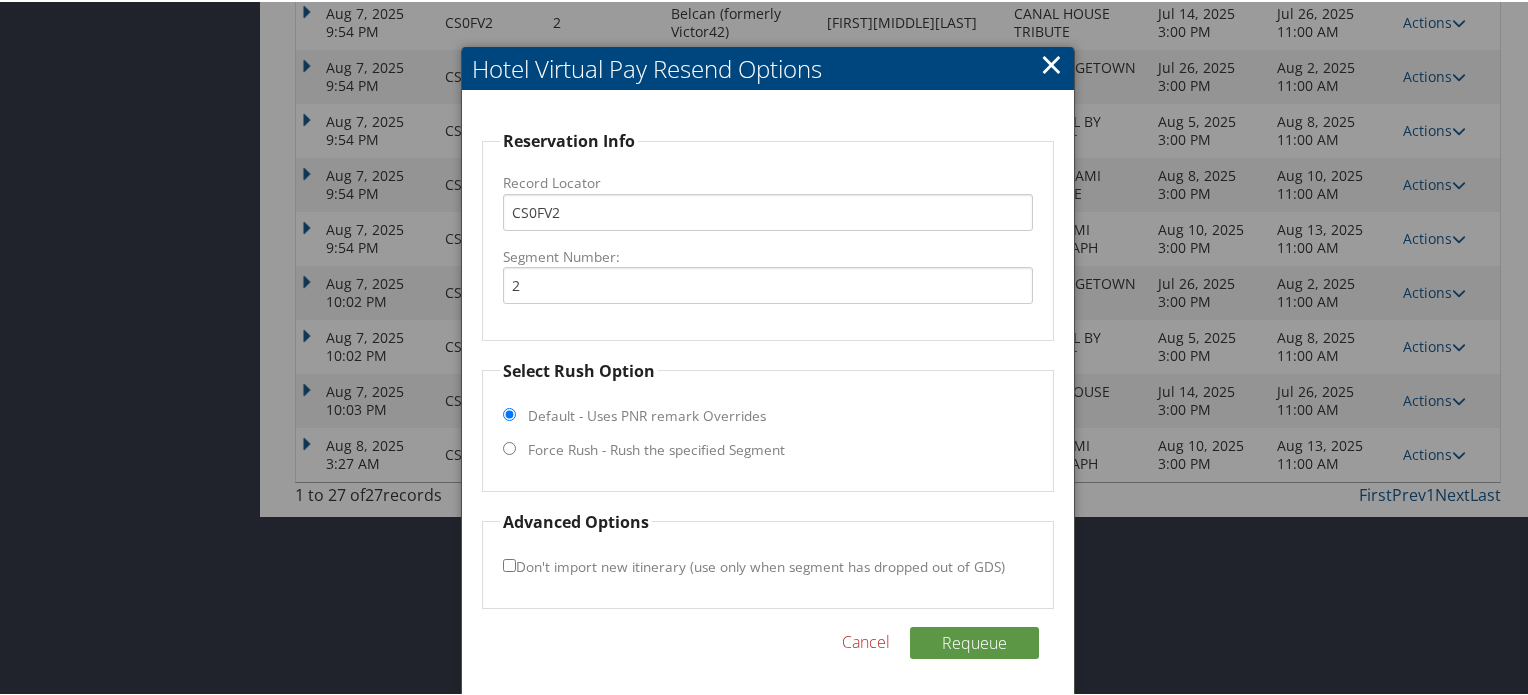 click on "Force Rush - Rush the specified Segment" at bounding box center (509, 446) 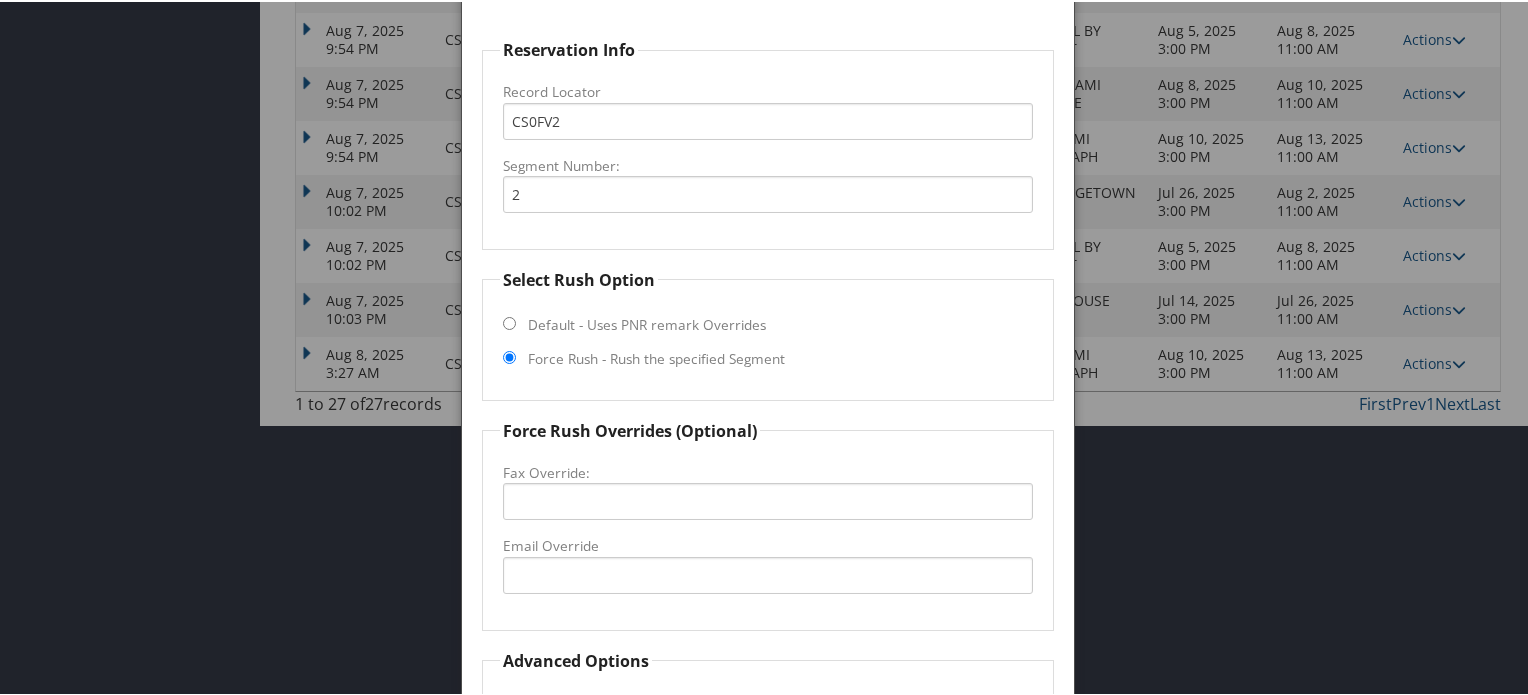 scroll, scrollTop: 1267, scrollLeft: 0, axis: vertical 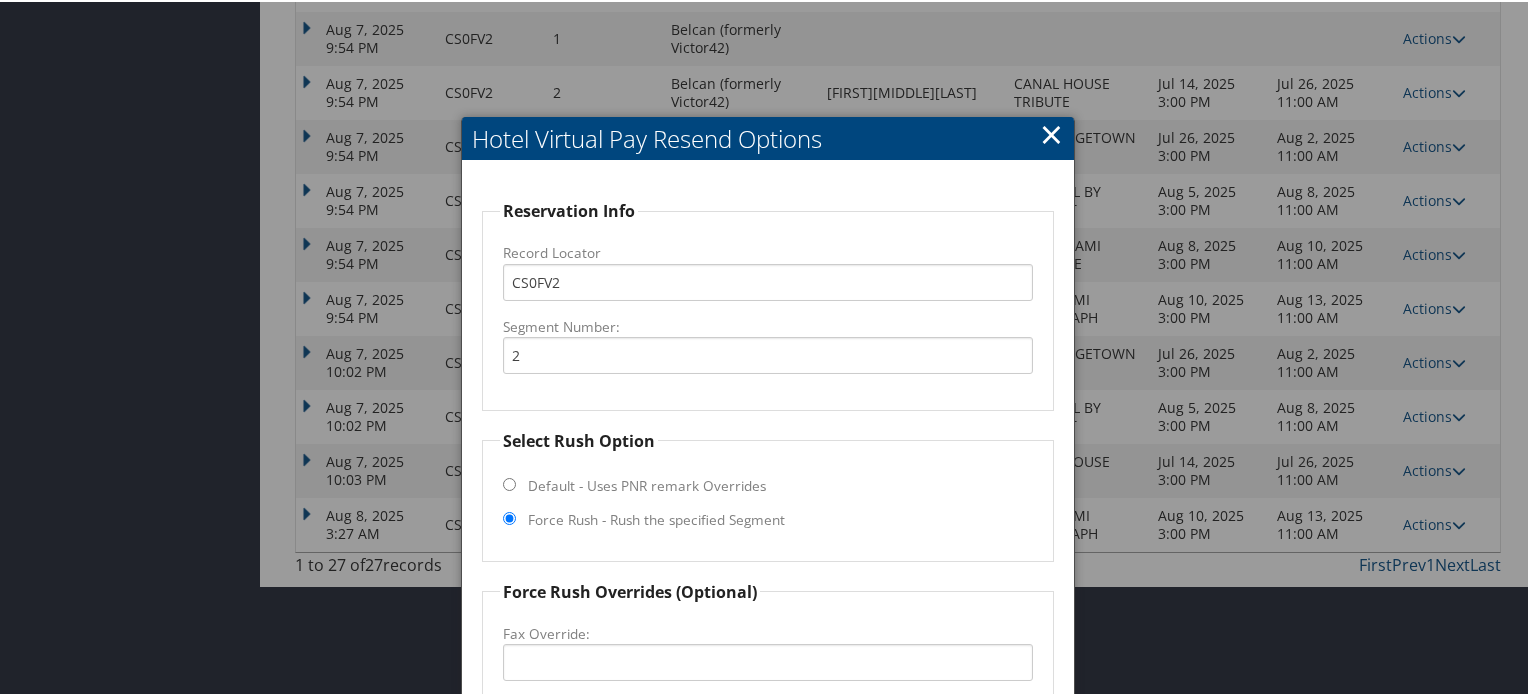 click on "×" at bounding box center (1051, 132) 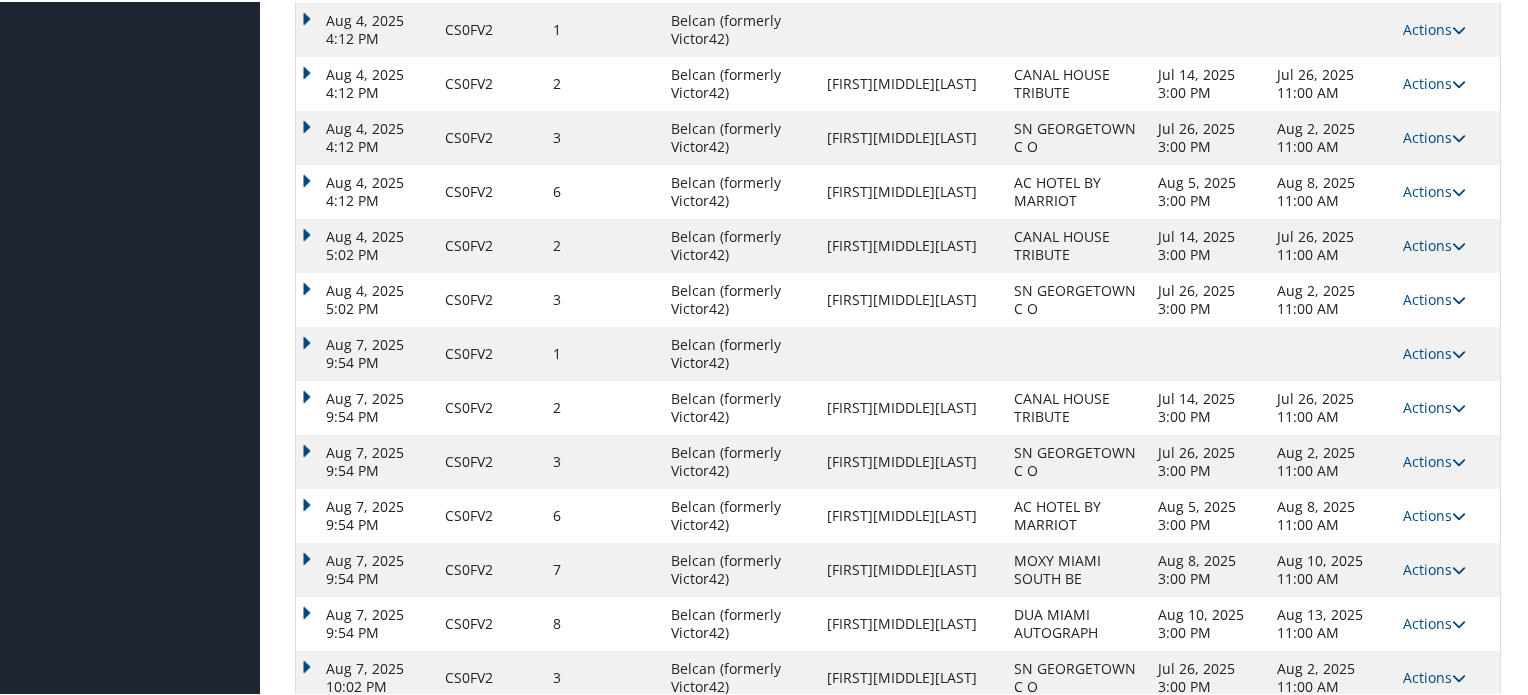 scroll, scrollTop: 981, scrollLeft: 0, axis: vertical 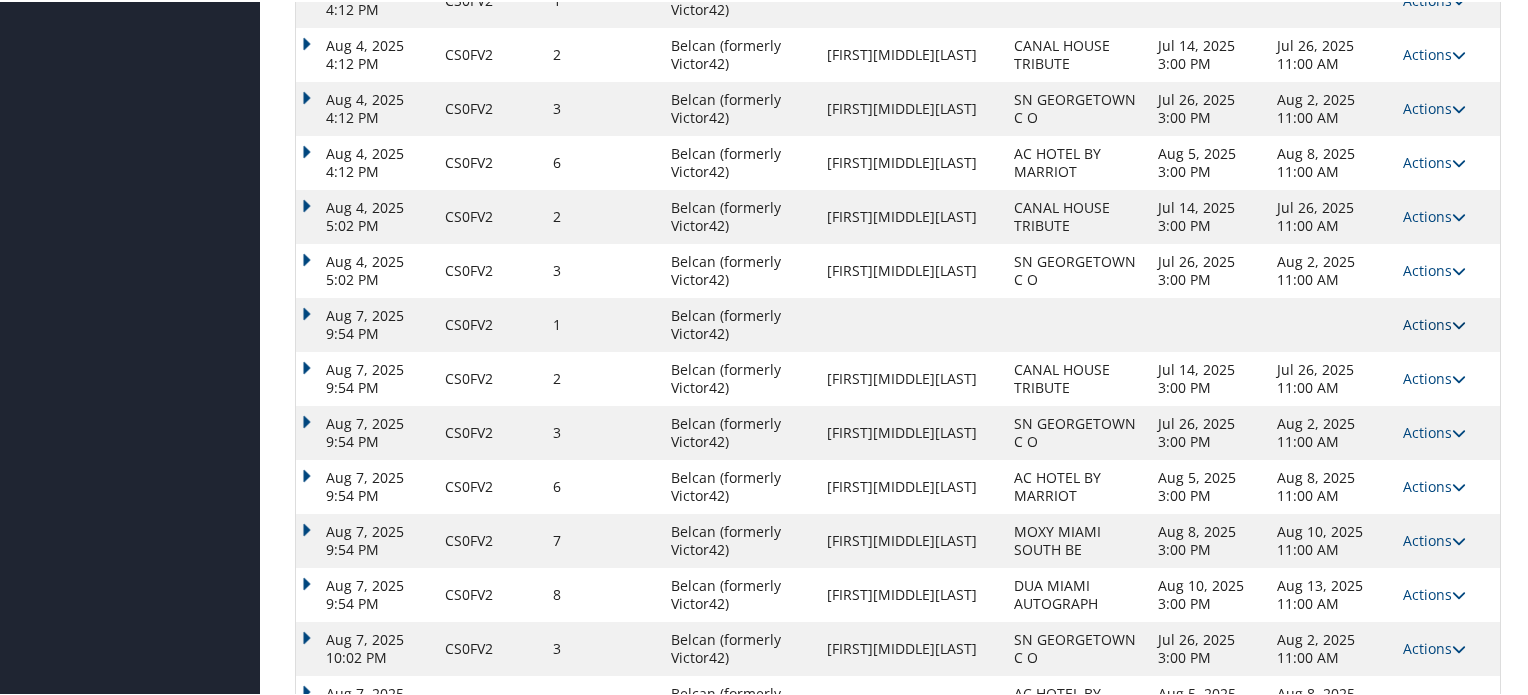 click on "Actions" at bounding box center [1434, 322] 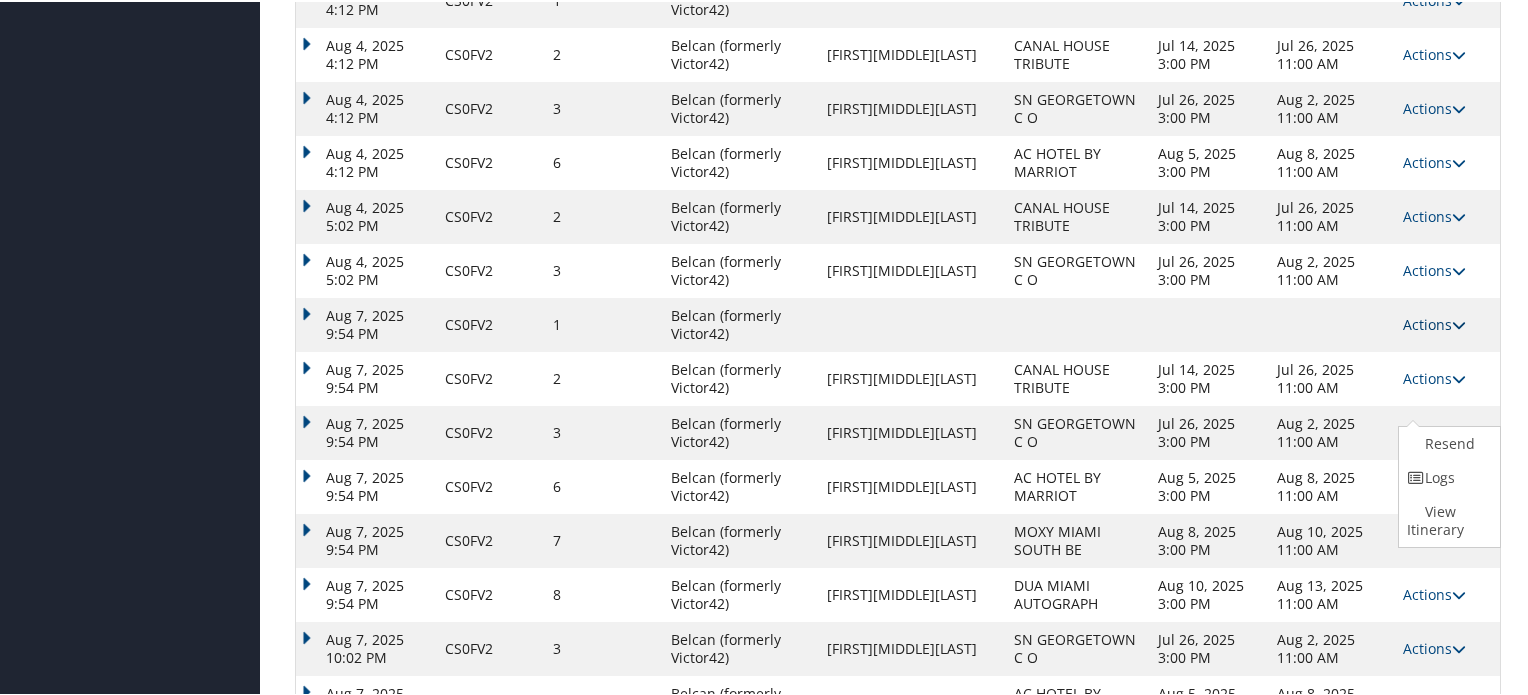 click on "Actions" at bounding box center (1434, 322) 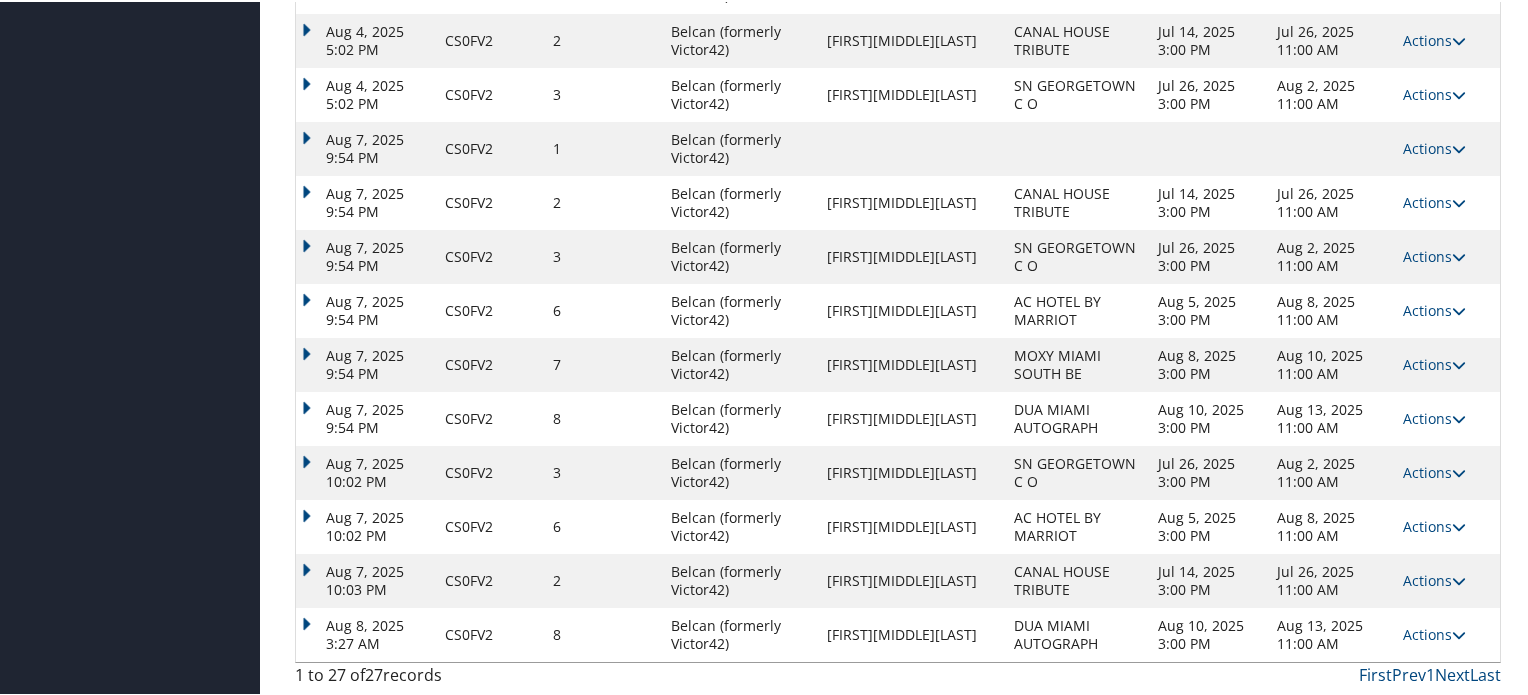 scroll, scrollTop: 1281, scrollLeft: 0, axis: vertical 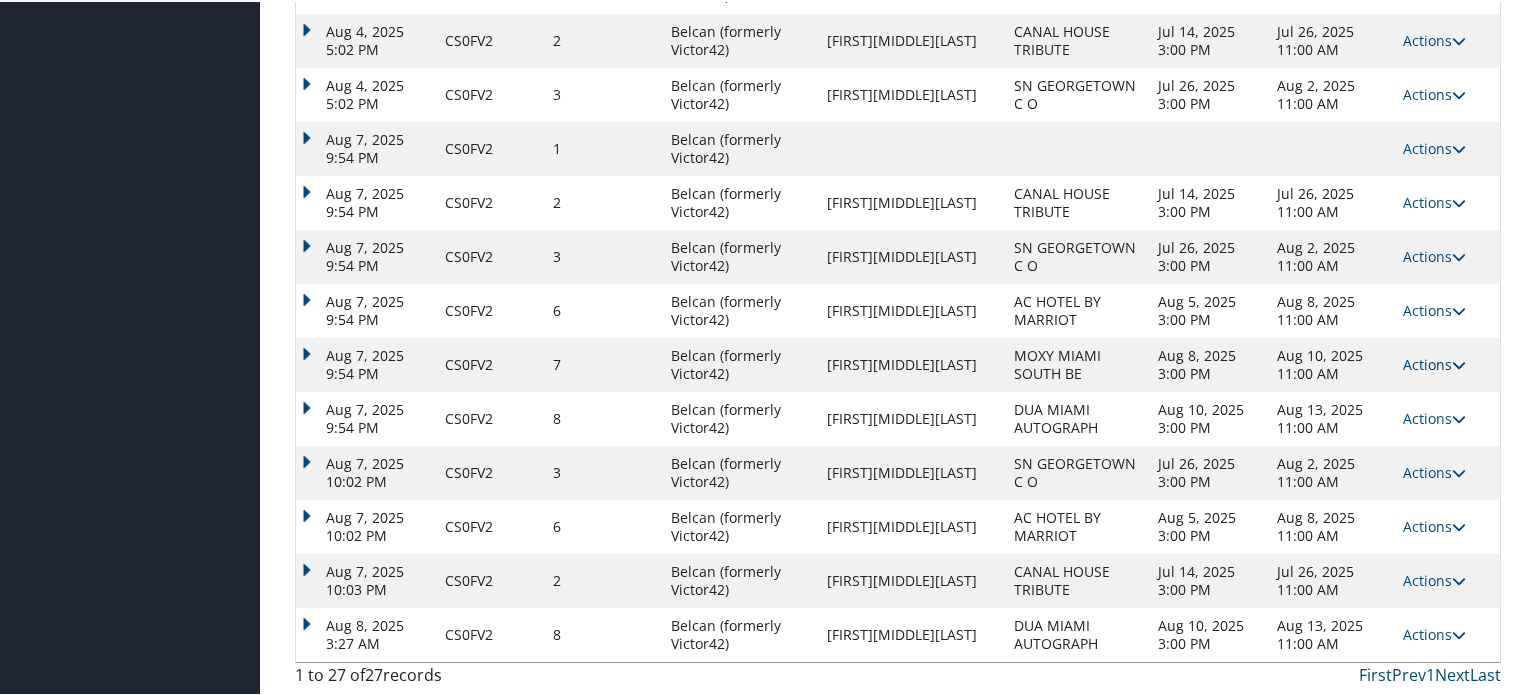click at bounding box center [1459, 363] 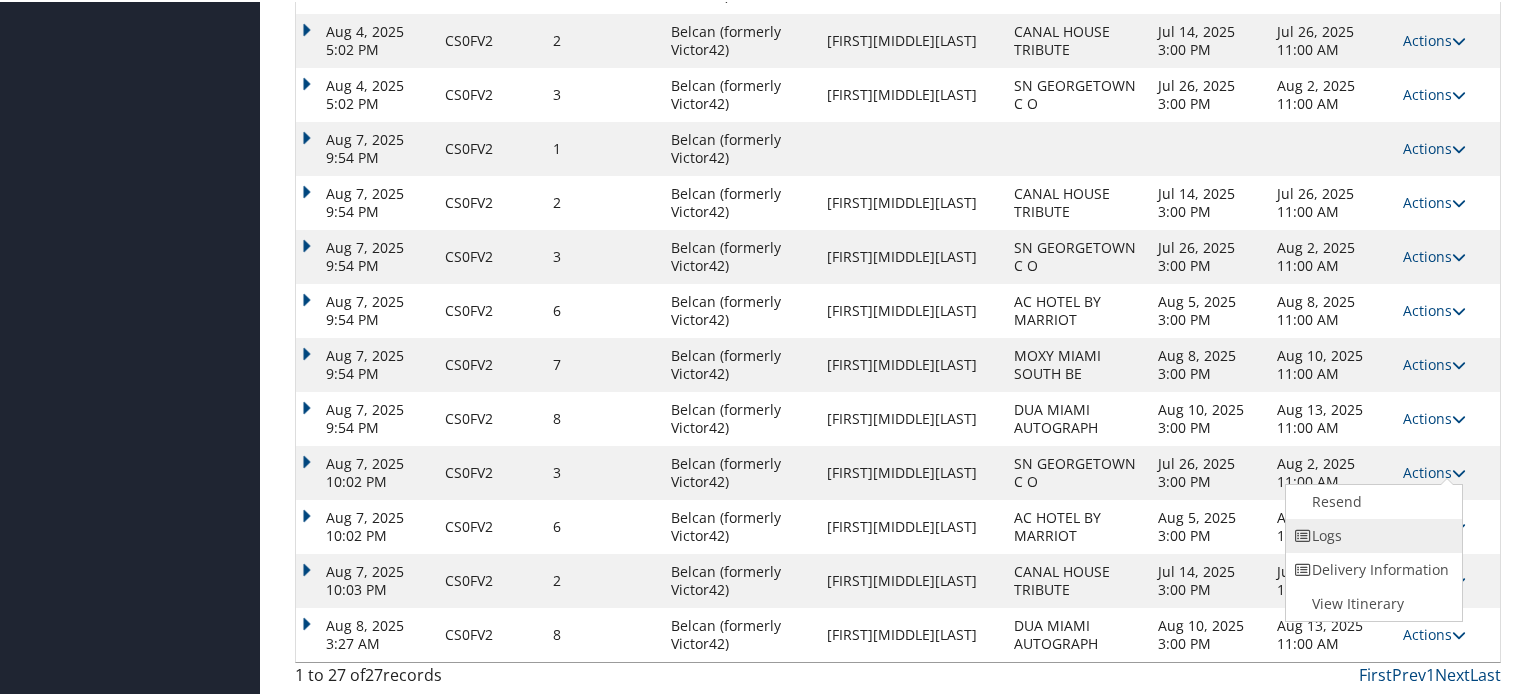 click on "Logs" at bounding box center (1371, 534) 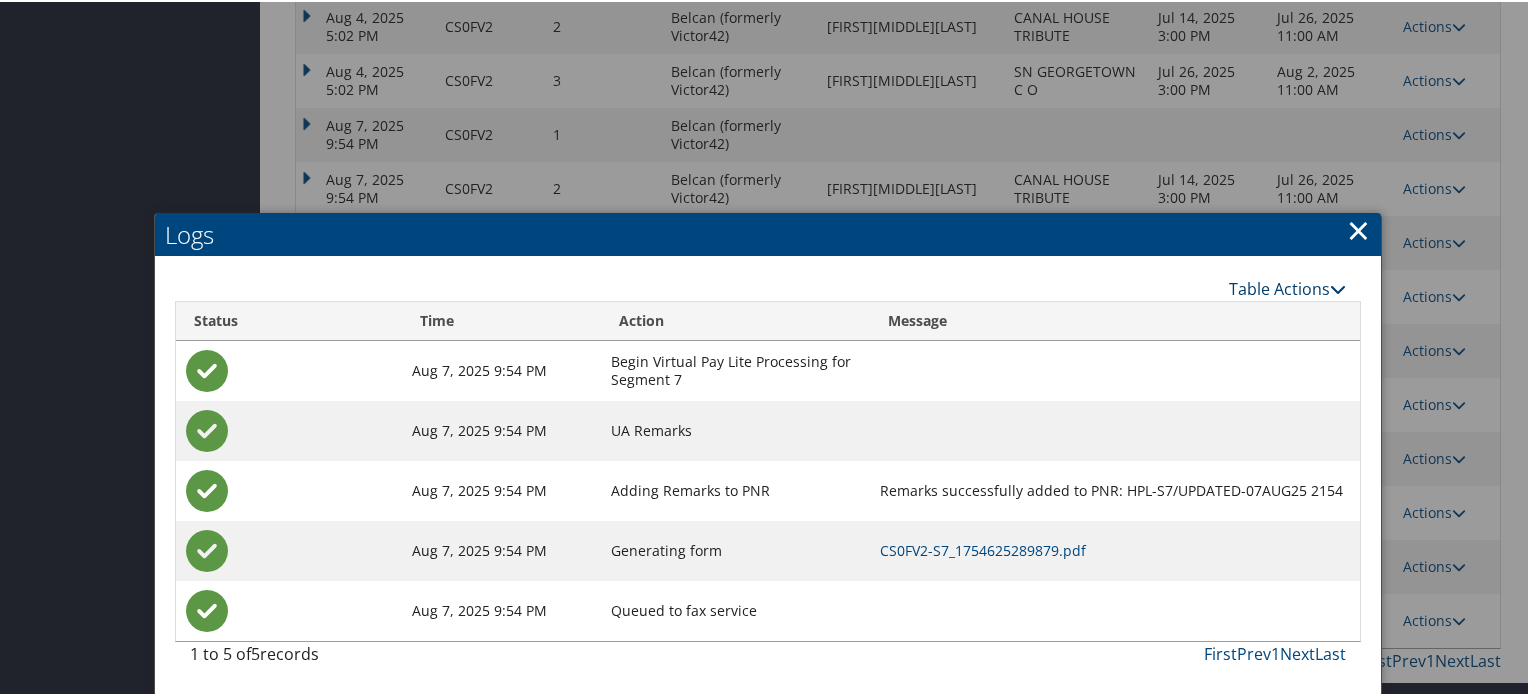 click at bounding box center (1338, 287) 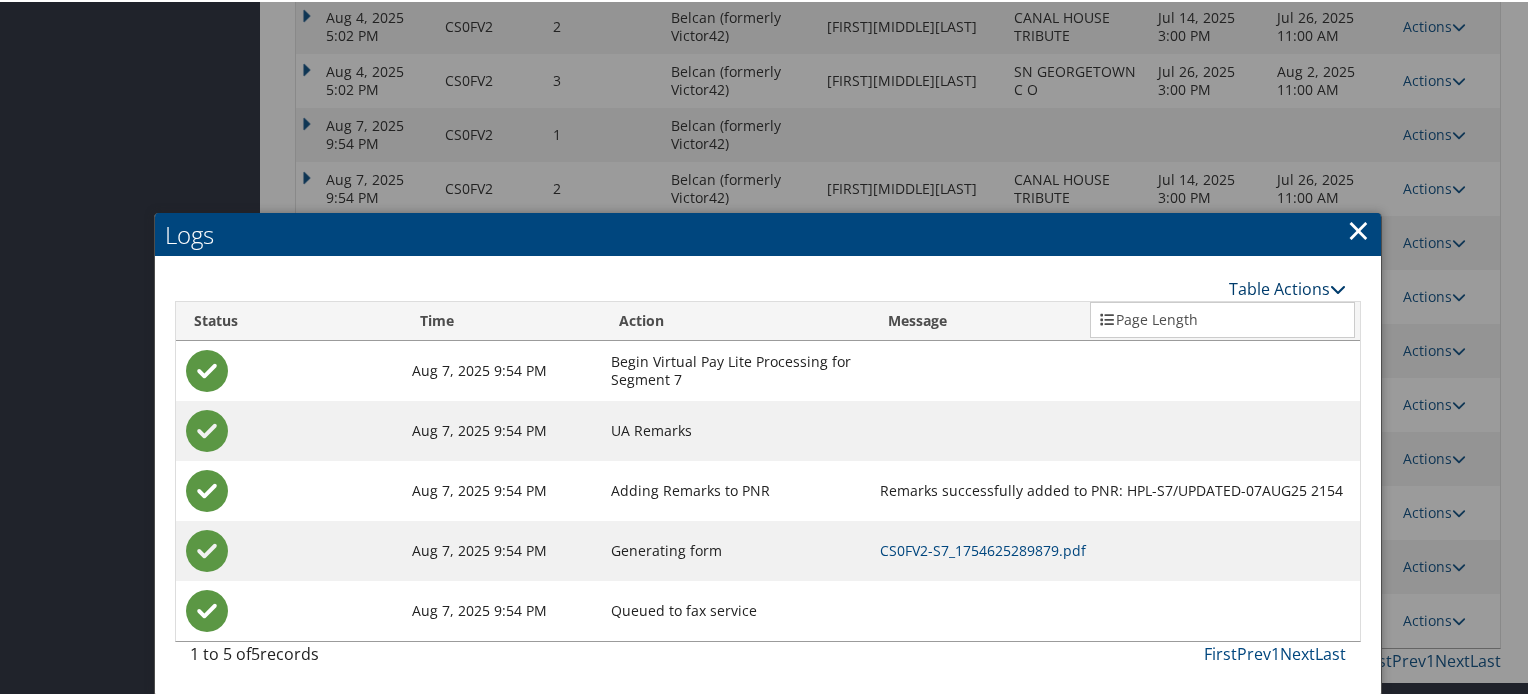 click at bounding box center (1338, 287) 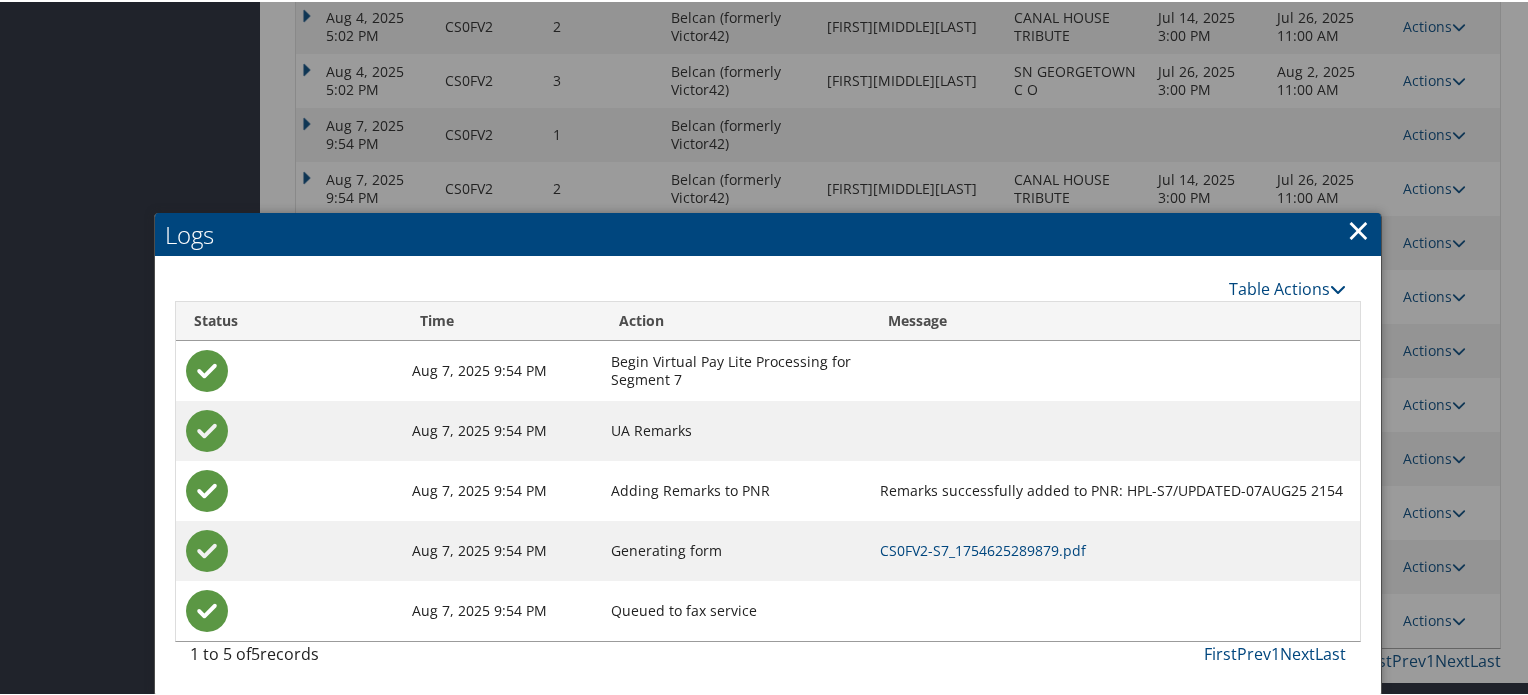 click on "×" at bounding box center (1358, 228) 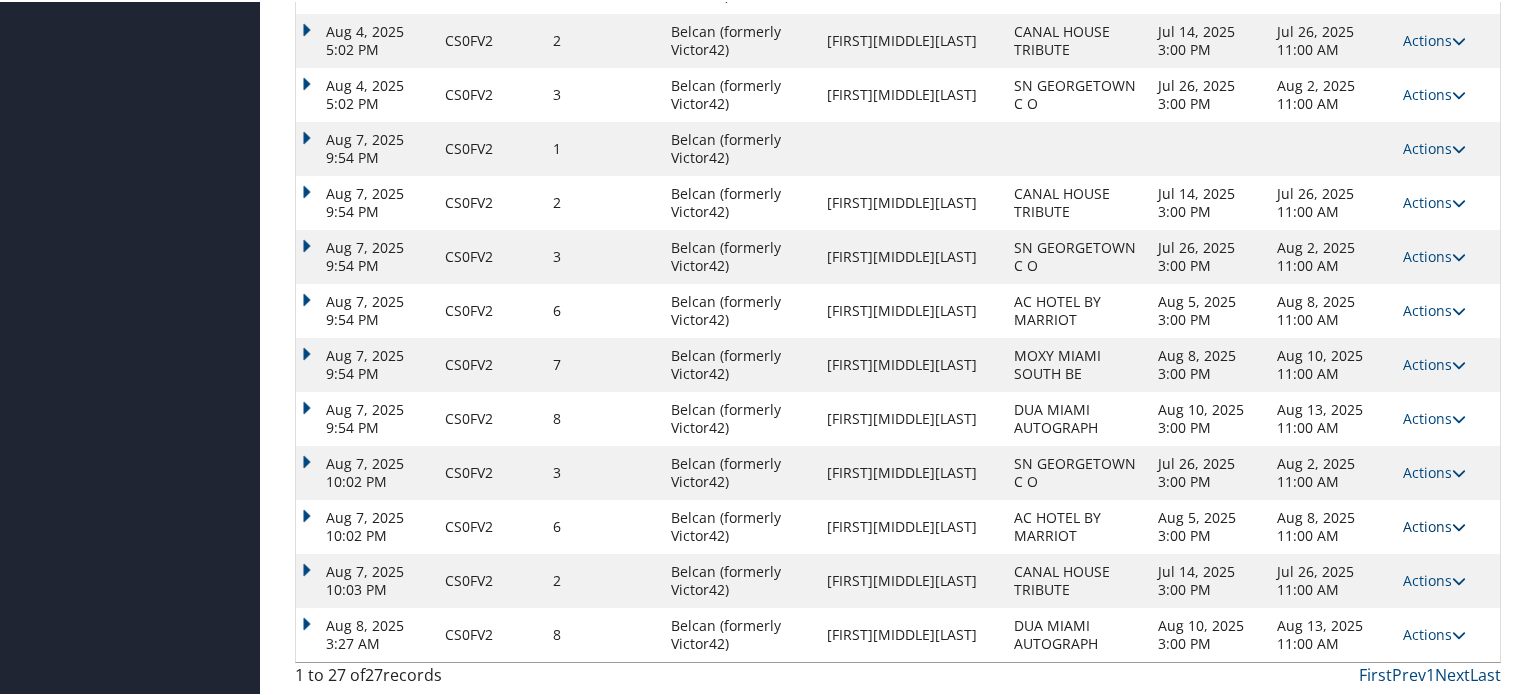 click at bounding box center (1459, 525) 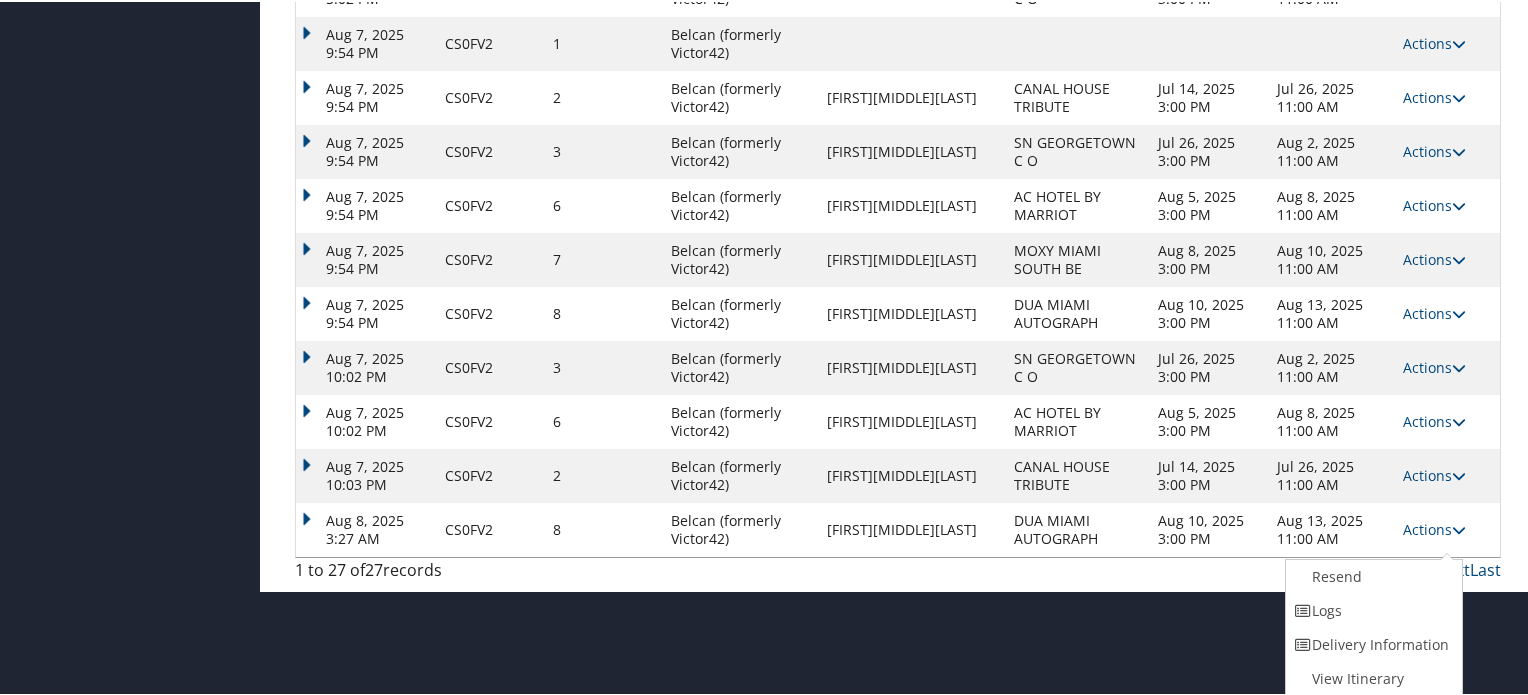click on "Actions   Resend  Logs  Delivery Information  View Itinerary" at bounding box center [1446, 420] 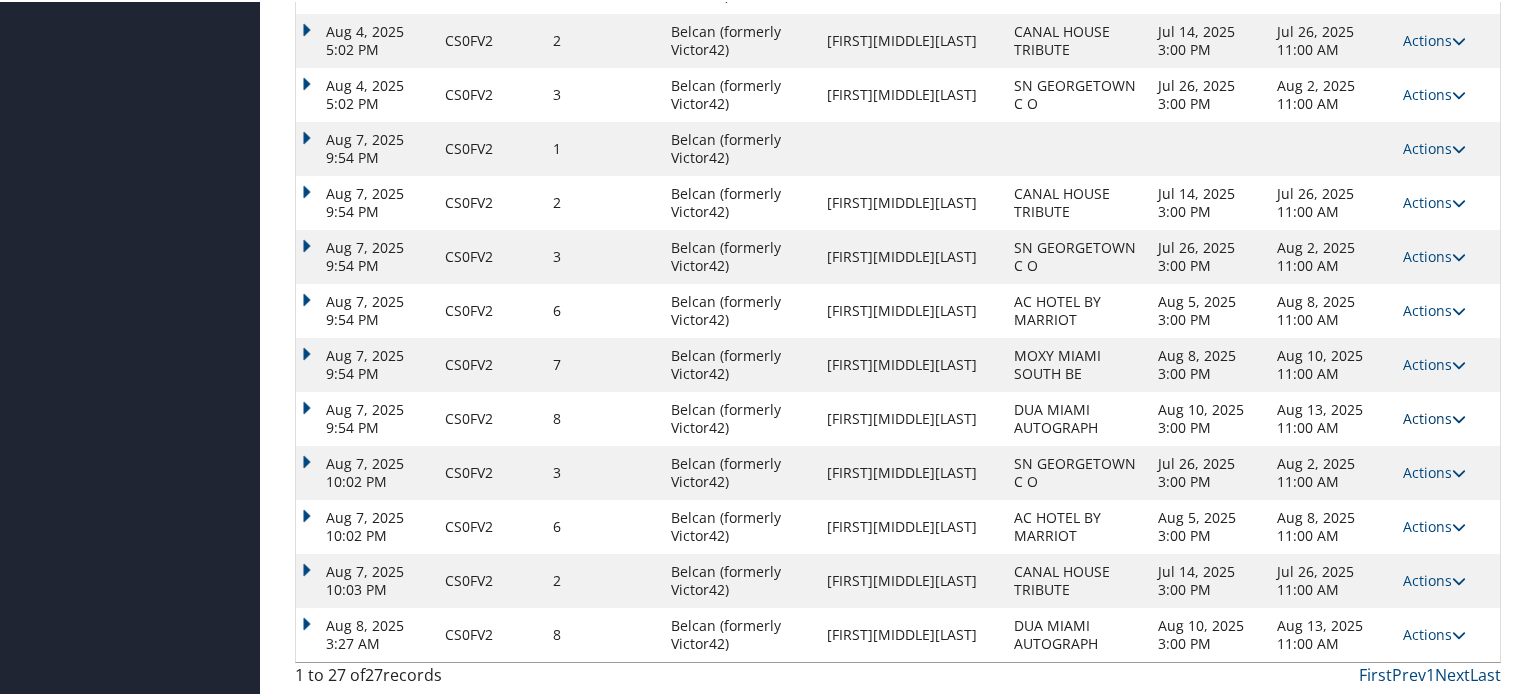 click at bounding box center [1459, 417] 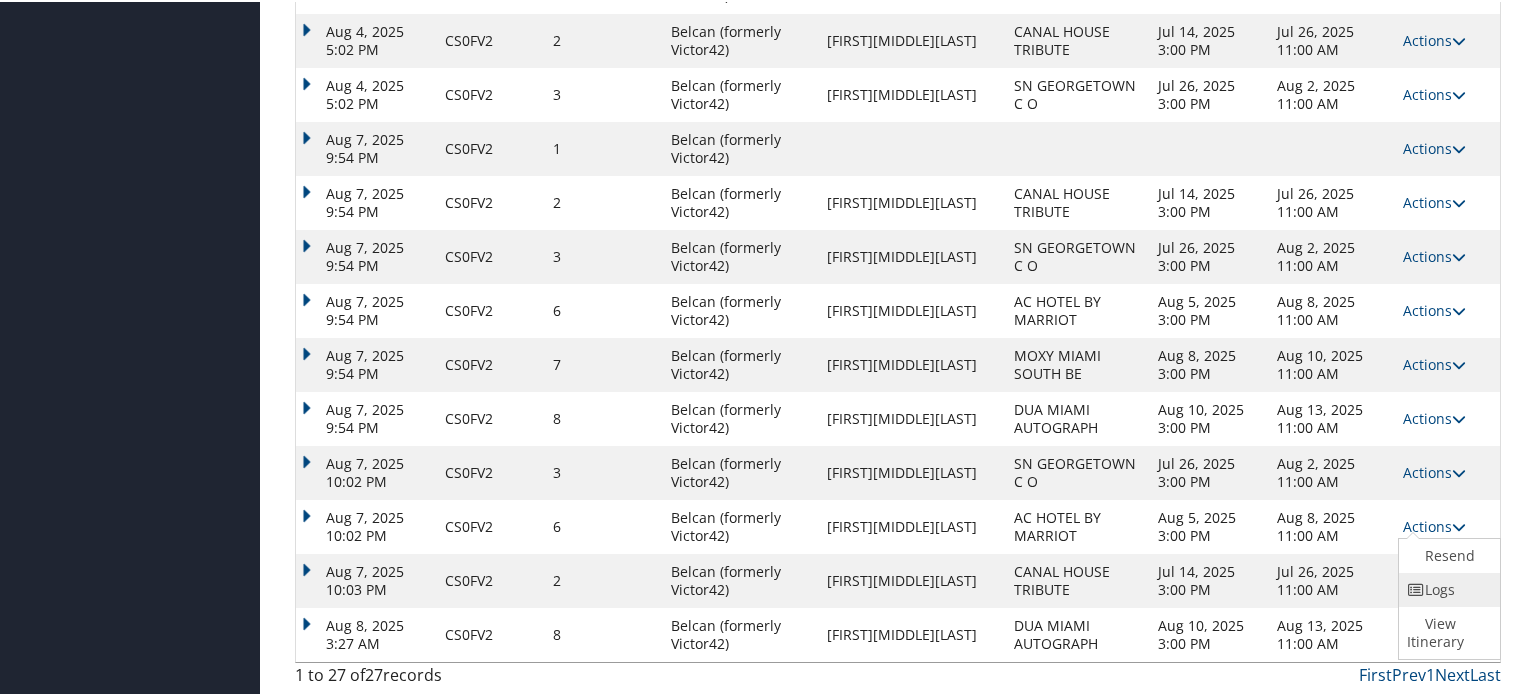 click on "Logs" at bounding box center (1447, 588) 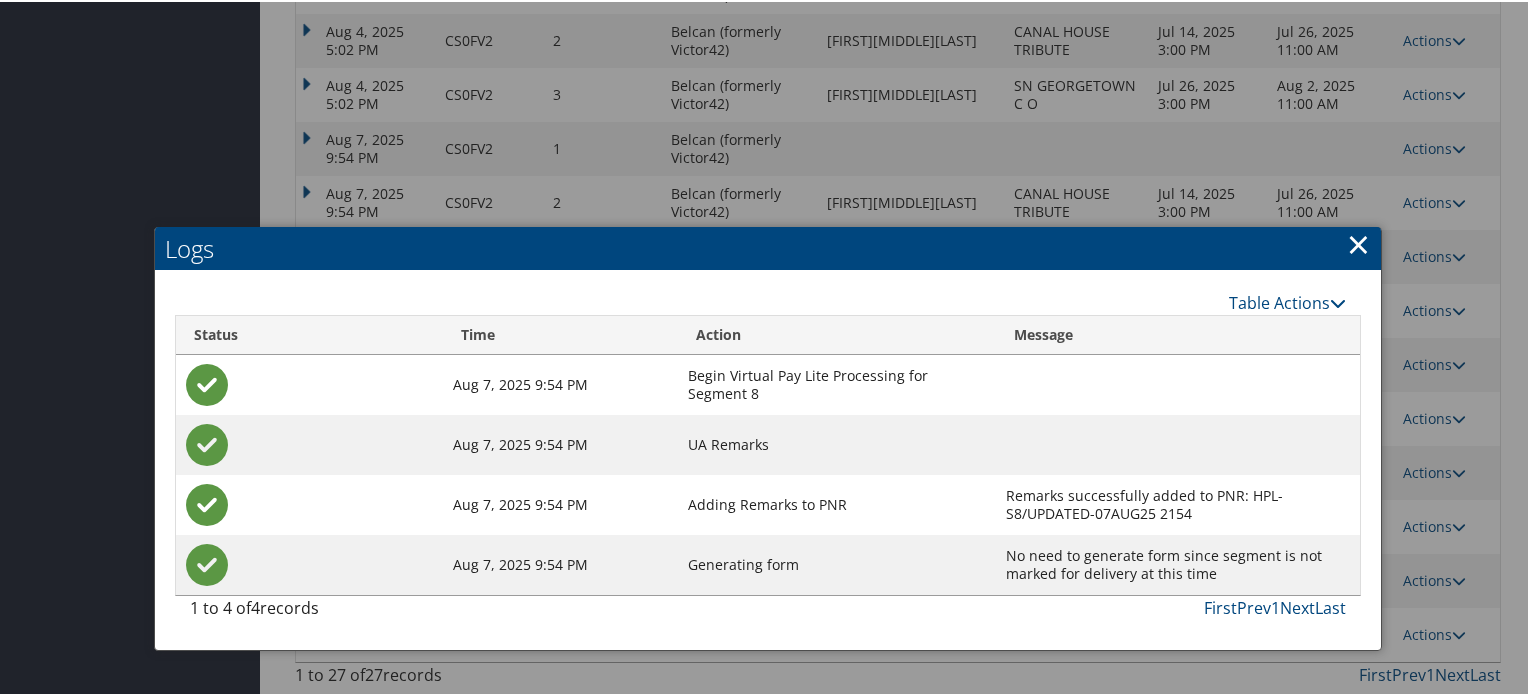 click on "×" at bounding box center (1358, 242) 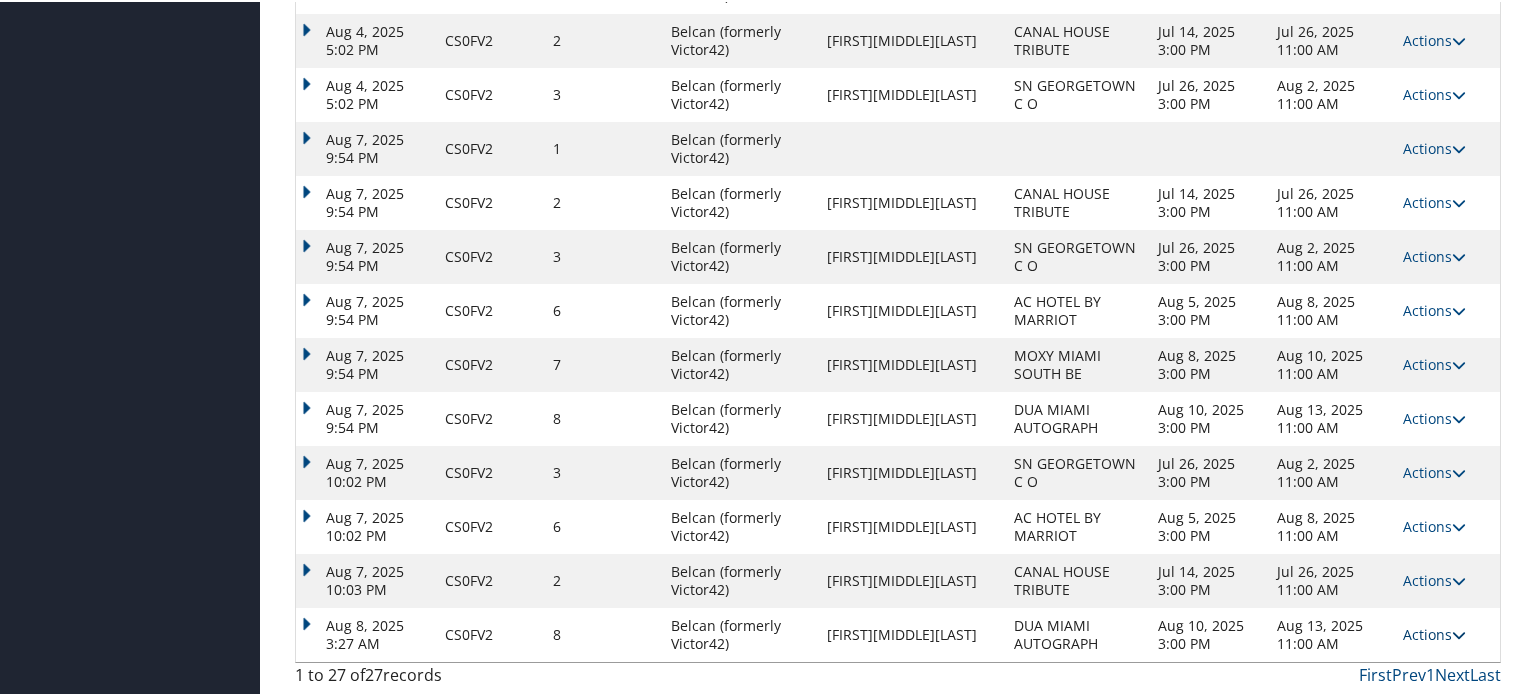 click at bounding box center [1459, 633] 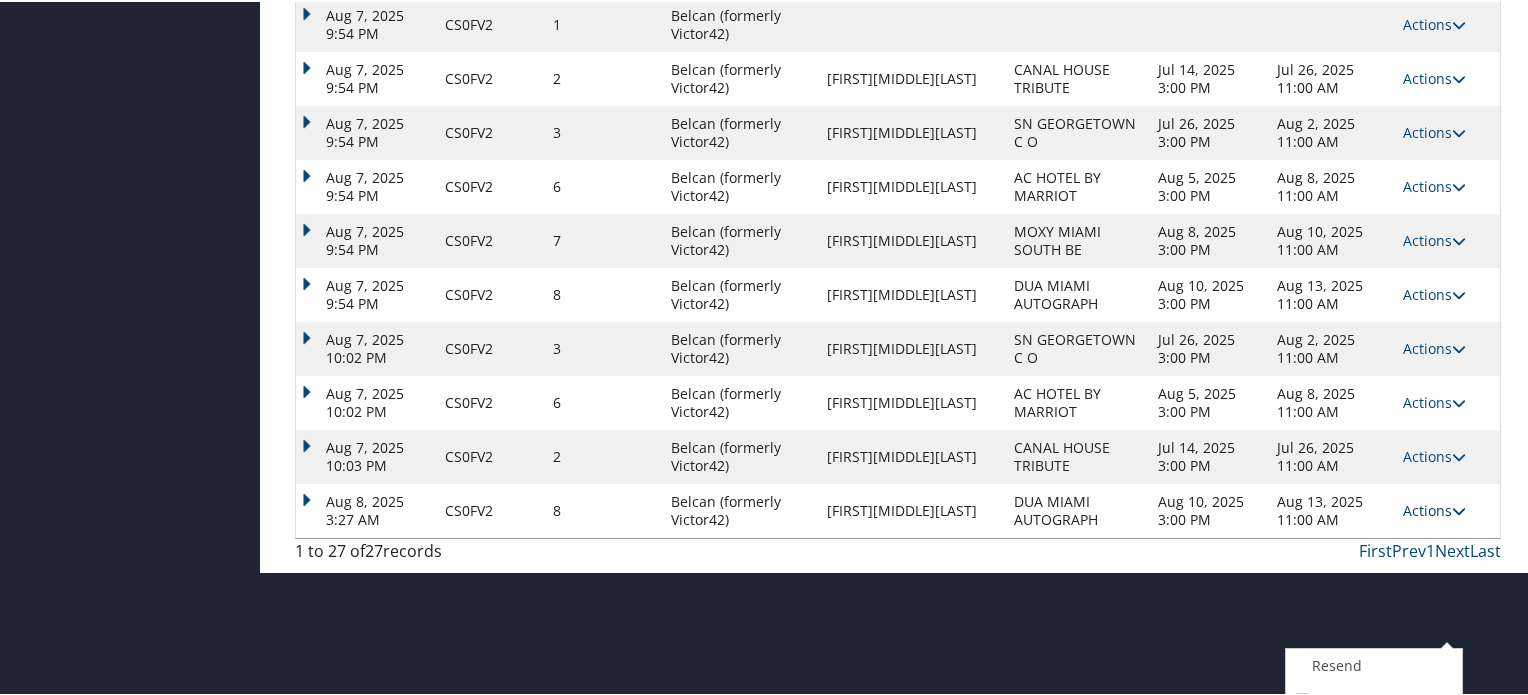scroll, scrollTop: 1368, scrollLeft: 0, axis: vertical 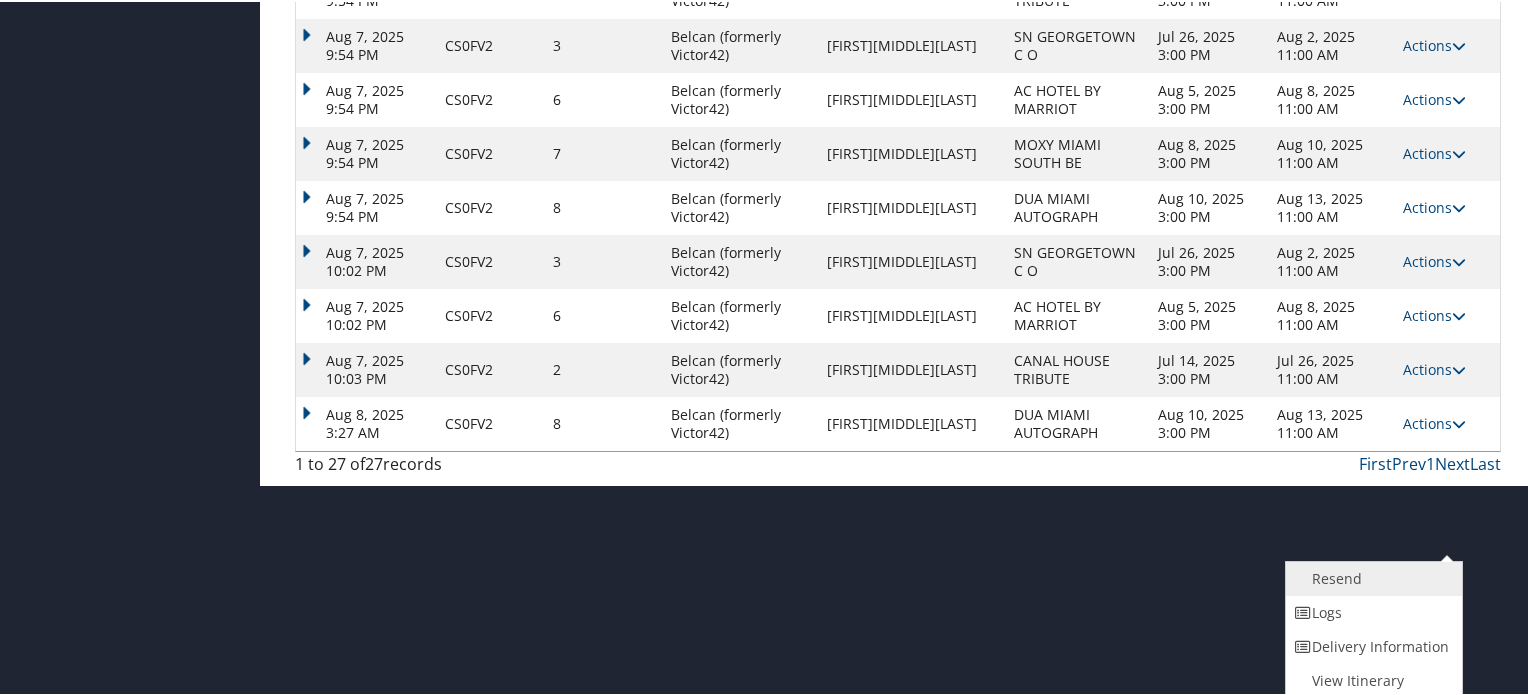 click on "Resend" at bounding box center [1371, 577] 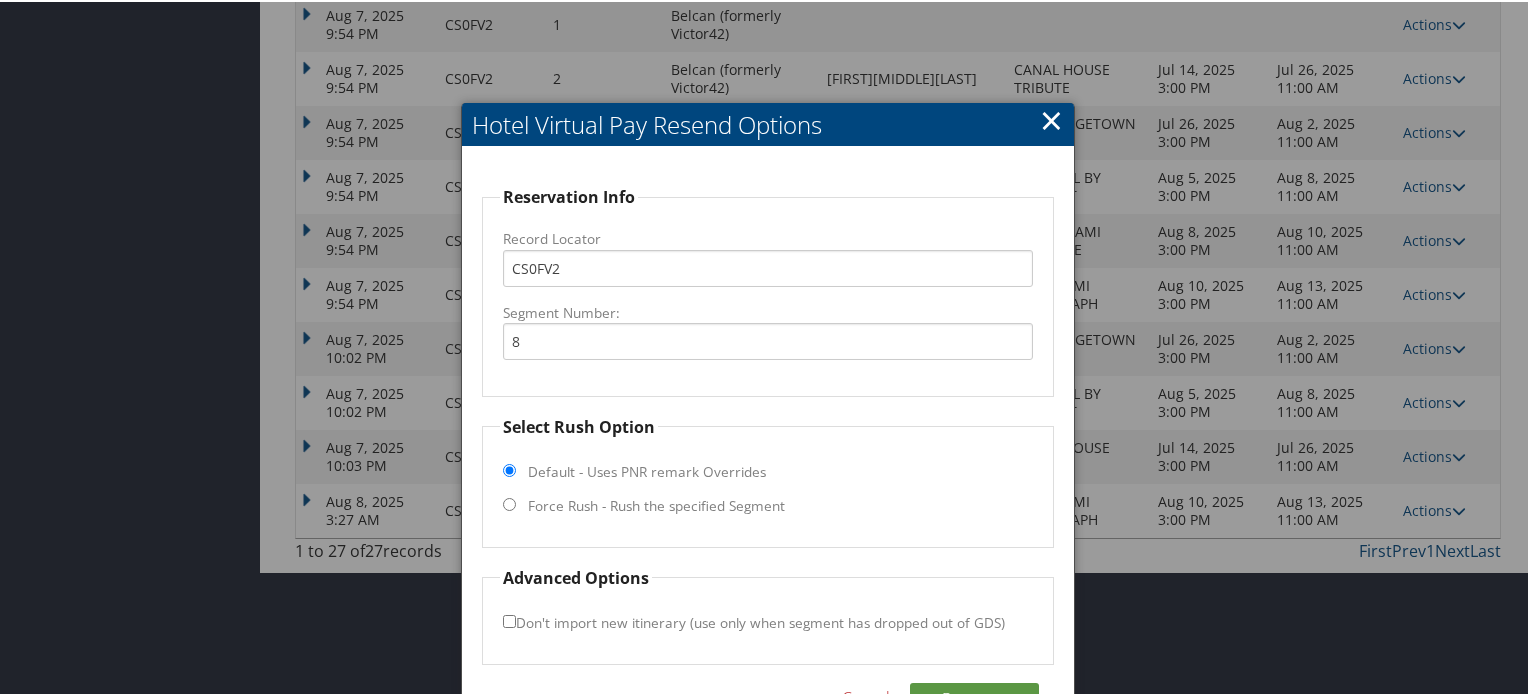 scroll, scrollTop: 1337, scrollLeft: 0, axis: vertical 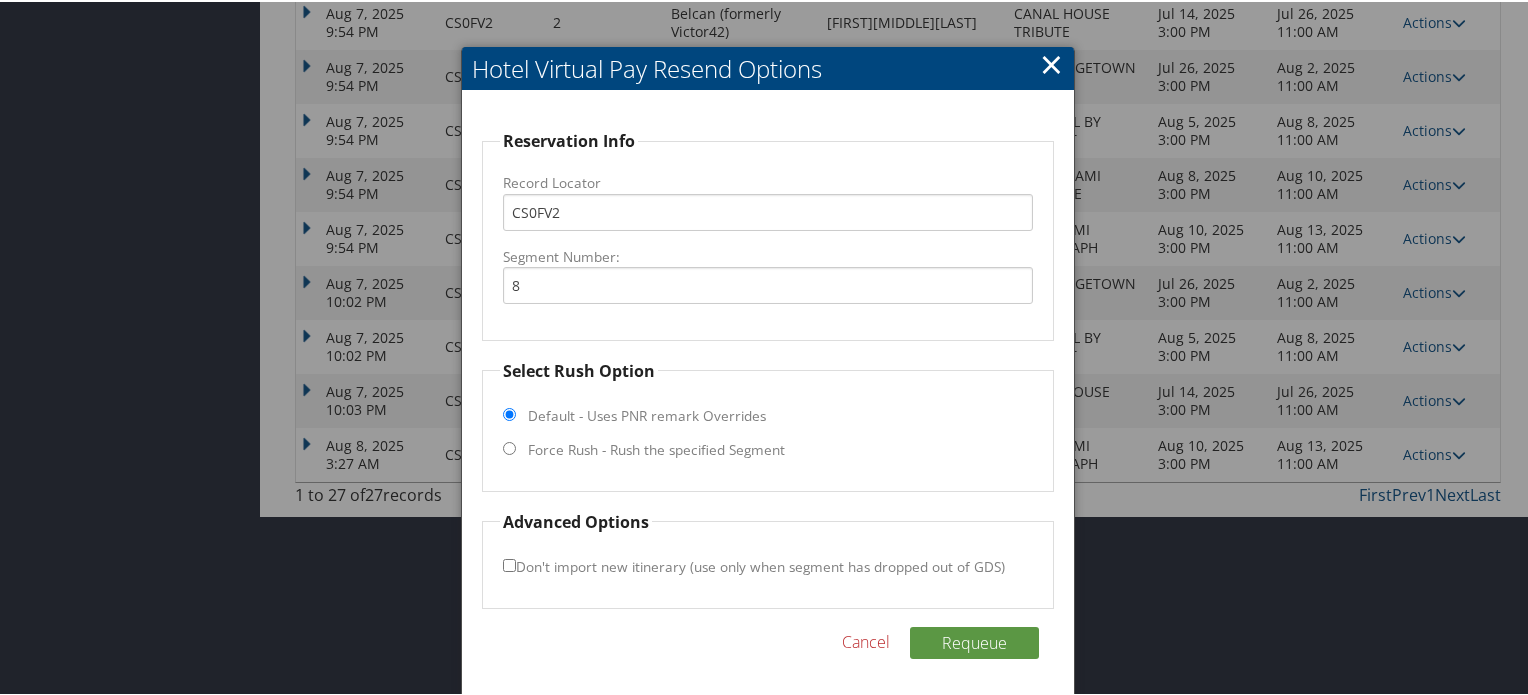 click on "Force Rush - Rush the specified Segment" at bounding box center [509, 446] 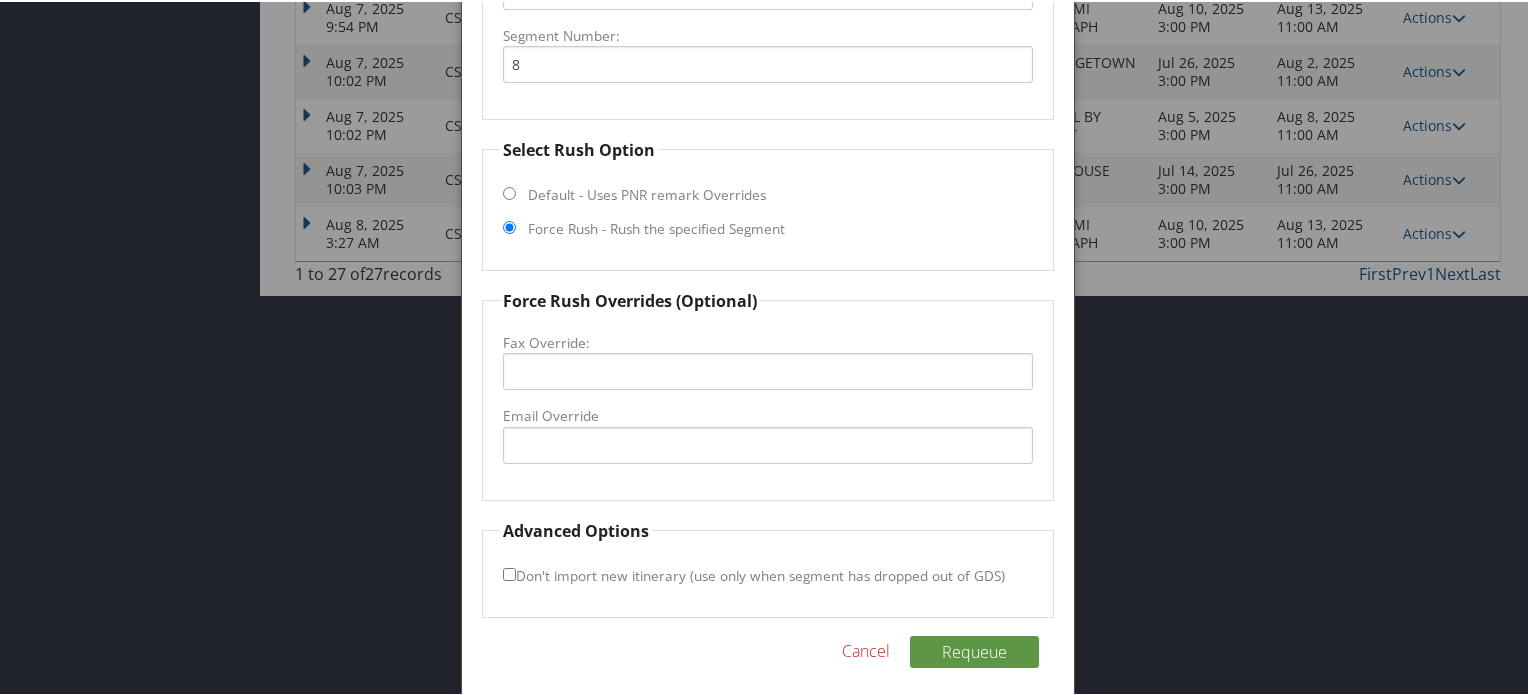 scroll, scrollTop: 1567, scrollLeft: 0, axis: vertical 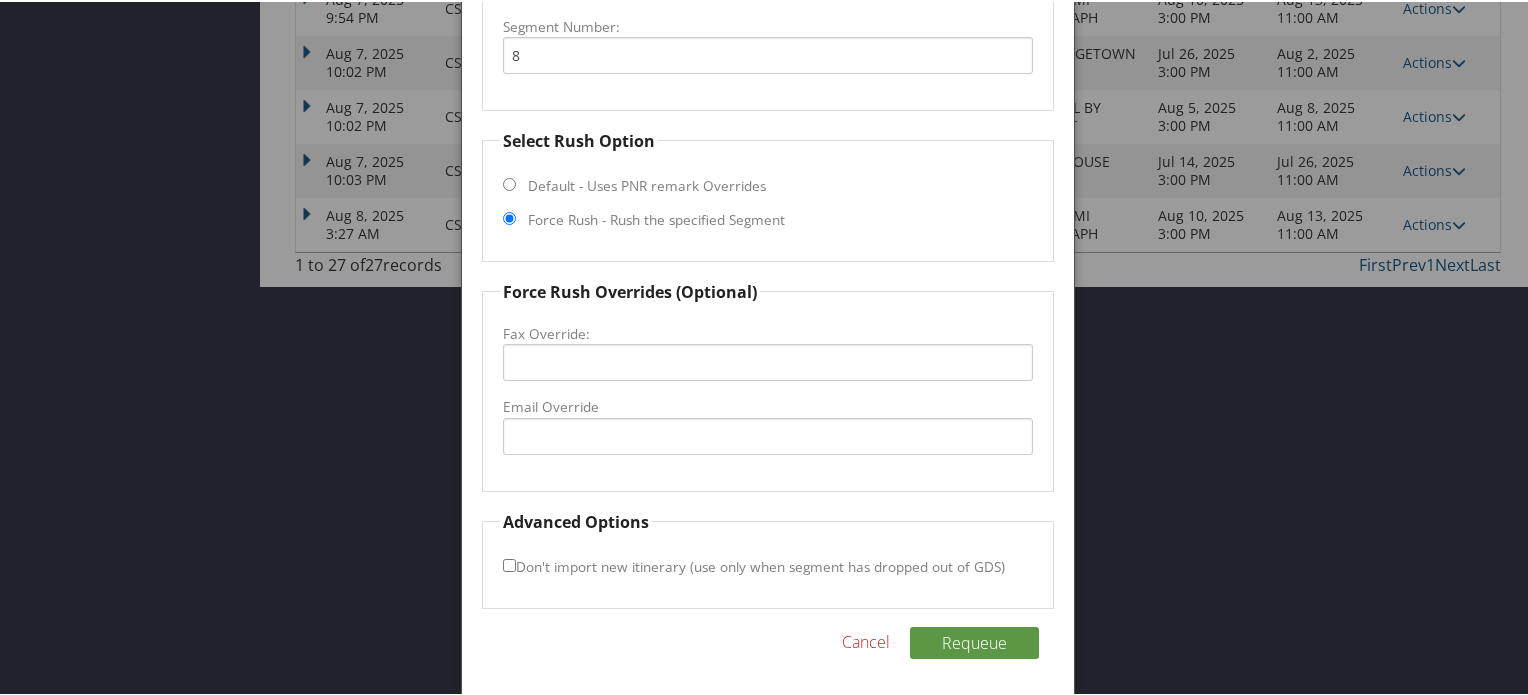 click on "Default - Uses PNR remark Overrides" at bounding box center [509, 182] 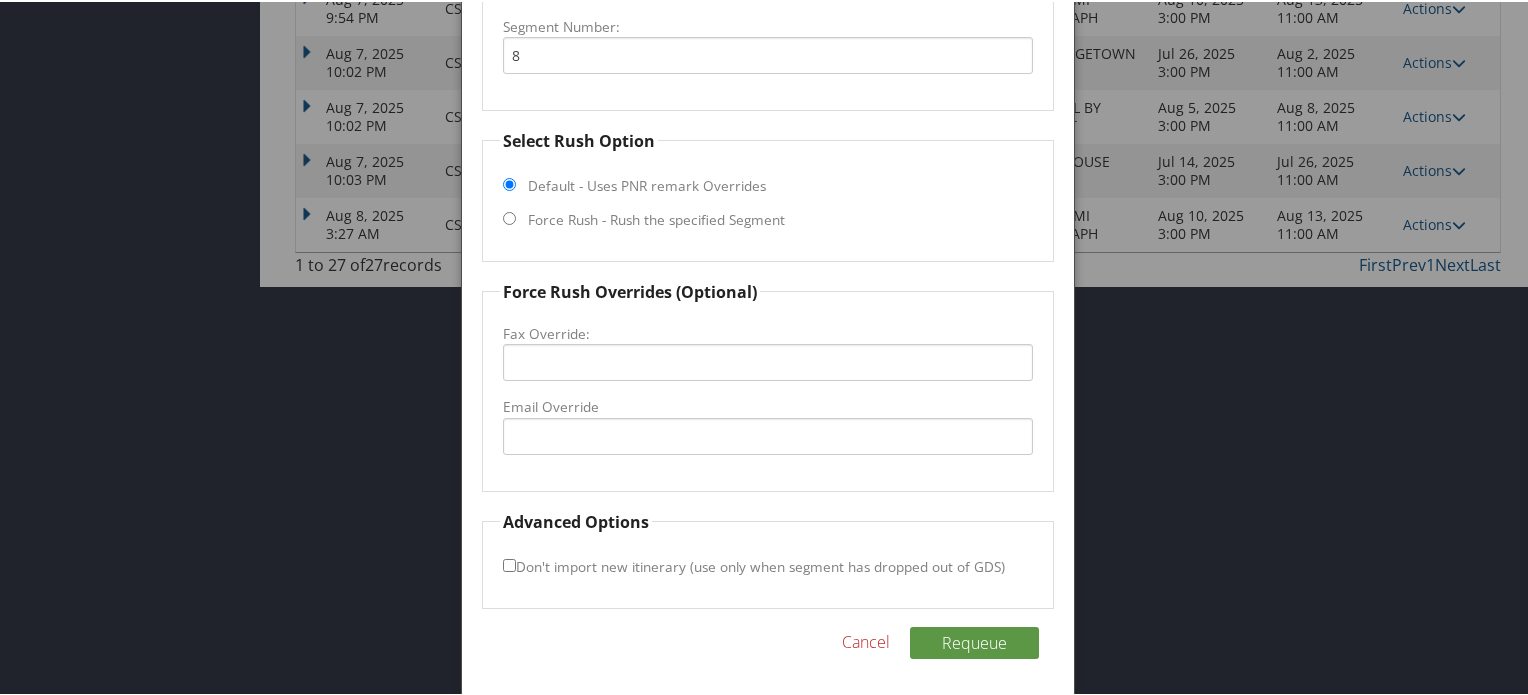 scroll, scrollTop: 1337, scrollLeft: 0, axis: vertical 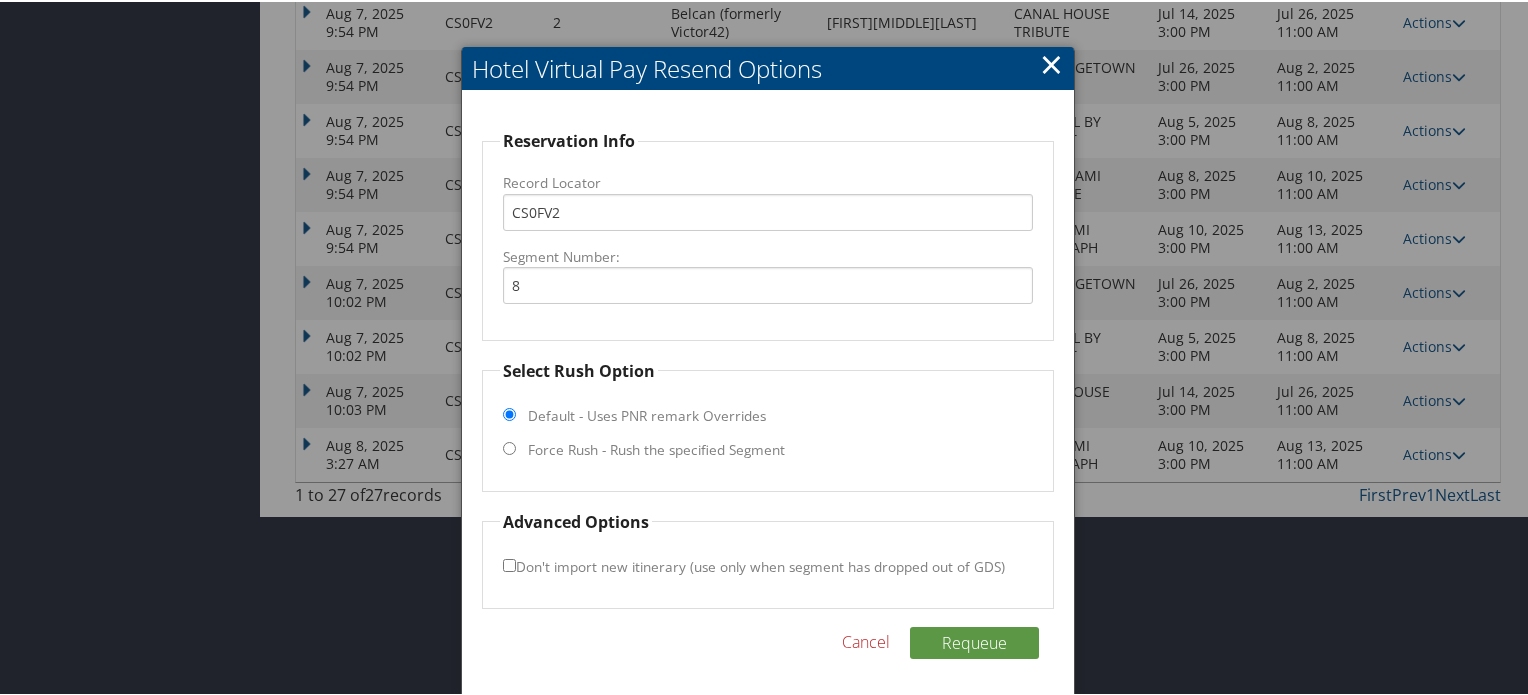 click on "Cancel" at bounding box center [866, 640] 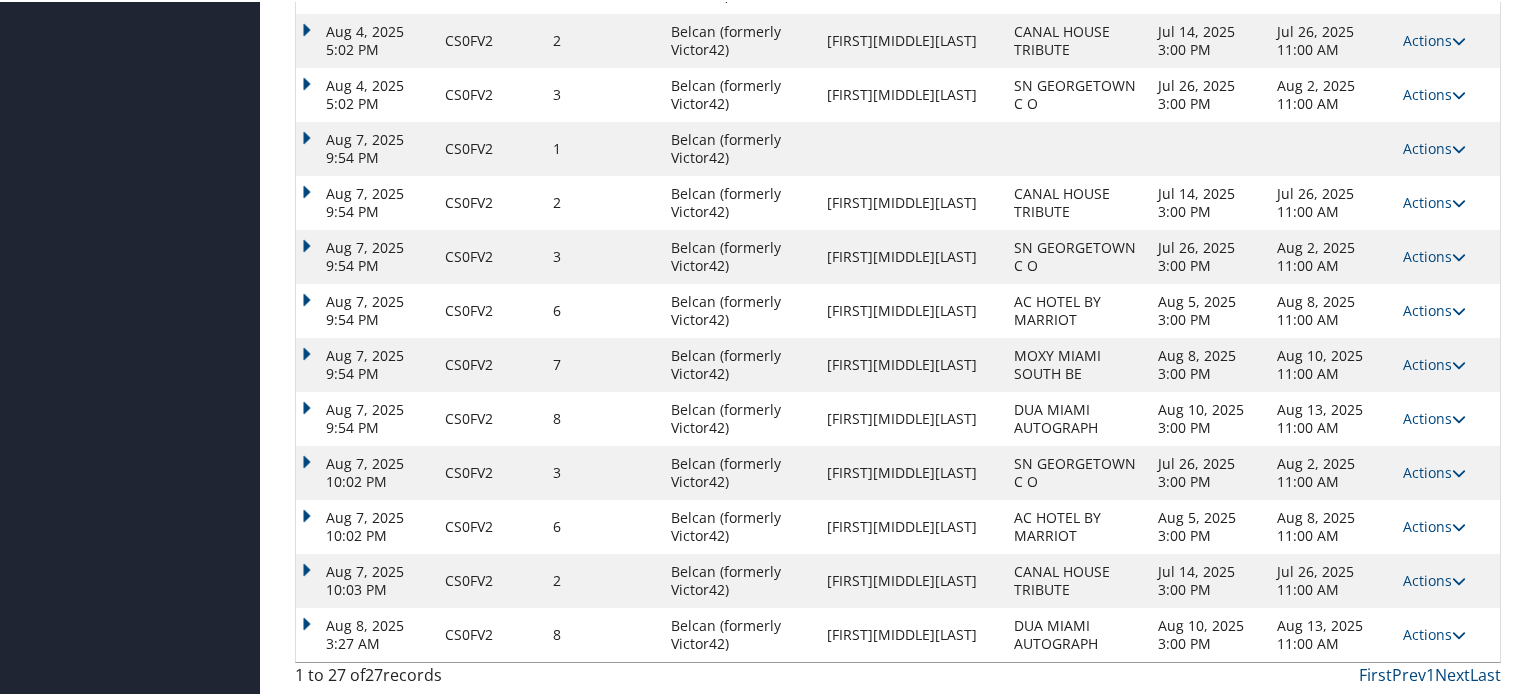 scroll, scrollTop: 1281, scrollLeft: 0, axis: vertical 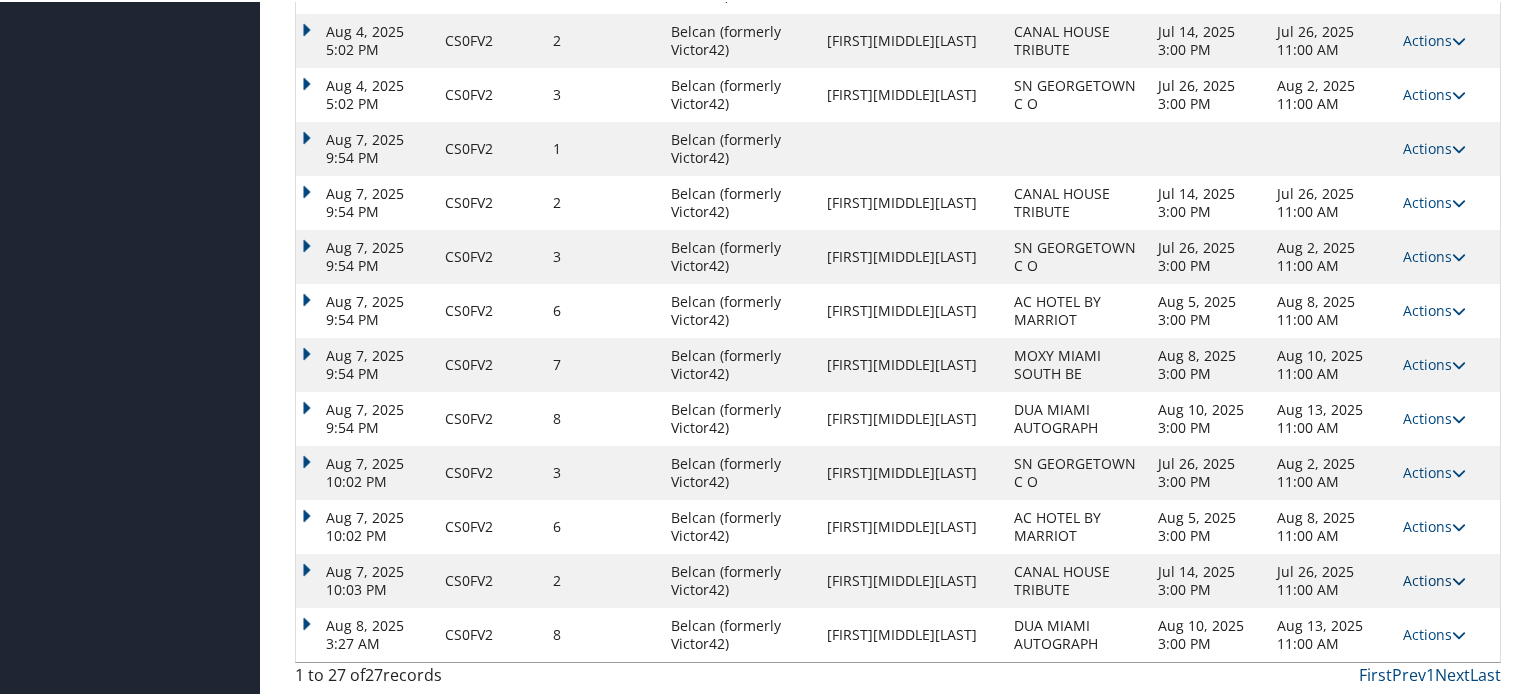 click at bounding box center [1459, 579] 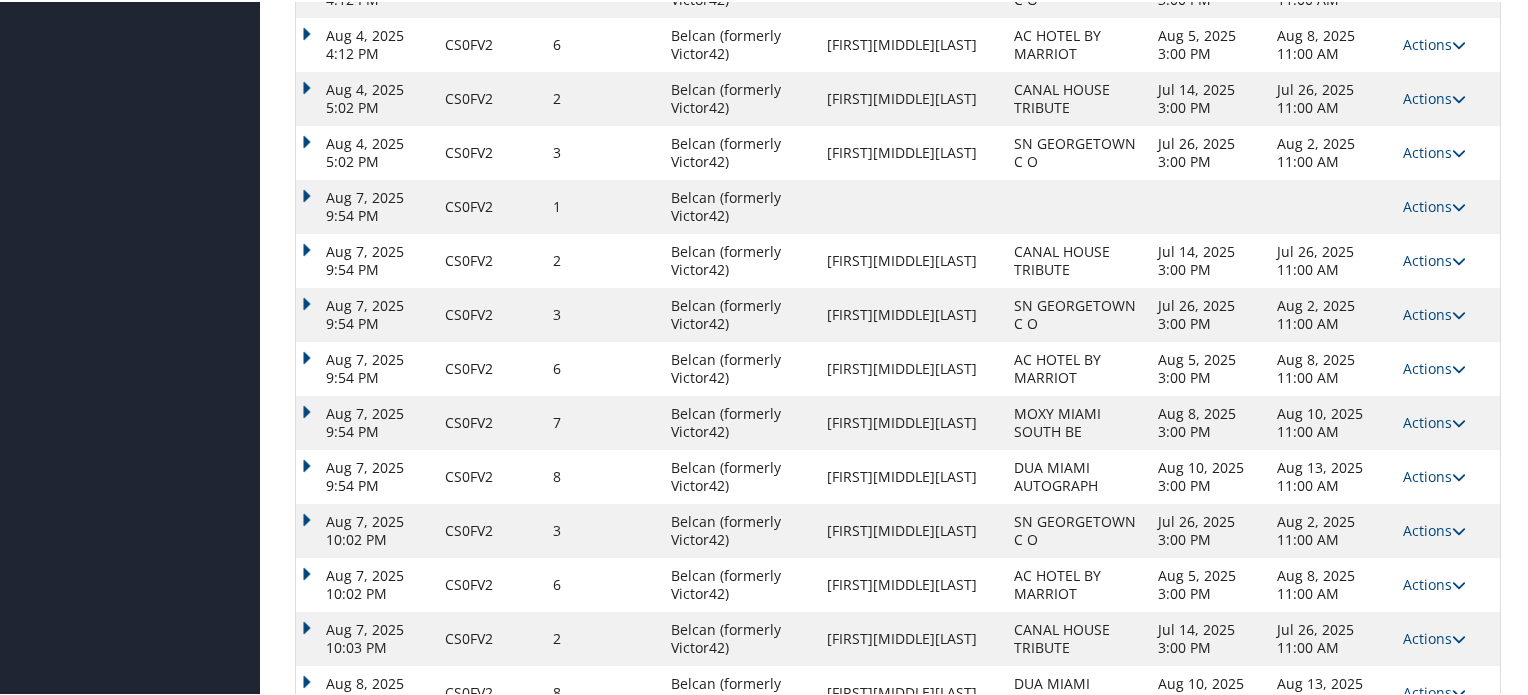 scroll, scrollTop: 1299, scrollLeft: 0, axis: vertical 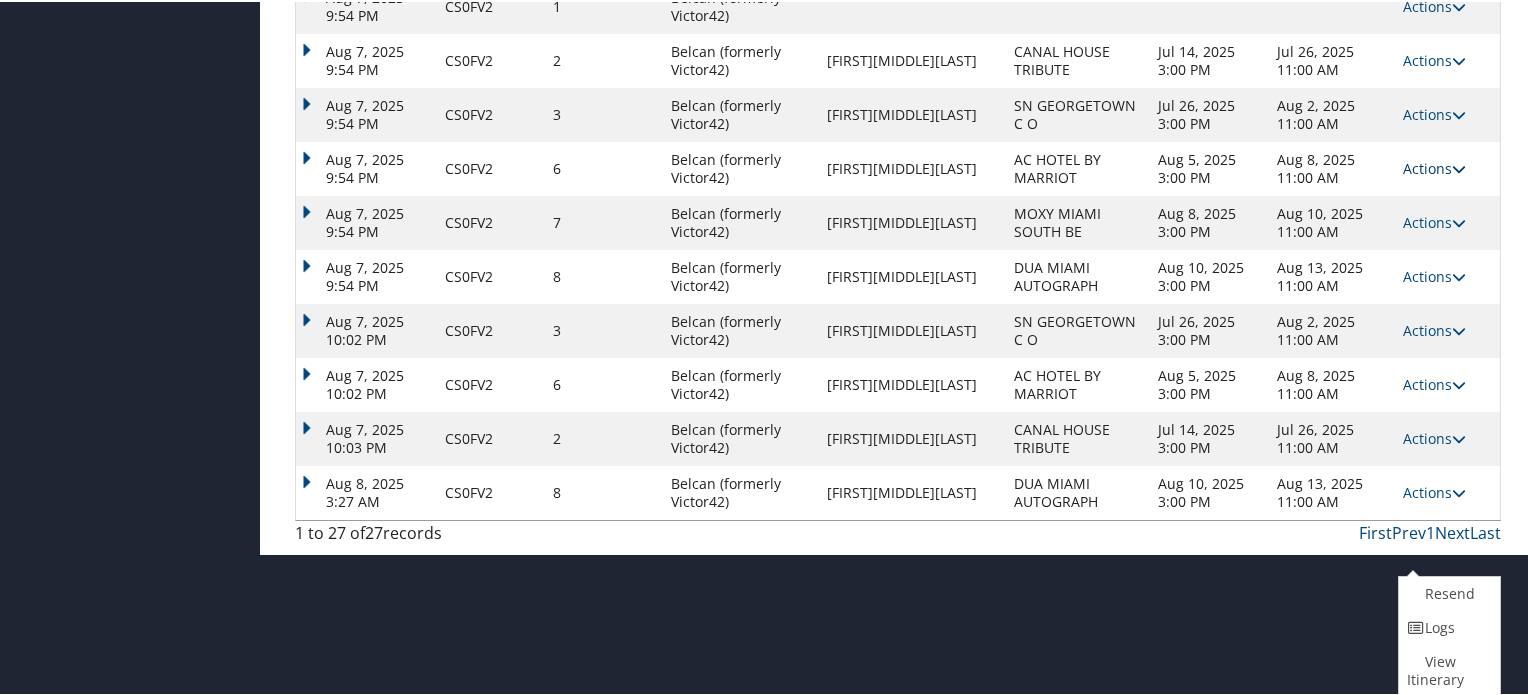 click at bounding box center (1459, 167) 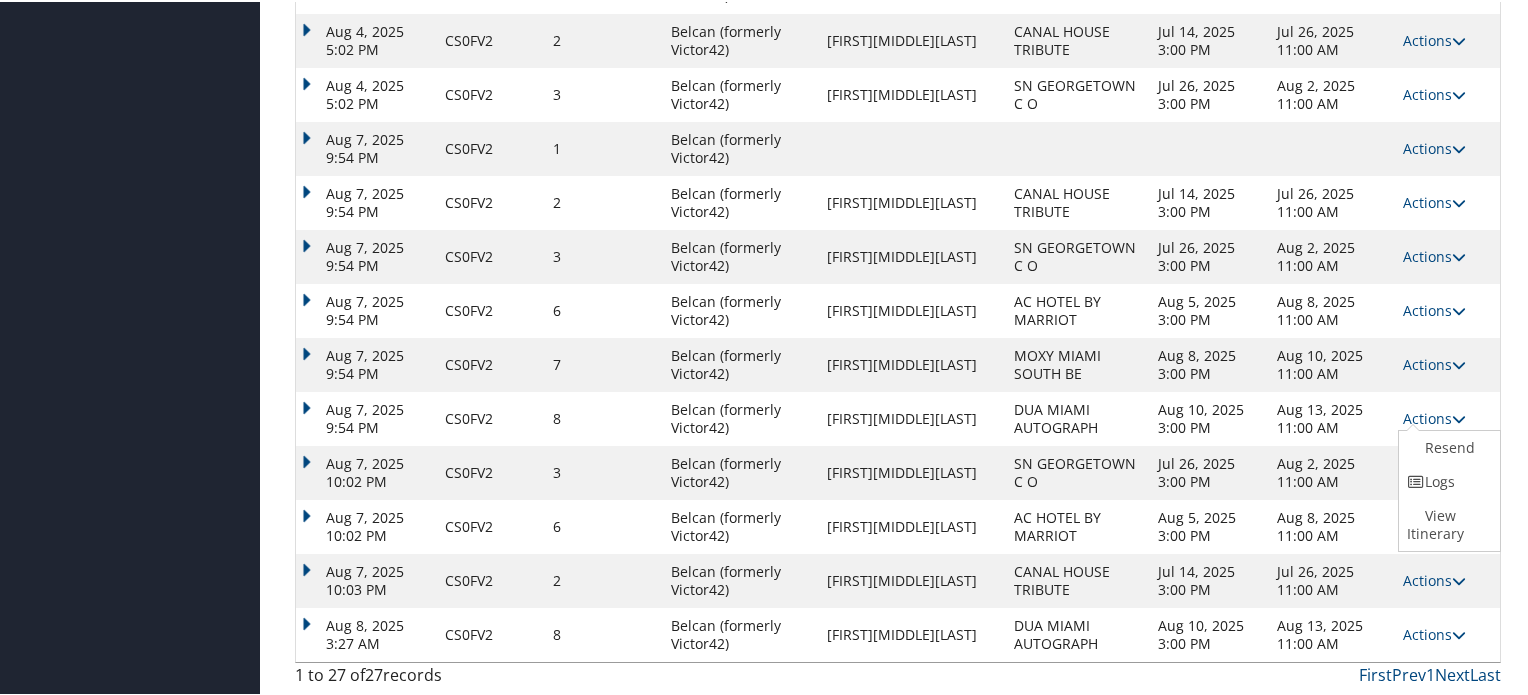 click on "Aug 5, 2025 3:00 PM" at bounding box center (1207, 525) 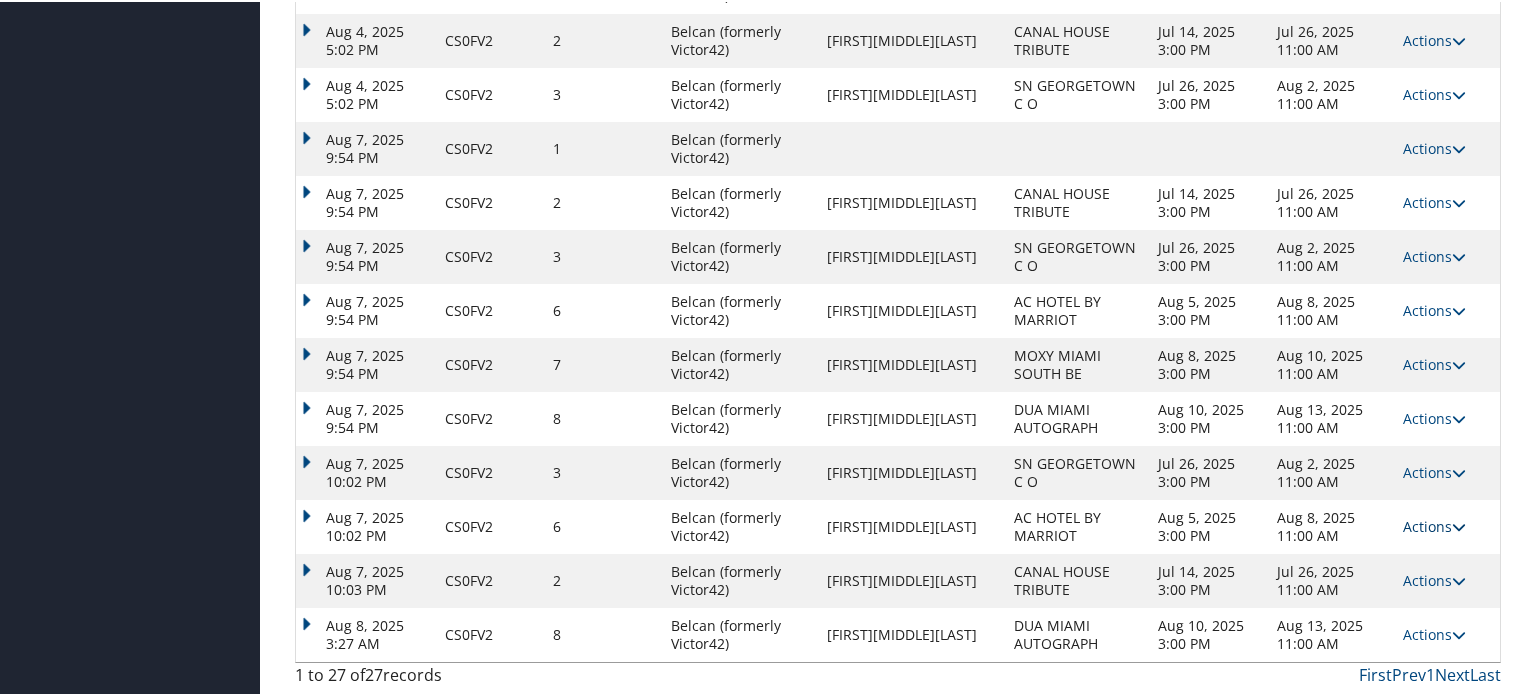 click at bounding box center (1459, 525) 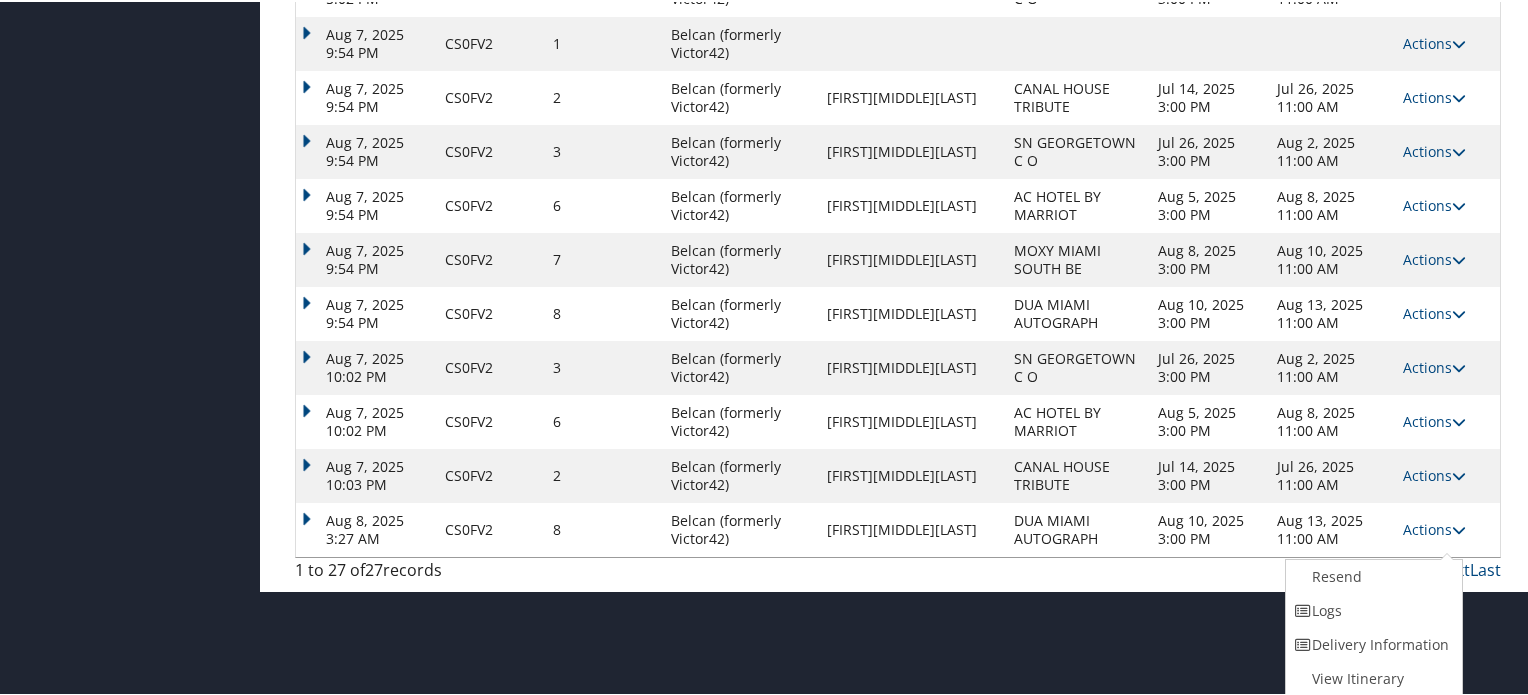 click on "Logs" at bounding box center [1371, 609] 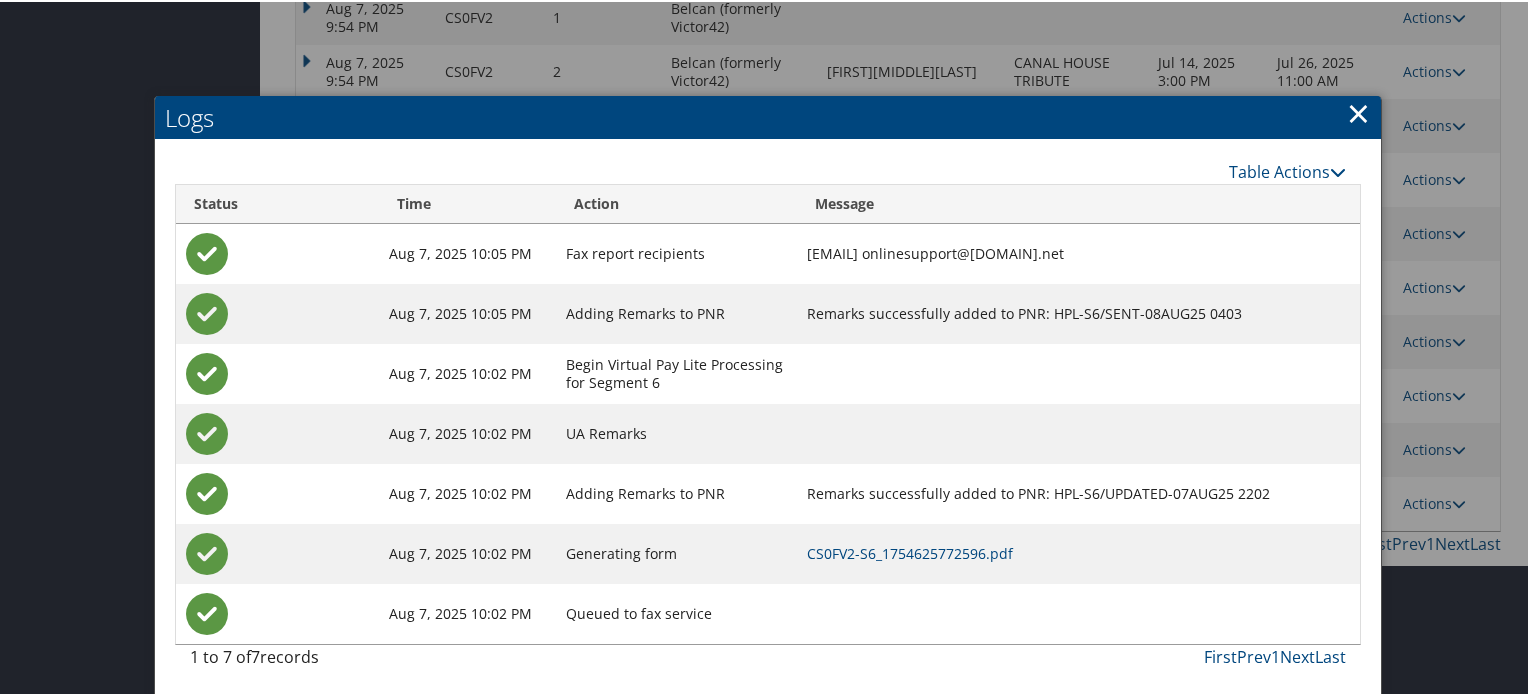 scroll, scrollTop: 1290, scrollLeft: 0, axis: vertical 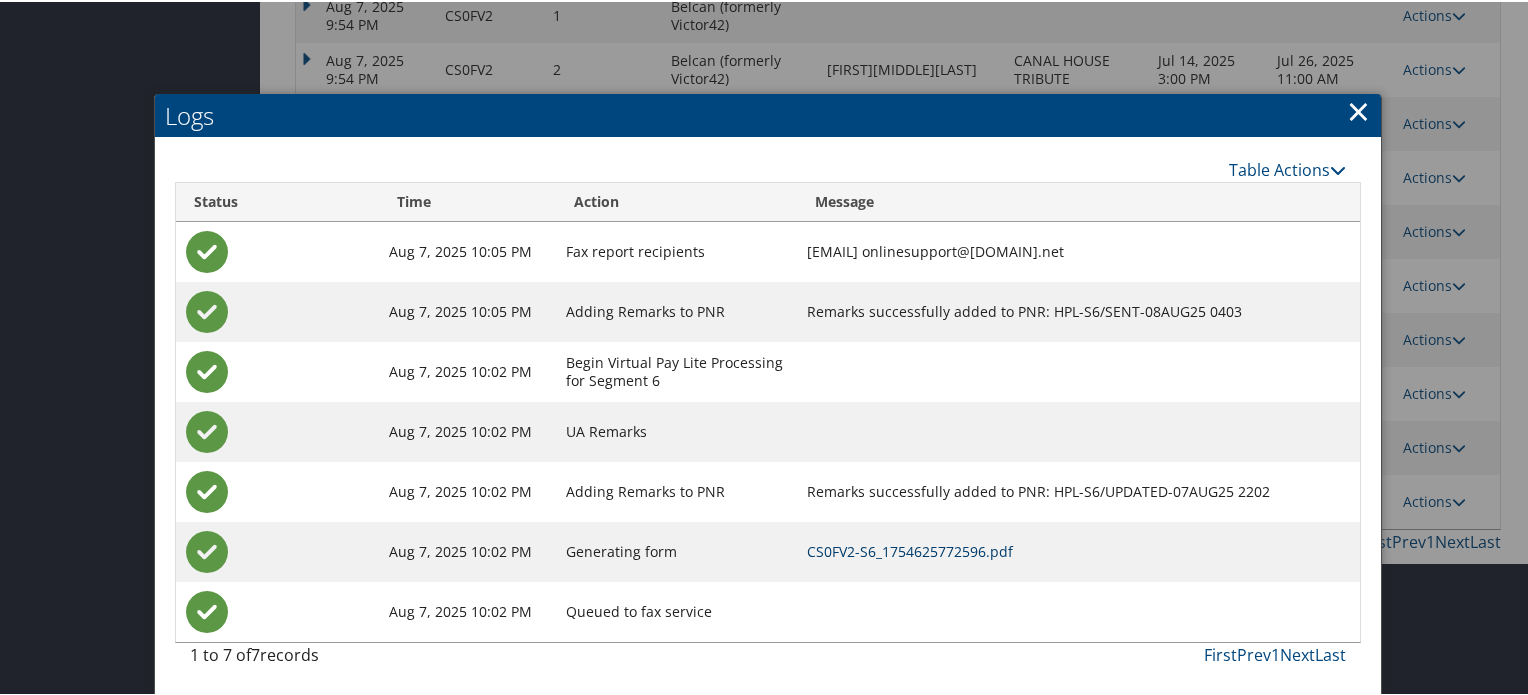 click on "CS0FV2-S6_1754625772596.pdf" at bounding box center (910, 549) 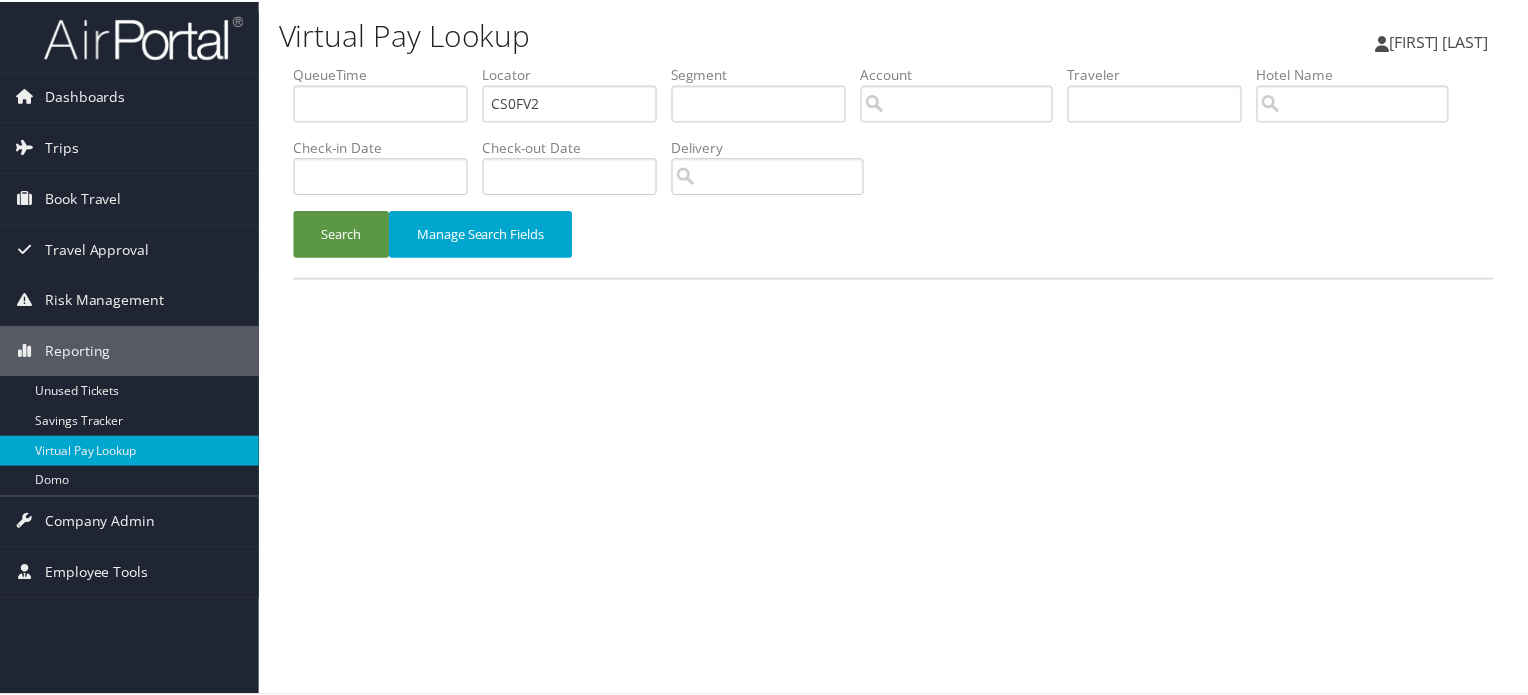scroll, scrollTop: 0, scrollLeft: 0, axis: both 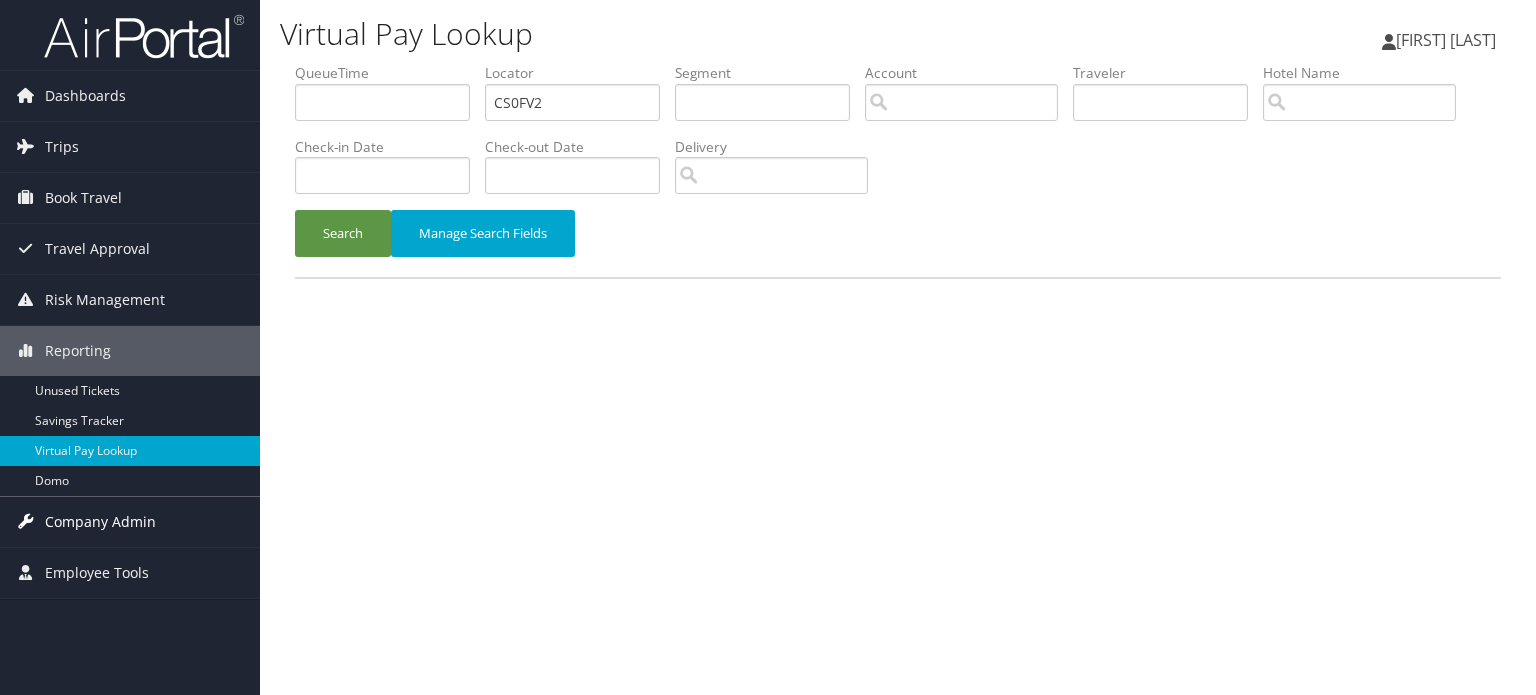 click on "Company Admin" at bounding box center (100, 522) 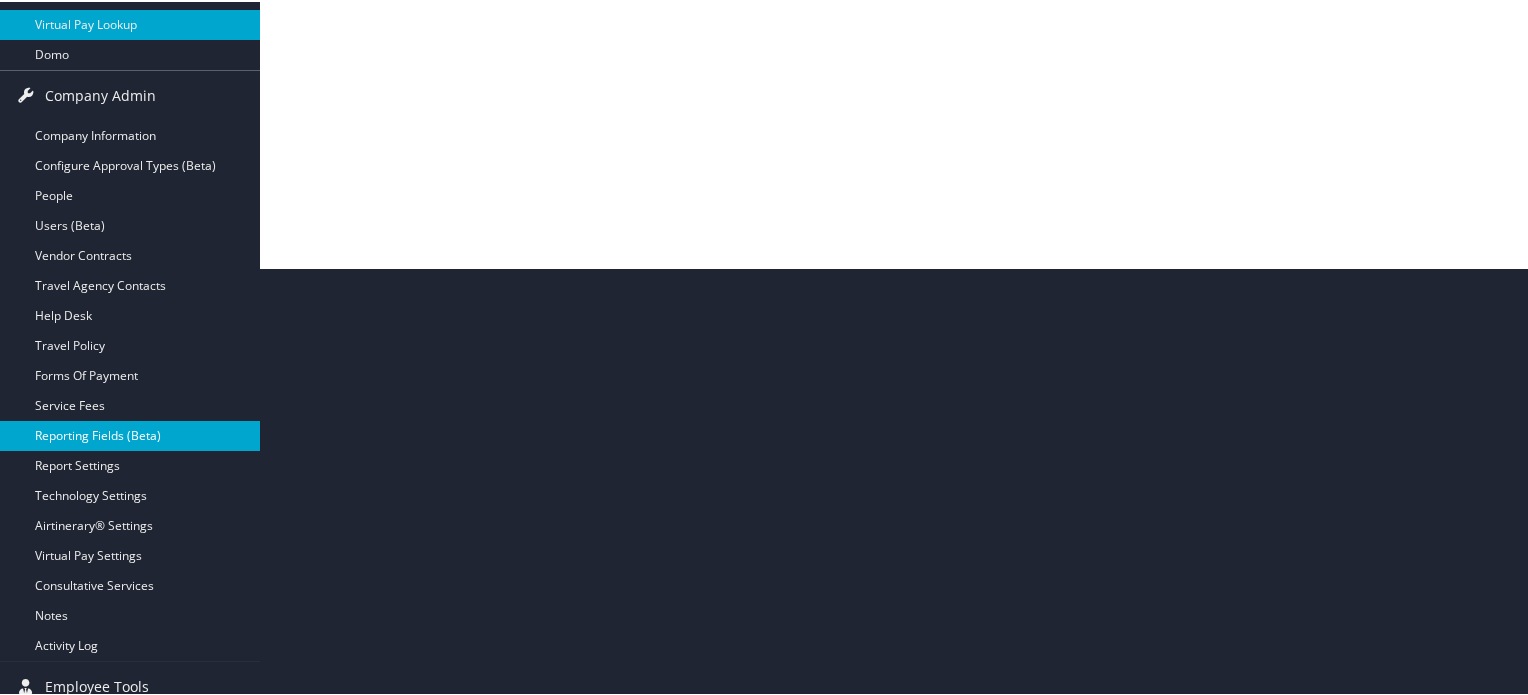 scroll, scrollTop: 442, scrollLeft: 0, axis: vertical 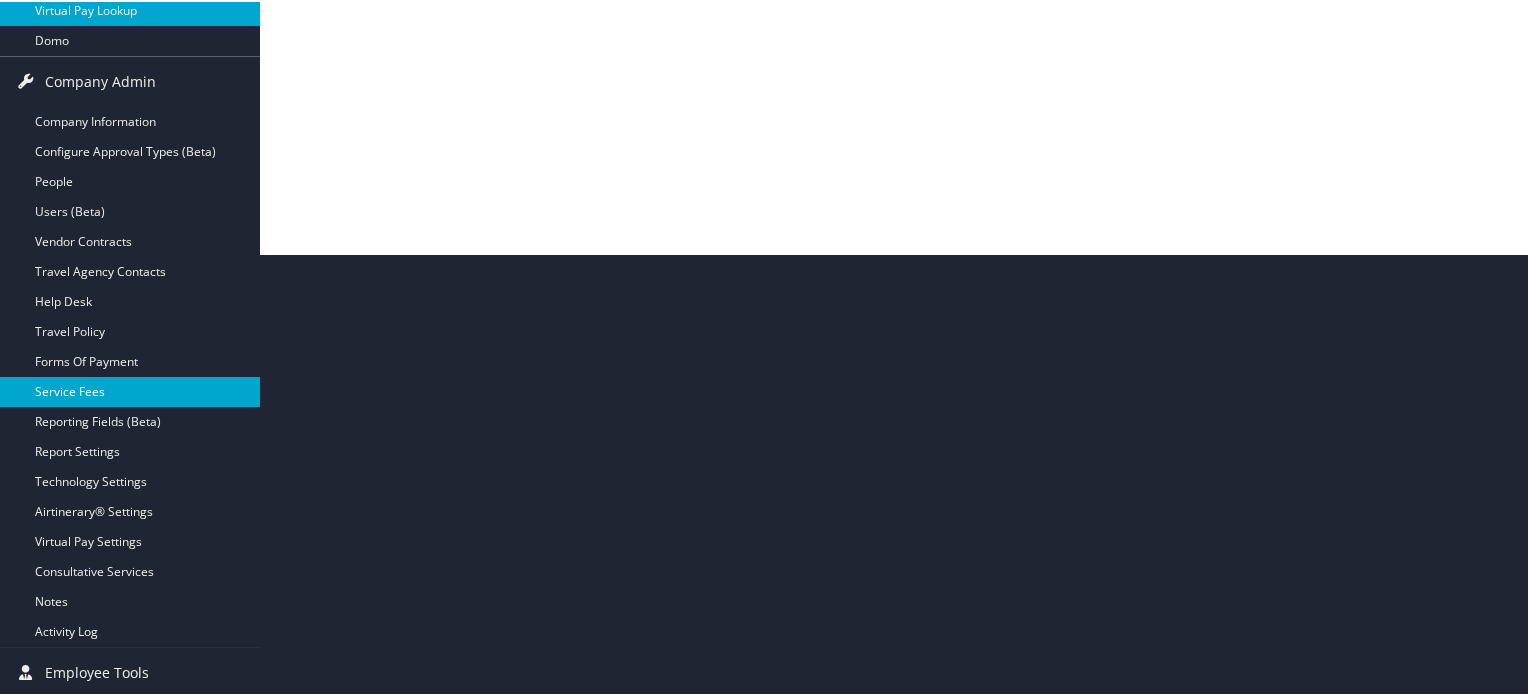 click on "Service Fees" at bounding box center (130, 390) 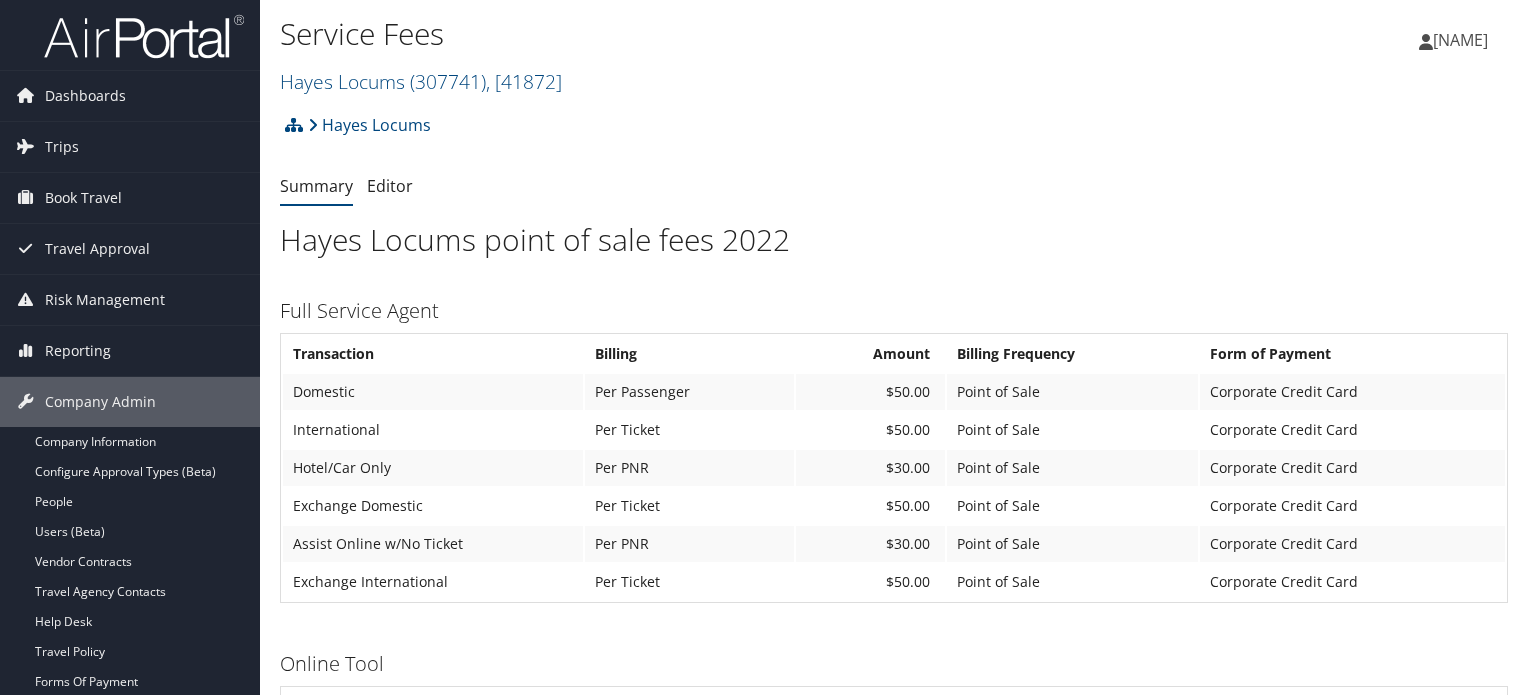 scroll, scrollTop: 0, scrollLeft: 0, axis: both 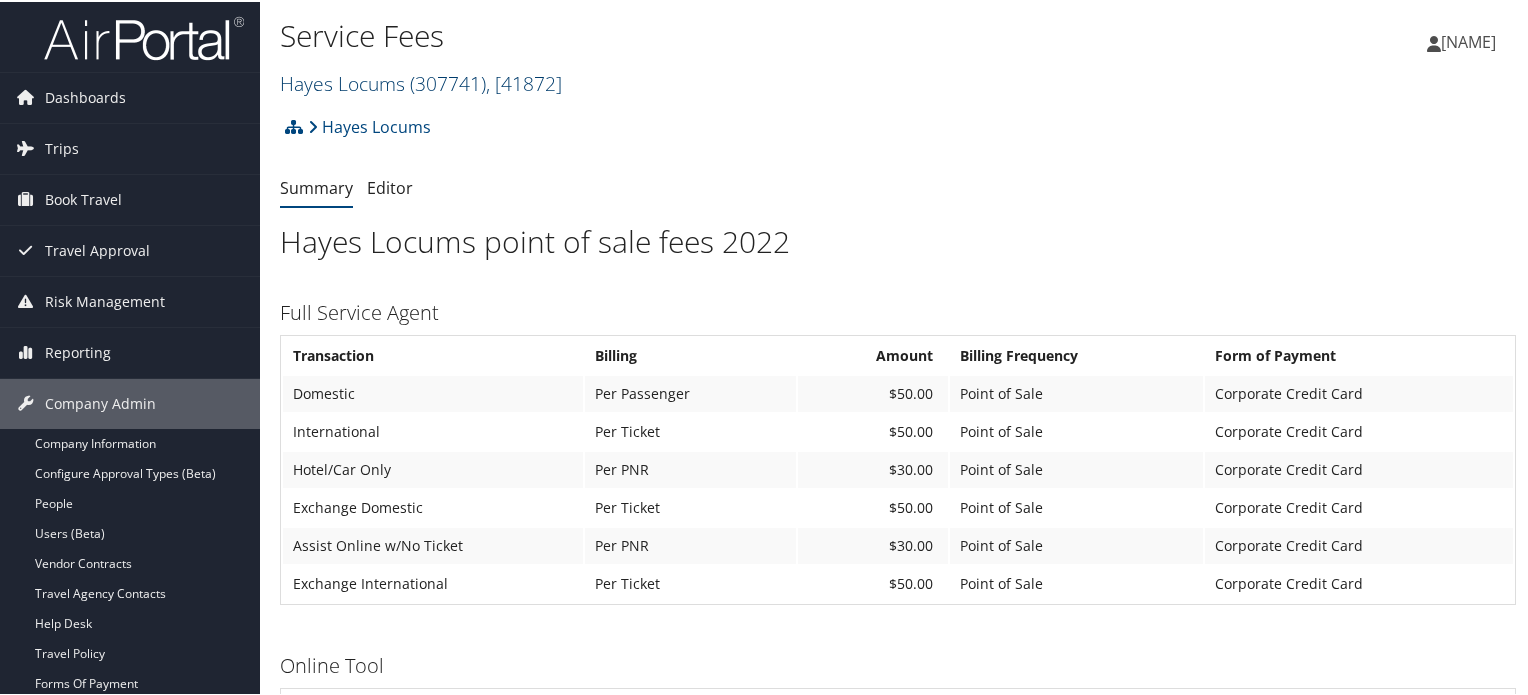 click on ", [ 41872 ]" at bounding box center [524, 81] 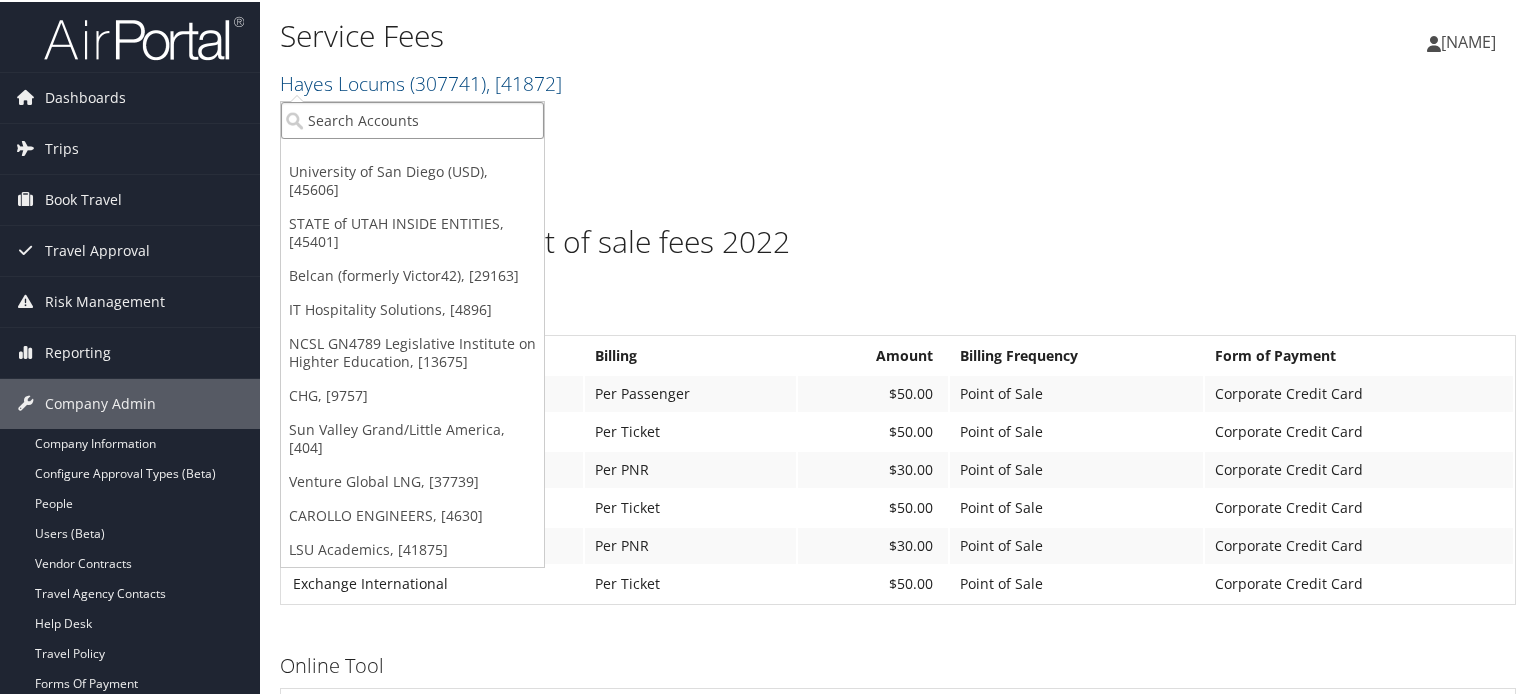 click at bounding box center (412, 118) 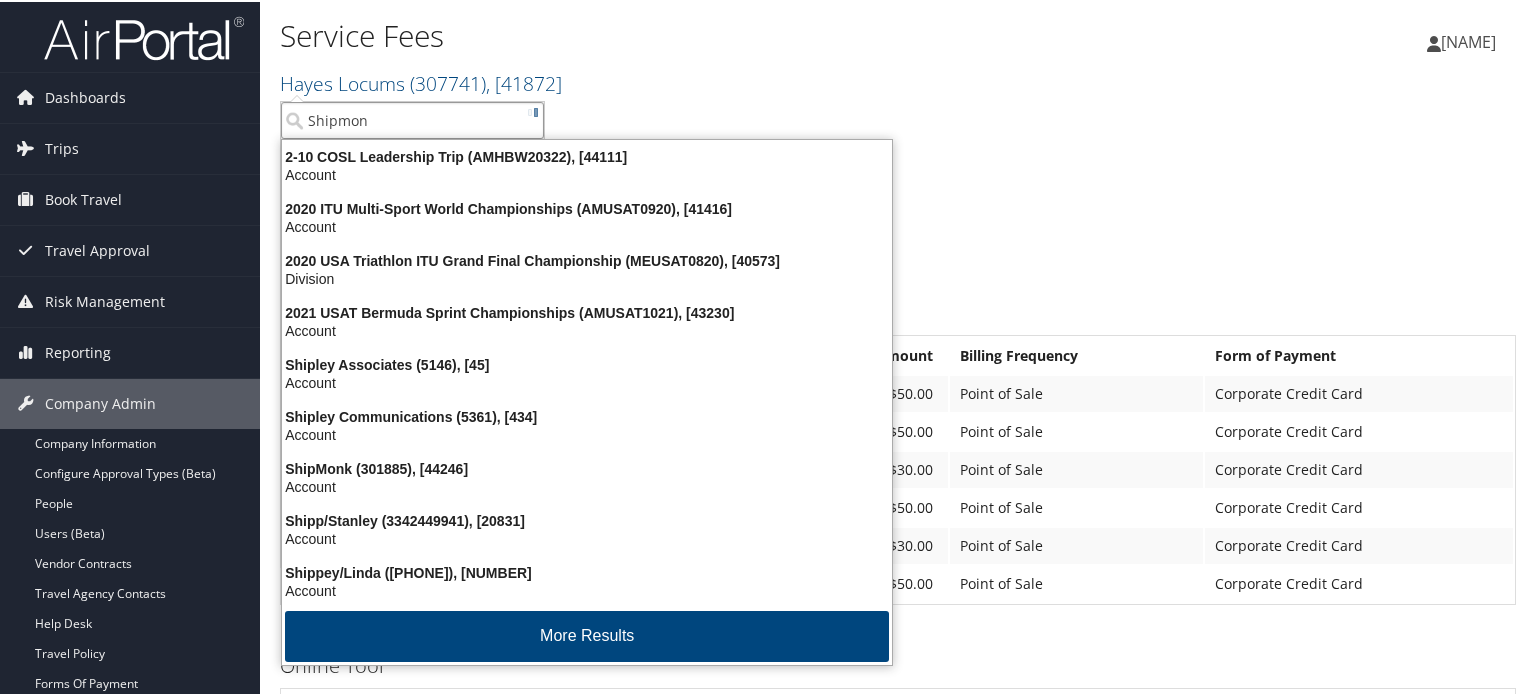 type on "Shipmonk" 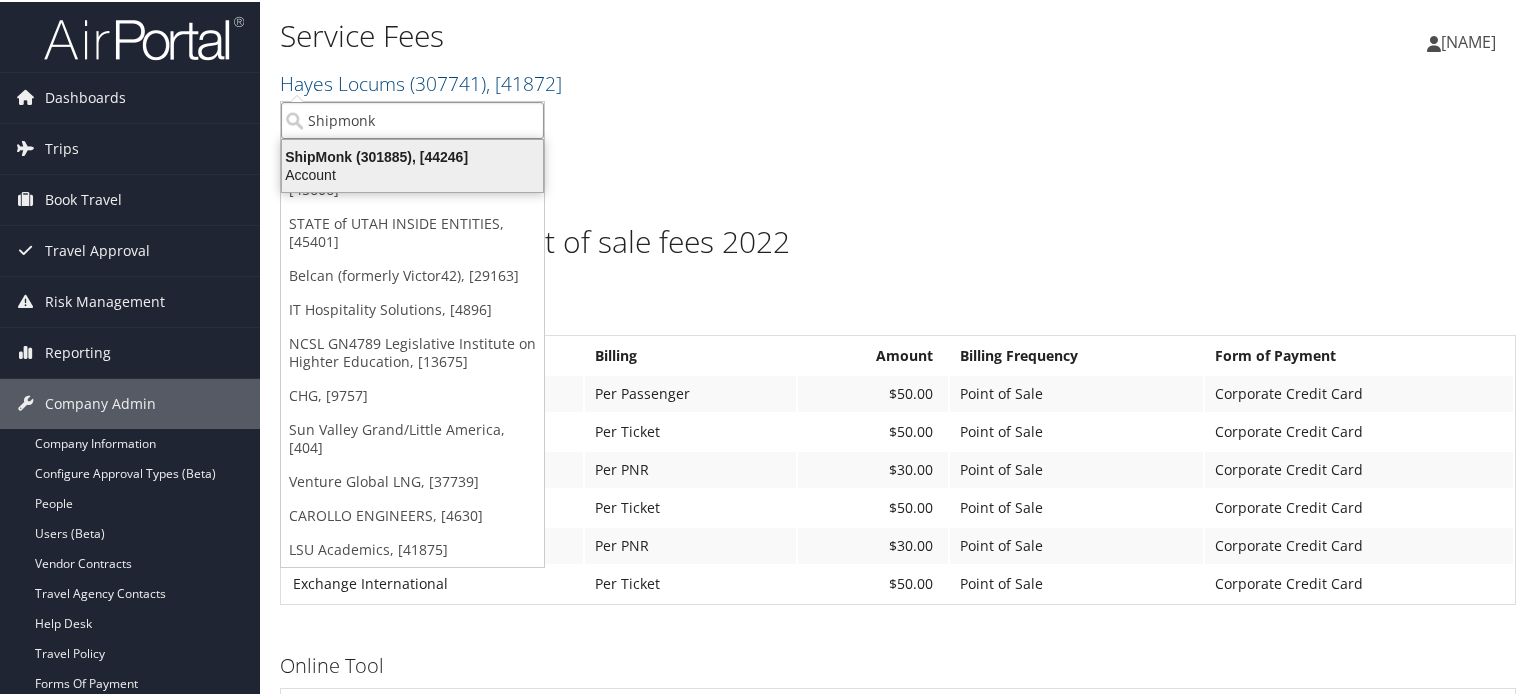 click on "Account" at bounding box center (412, 173) 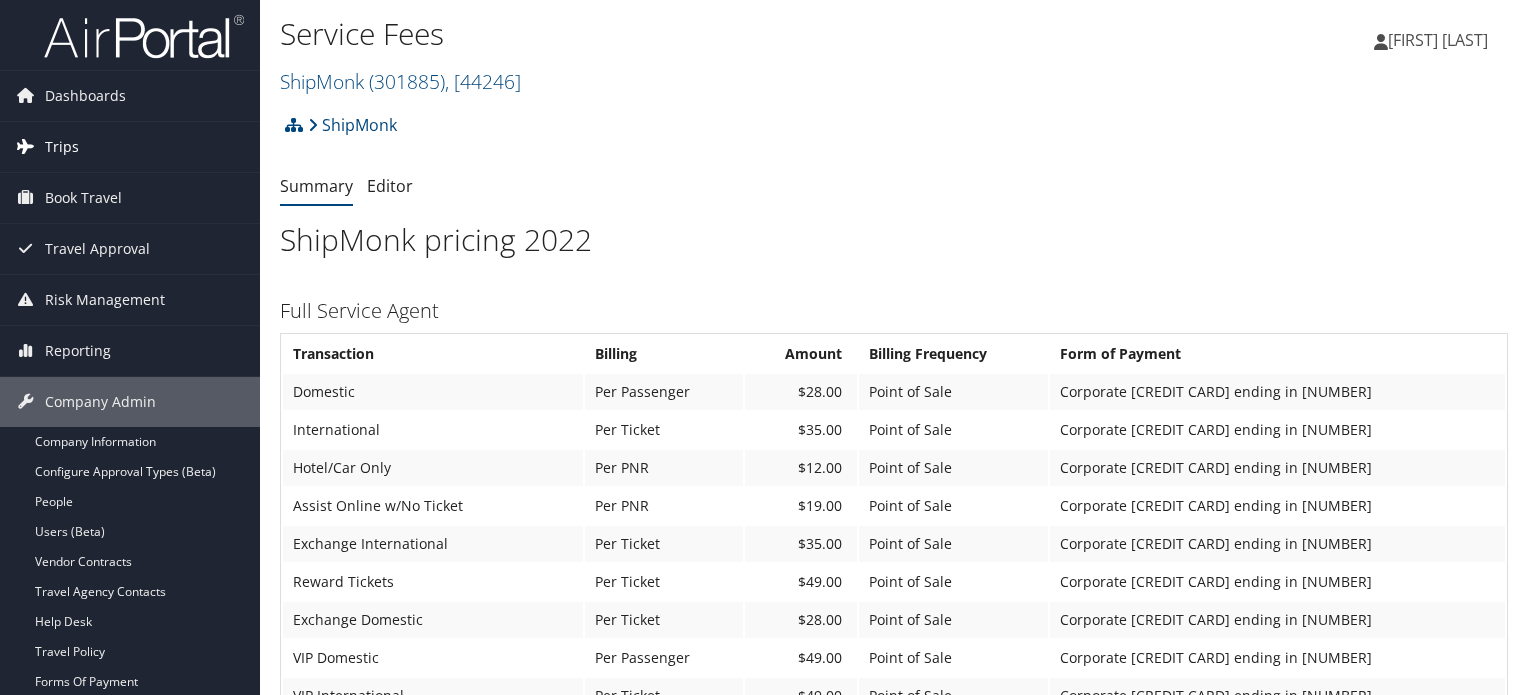 scroll, scrollTop: 0, scrollLeft: 0, axis: both 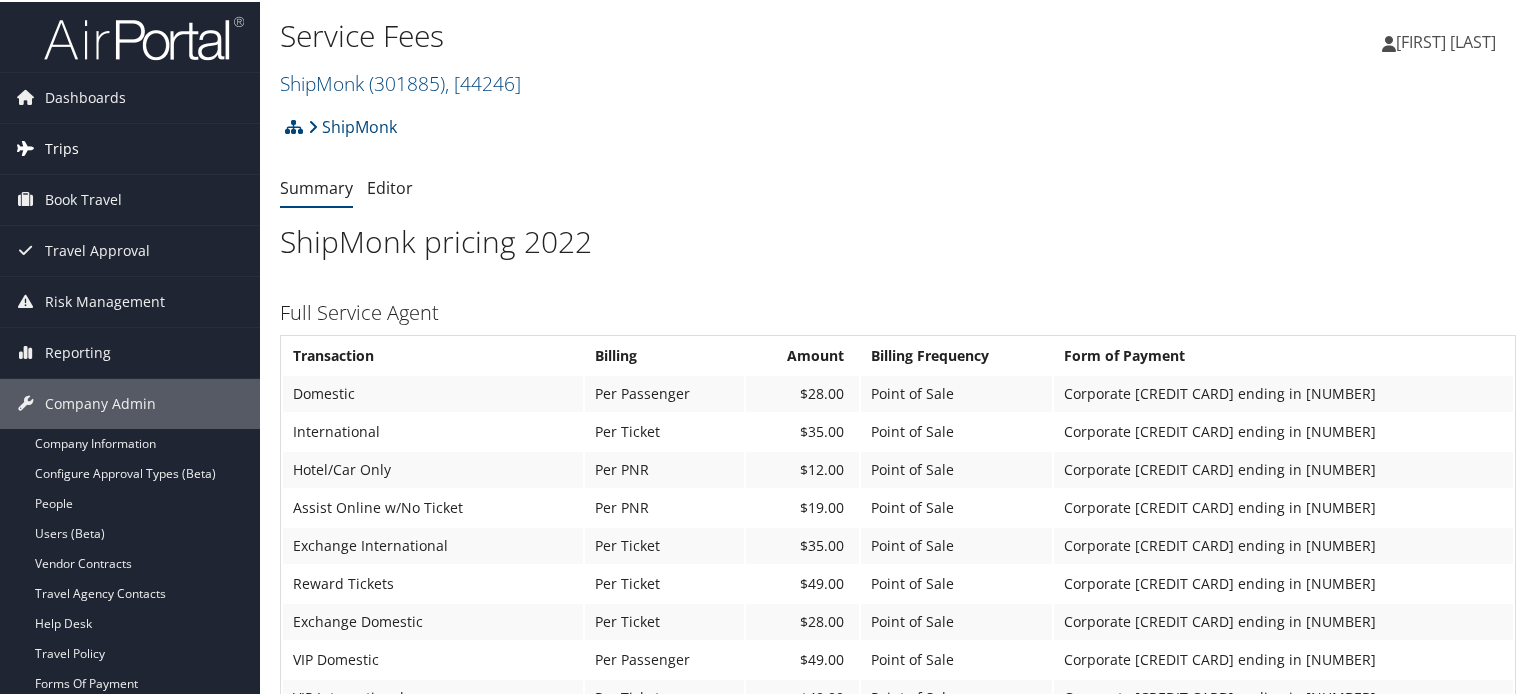 click on "Trips" at bounding box center (130, 147) 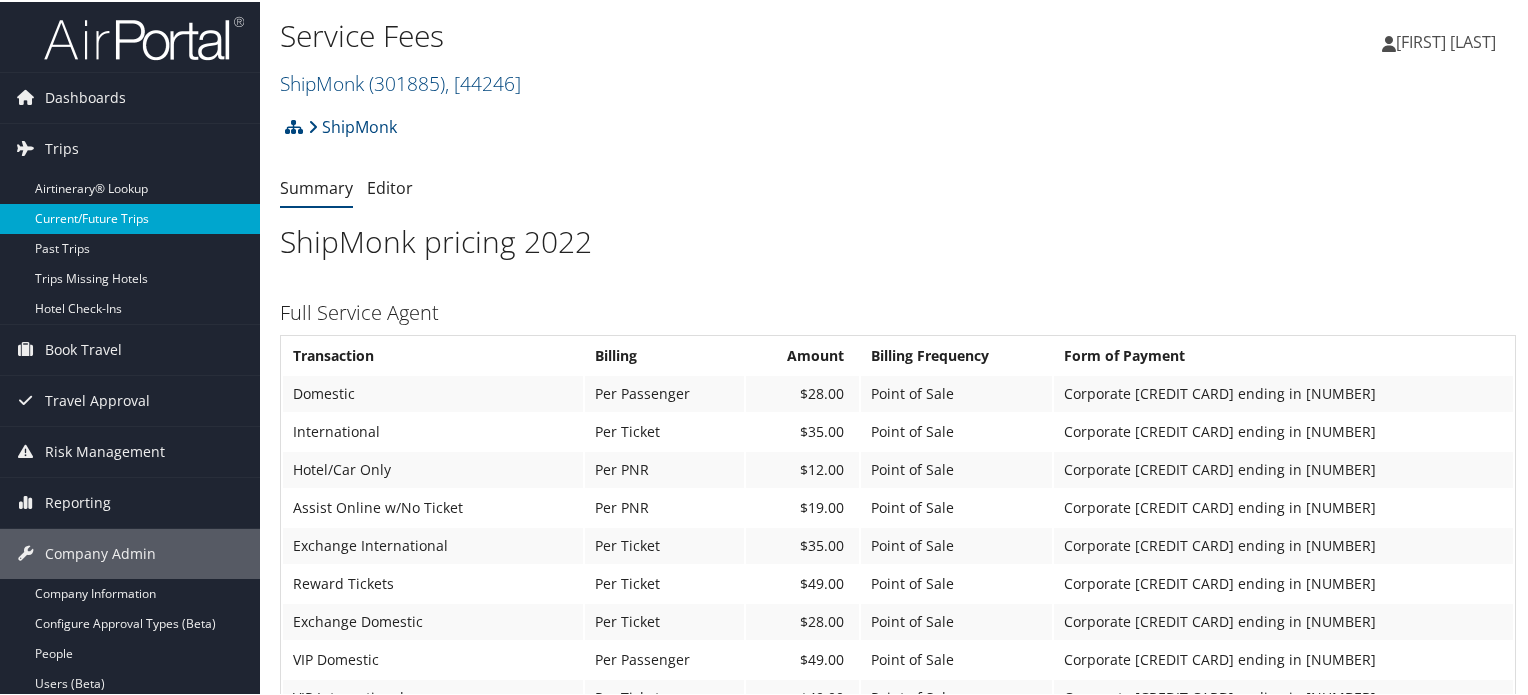 click on "Current/Future Trips" at bounding box center (130, 217) 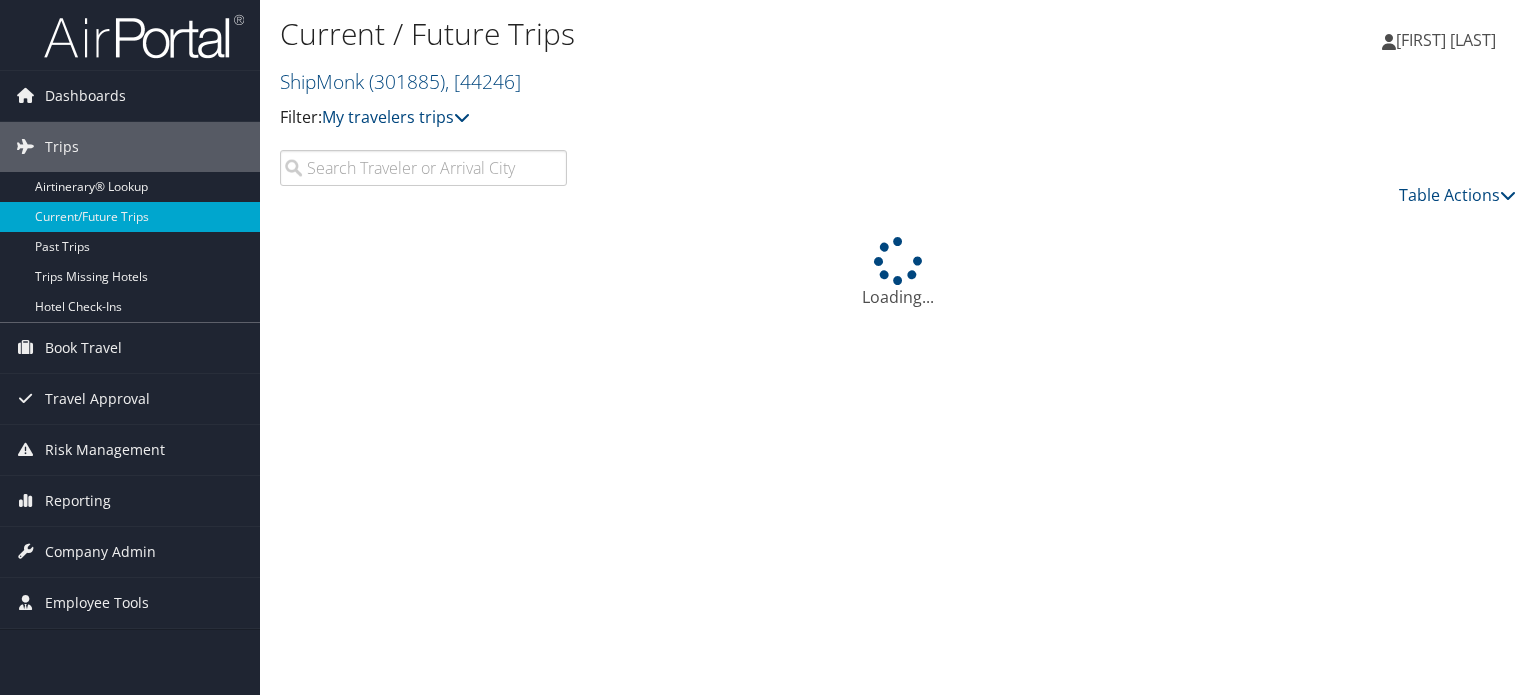 scroll, scrollTop: 0, scrollLeft: 0, axis: both 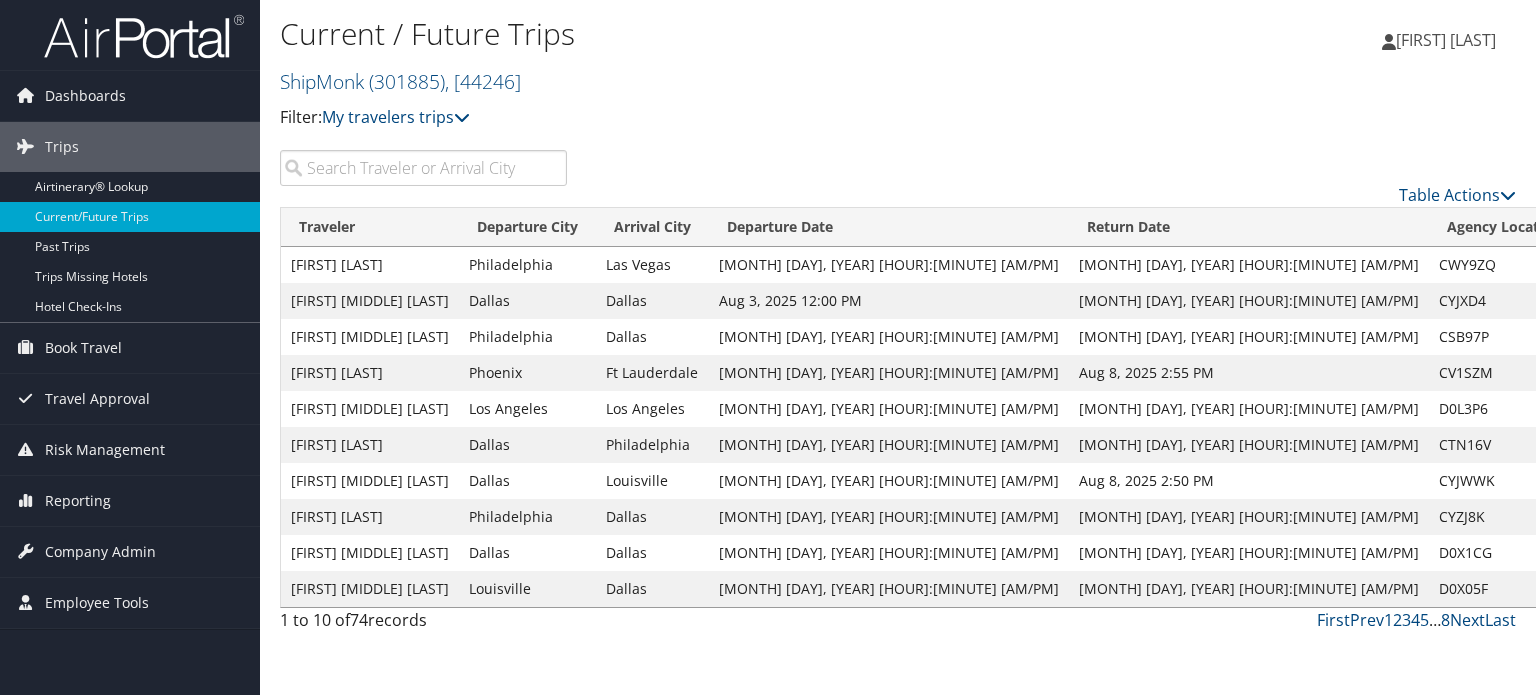 click on "View" at bounding box center [1597, 264] 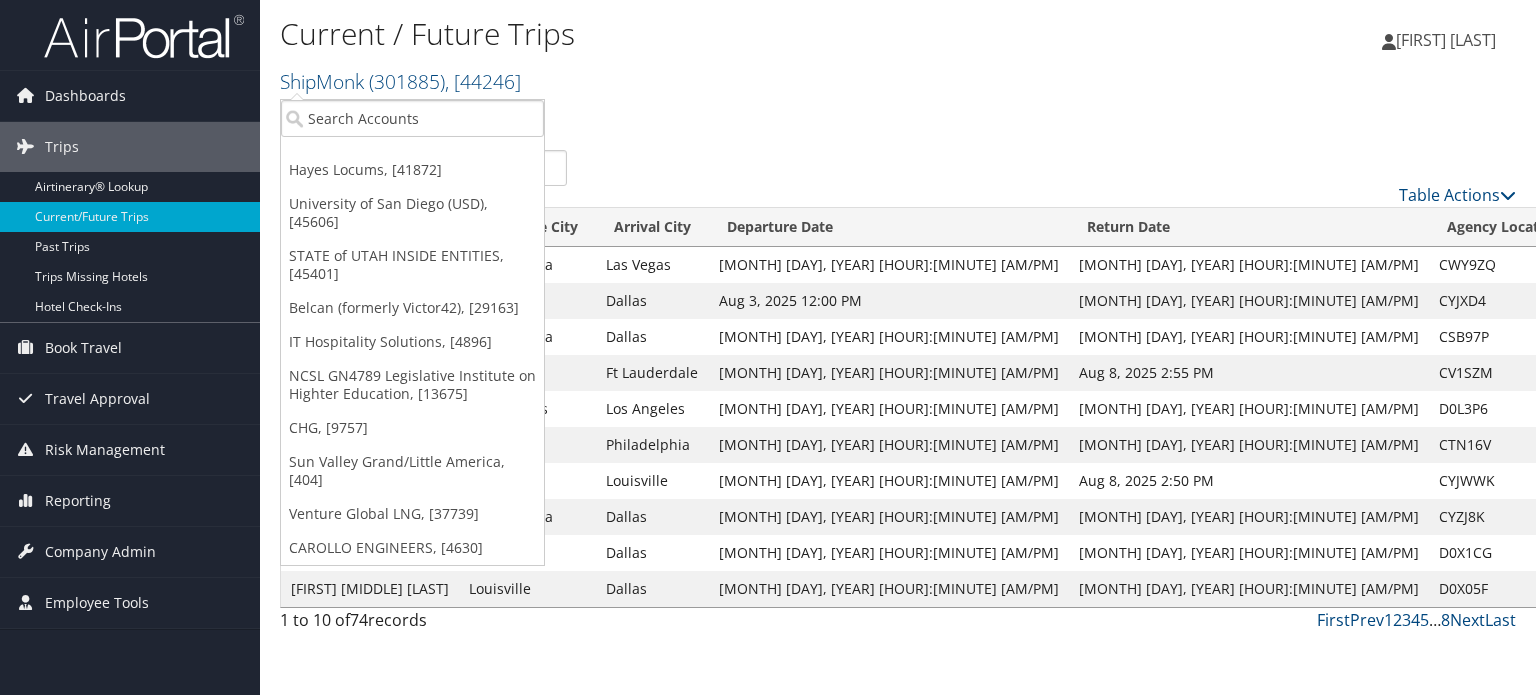 click on "Table Actions" at bounding box center [1057, 178] 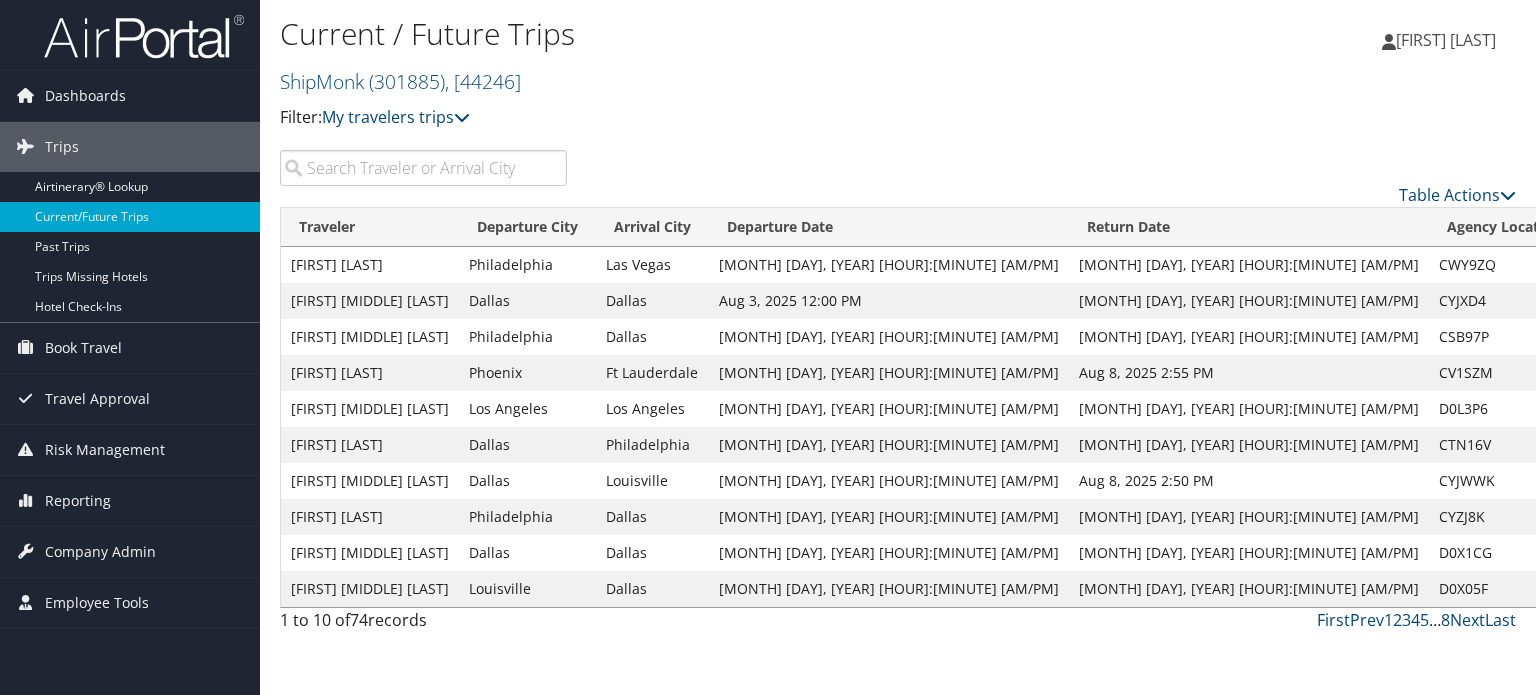 click on "View" at bounding box center (1597, 300) 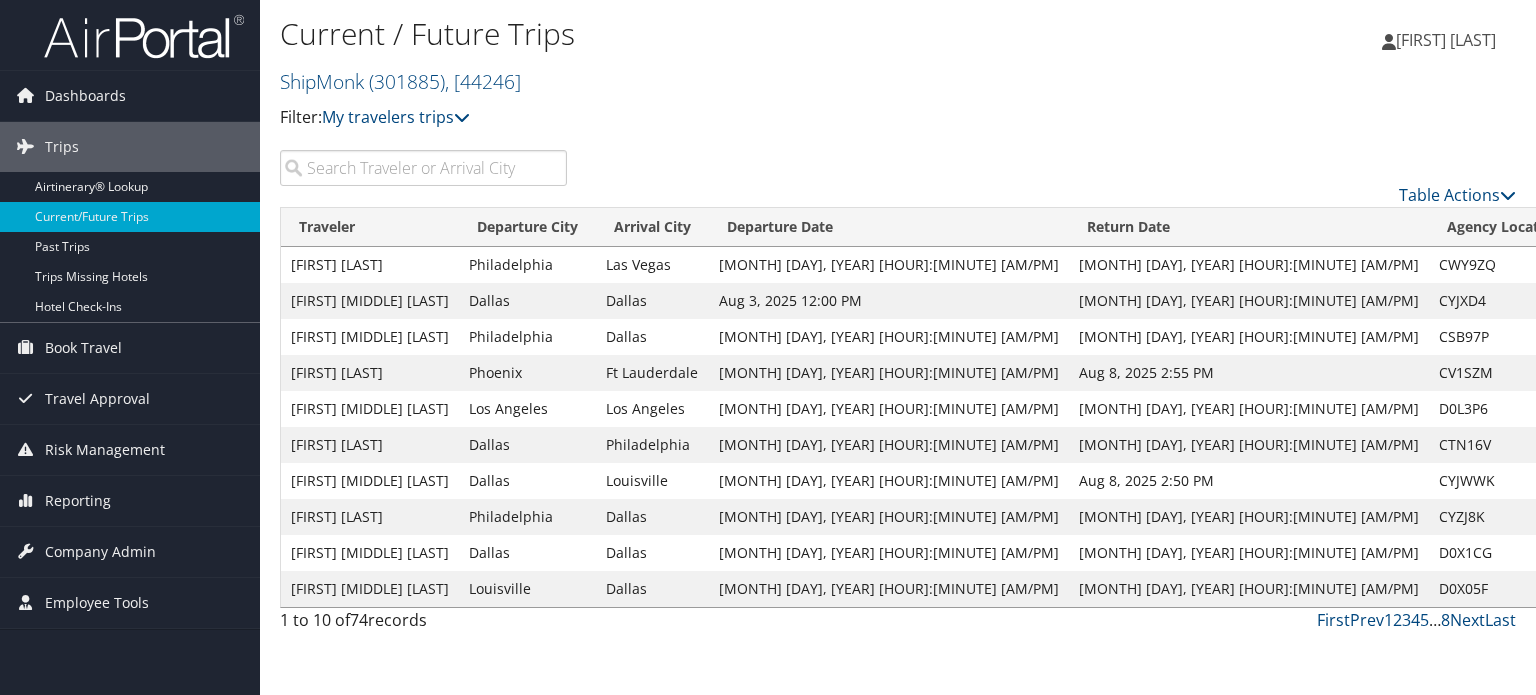 click at bounding box center [423, 168] 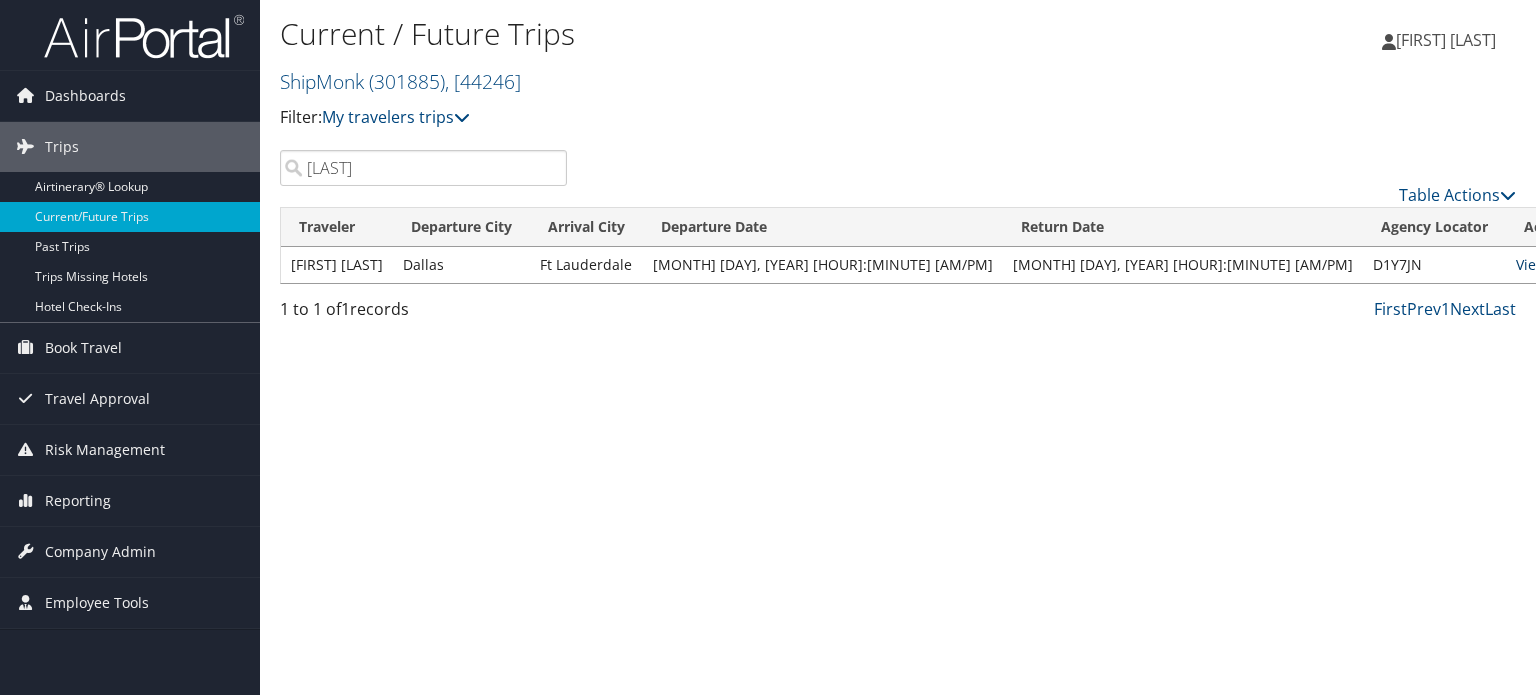type on "Hasseltine" 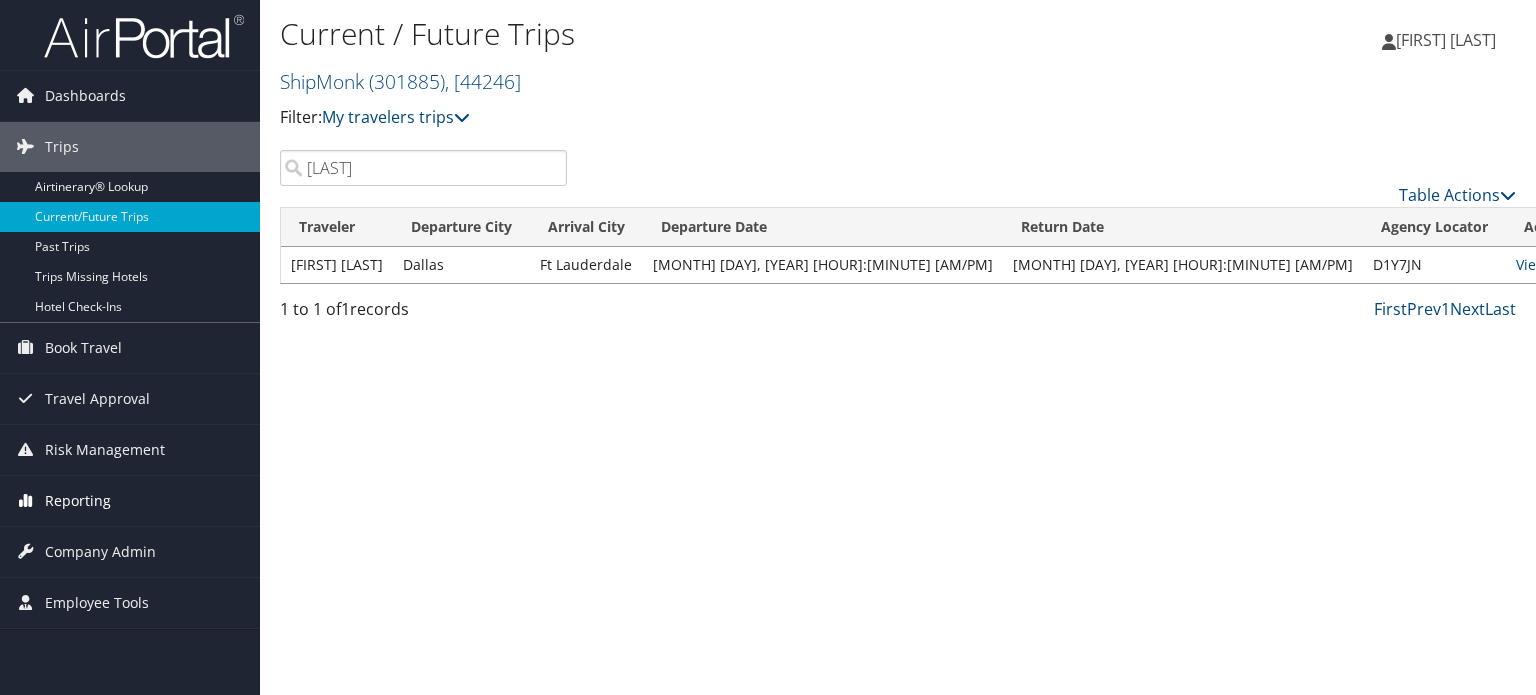 click on "Reporting" at bounding box center [78, 501] 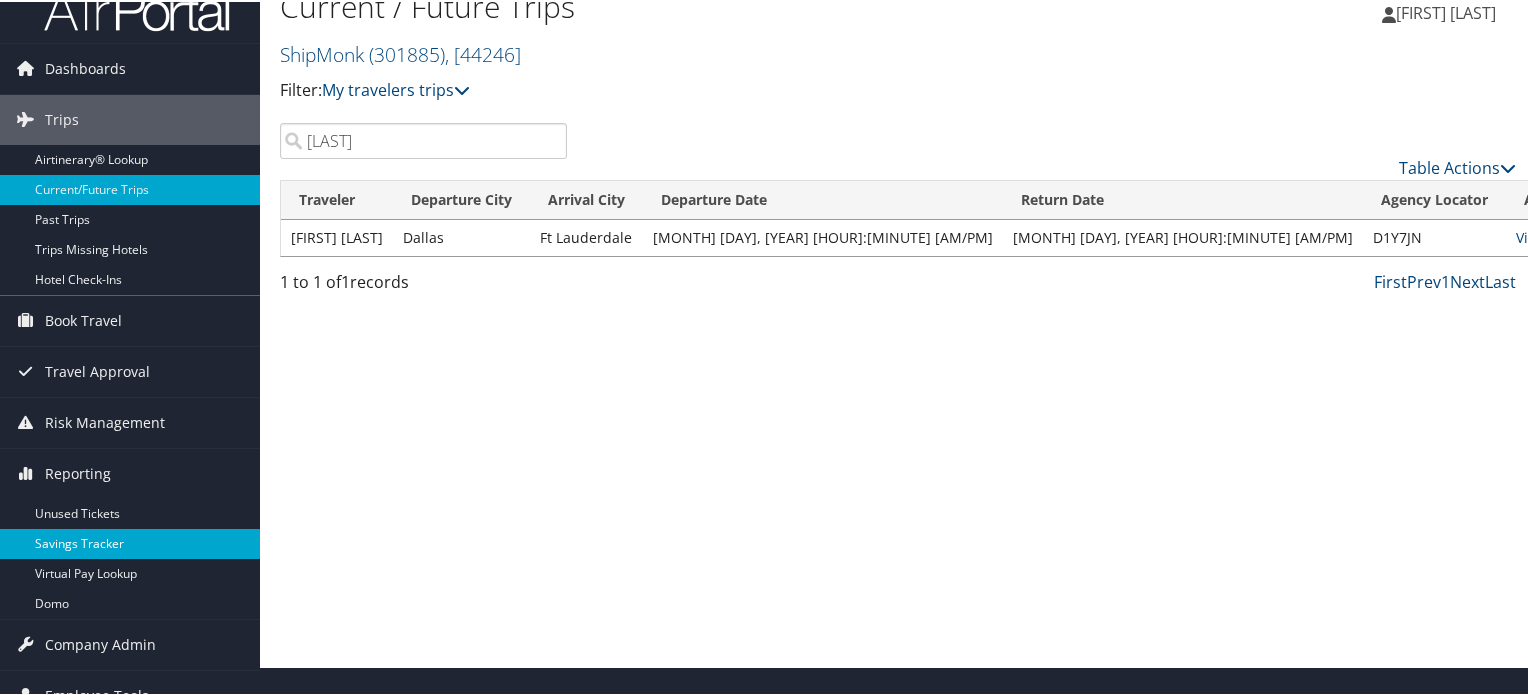 scroll, scrollTop: 52, scrollLeft: 0, axis: vertical 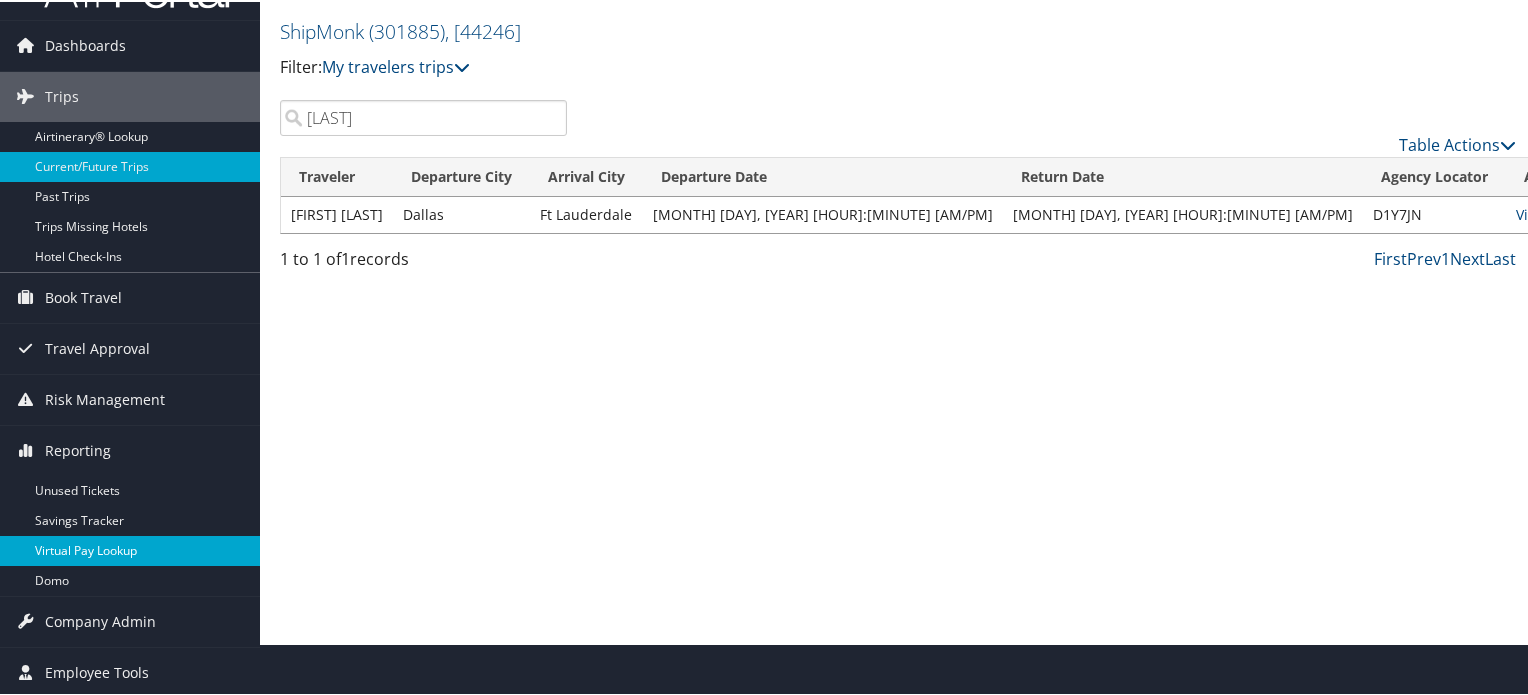 click on "Virtual Pay Lookup" at bounding box center (130, 549) 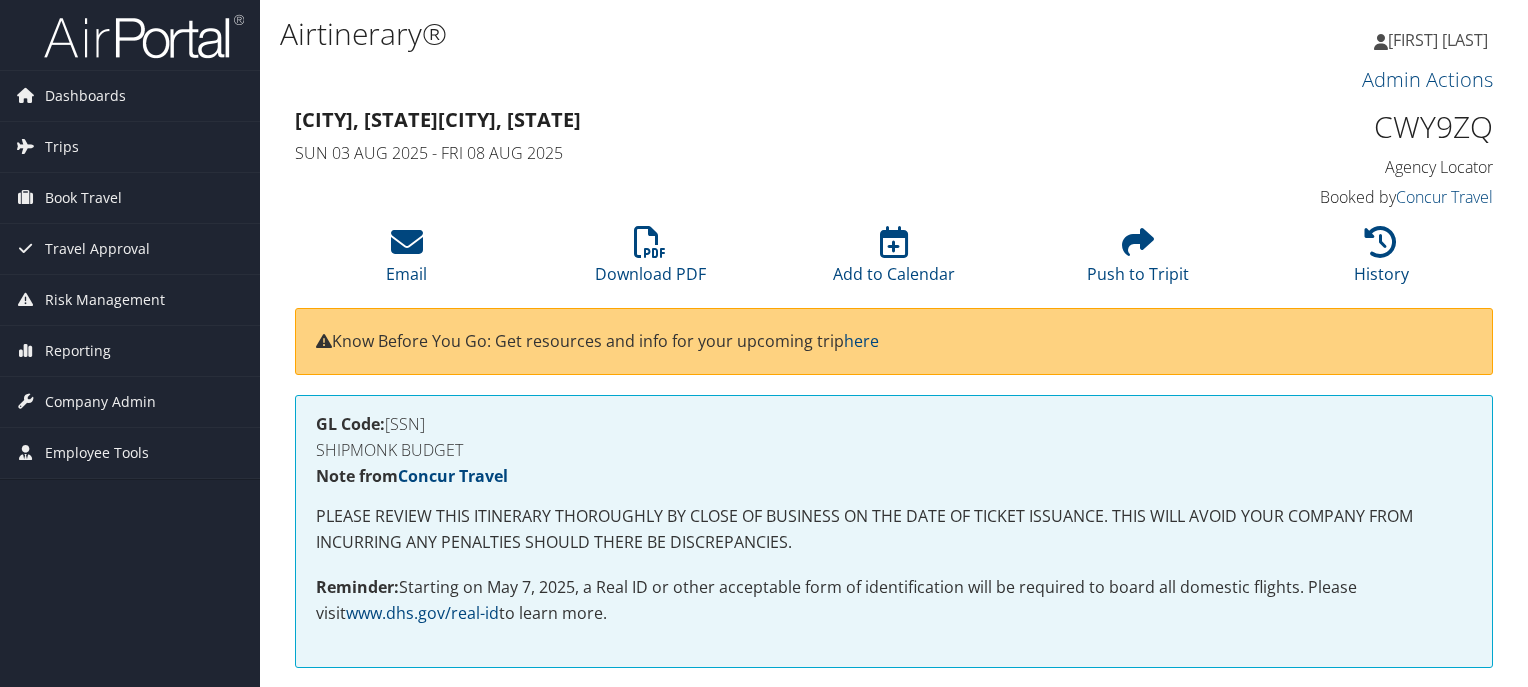 scroll, scrollTop: 3499, scrollLeft: 0, axis: vertical 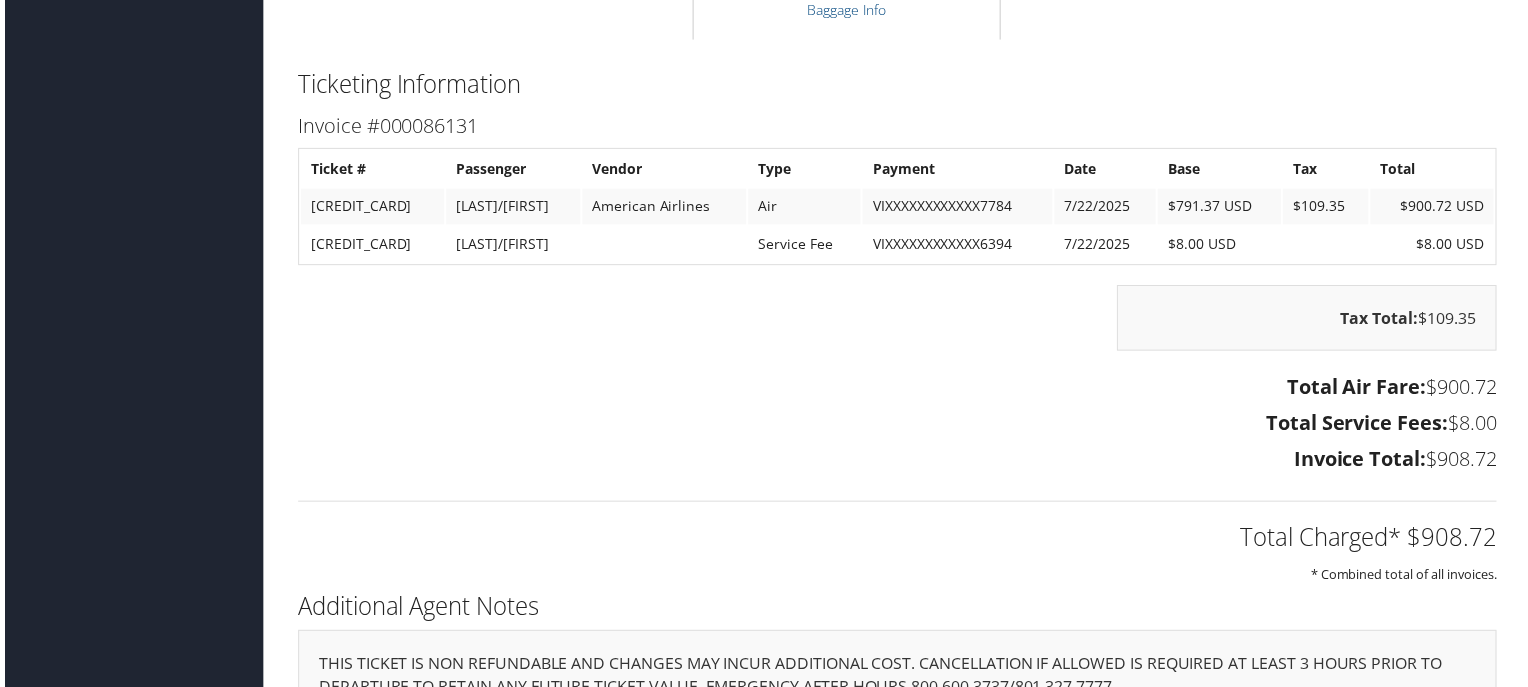 click on "Tax Total:  $109.35" at bounding box center [898, 330] 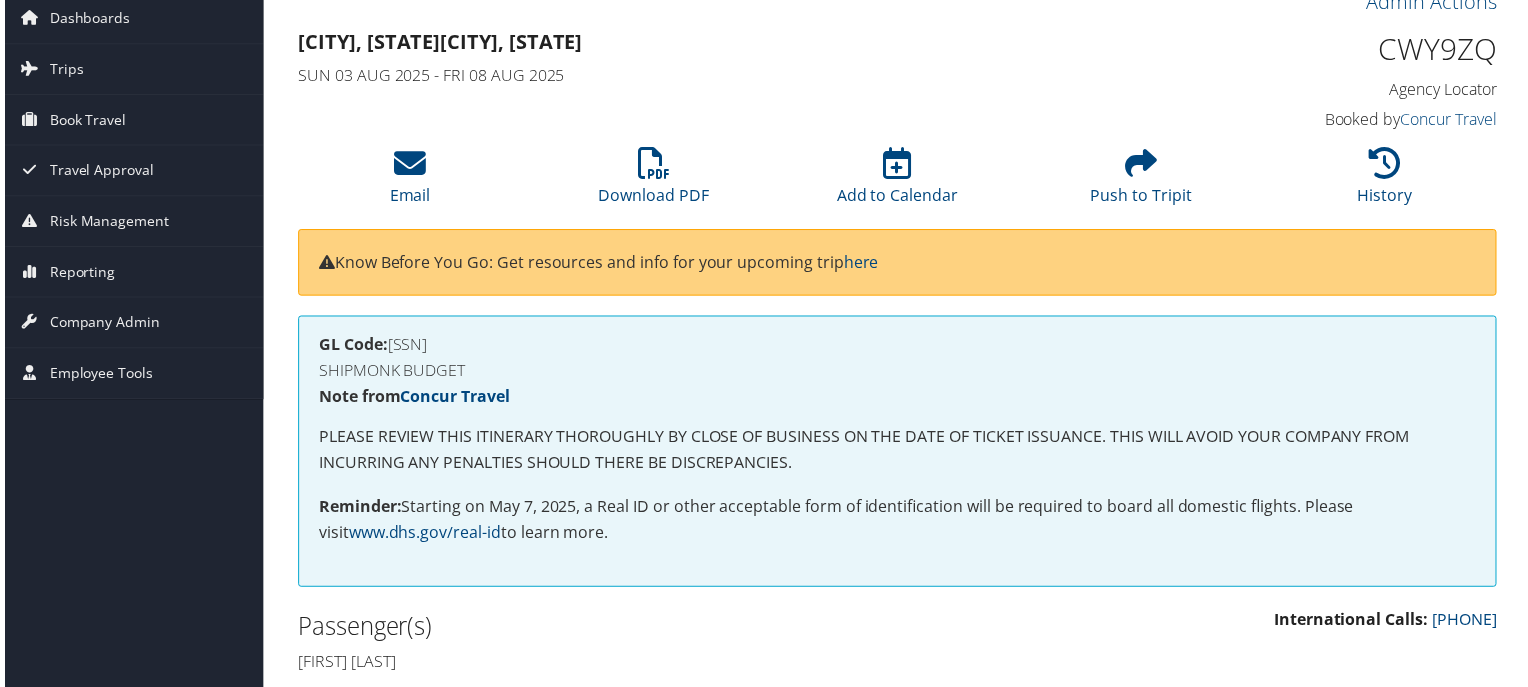 scroll, scrollTop: 0, scrollLeft: 0, axis: both 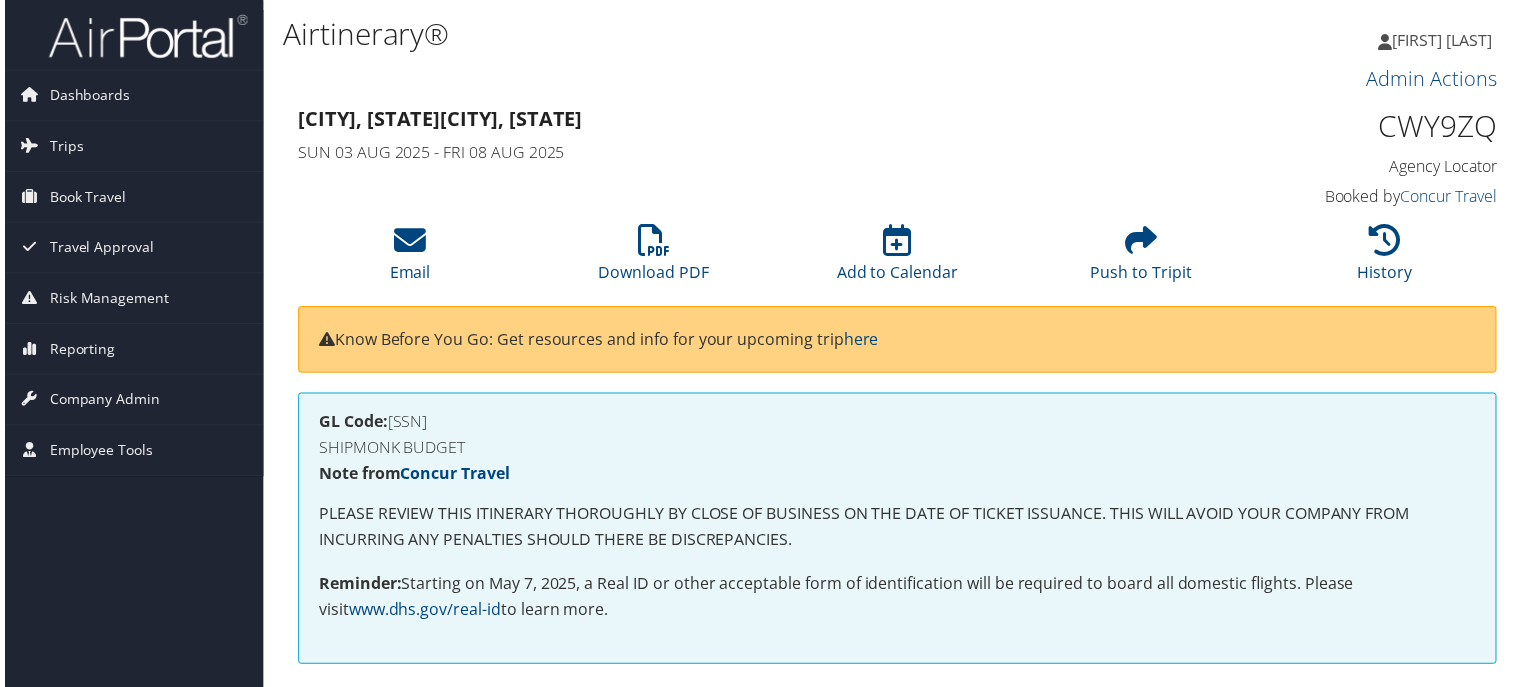 click on "CWY9ZQ" at bounding box center [1361, 127] 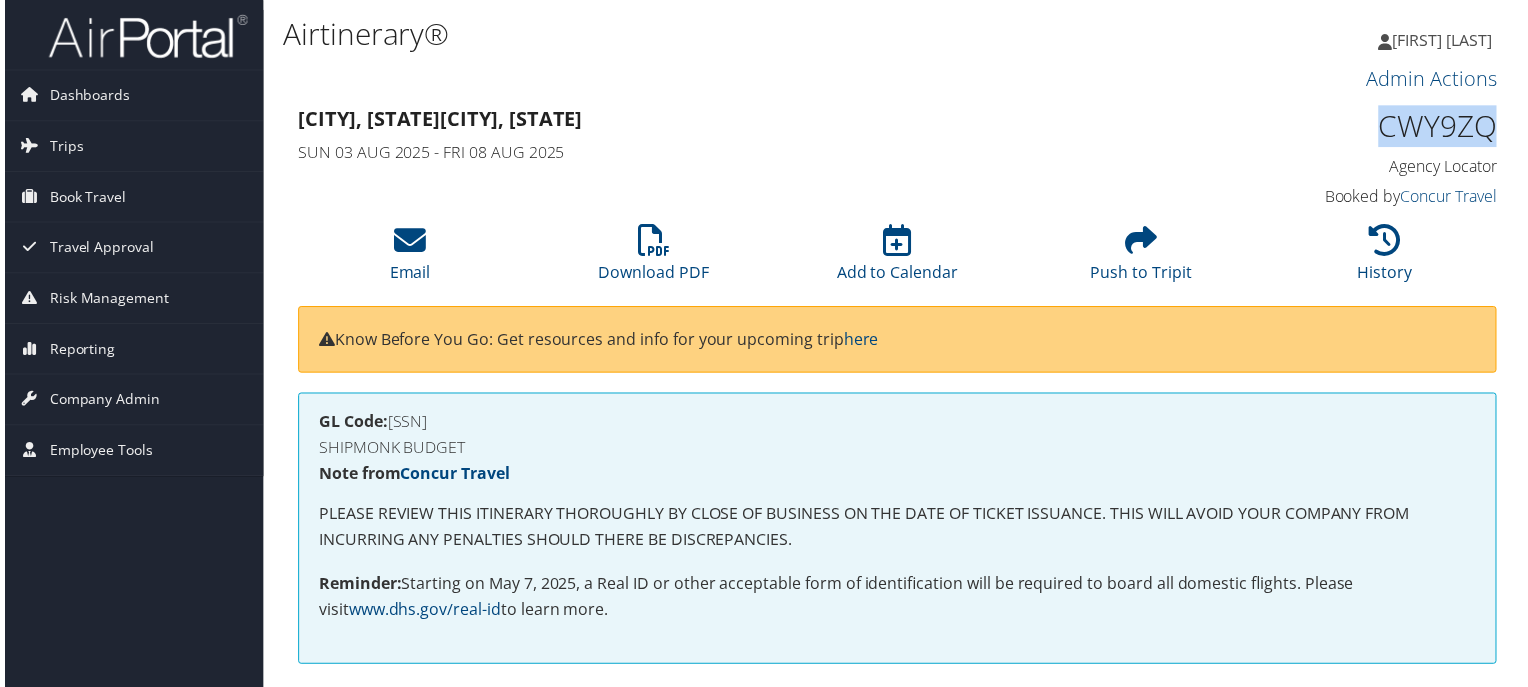 click on "CWY9ZQ" at bounding box center (1361, 127) 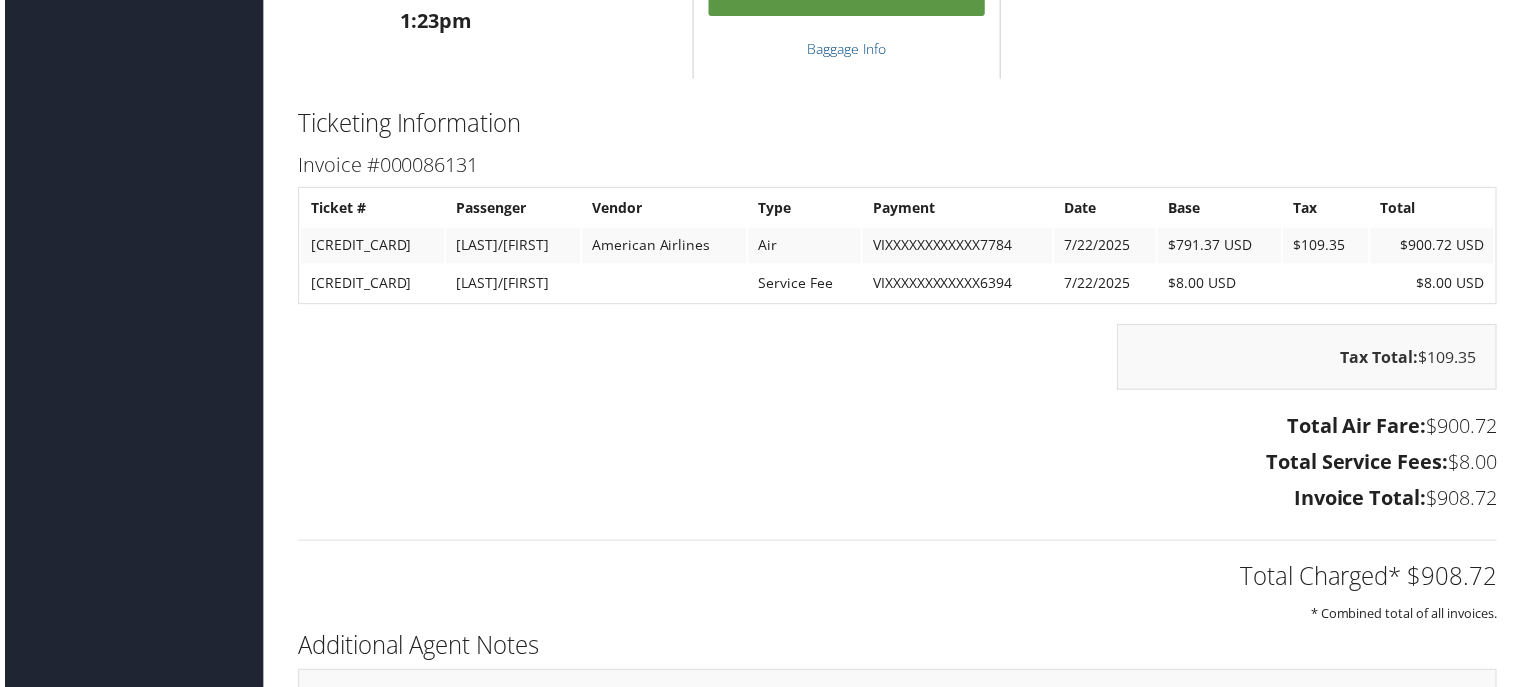 scroll, scrollTop: 3193, scrollLeft: 0, axis: vertical 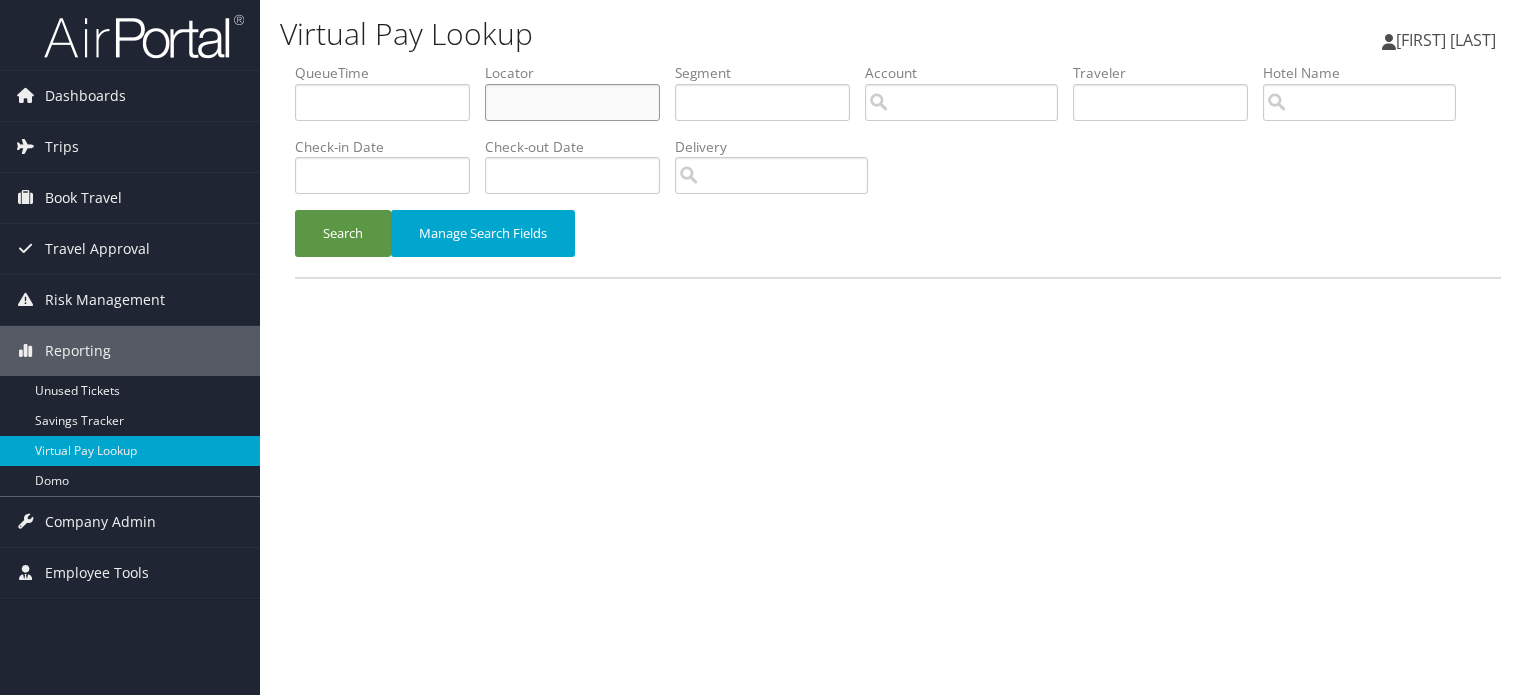 click at bounding box center (572, 102) 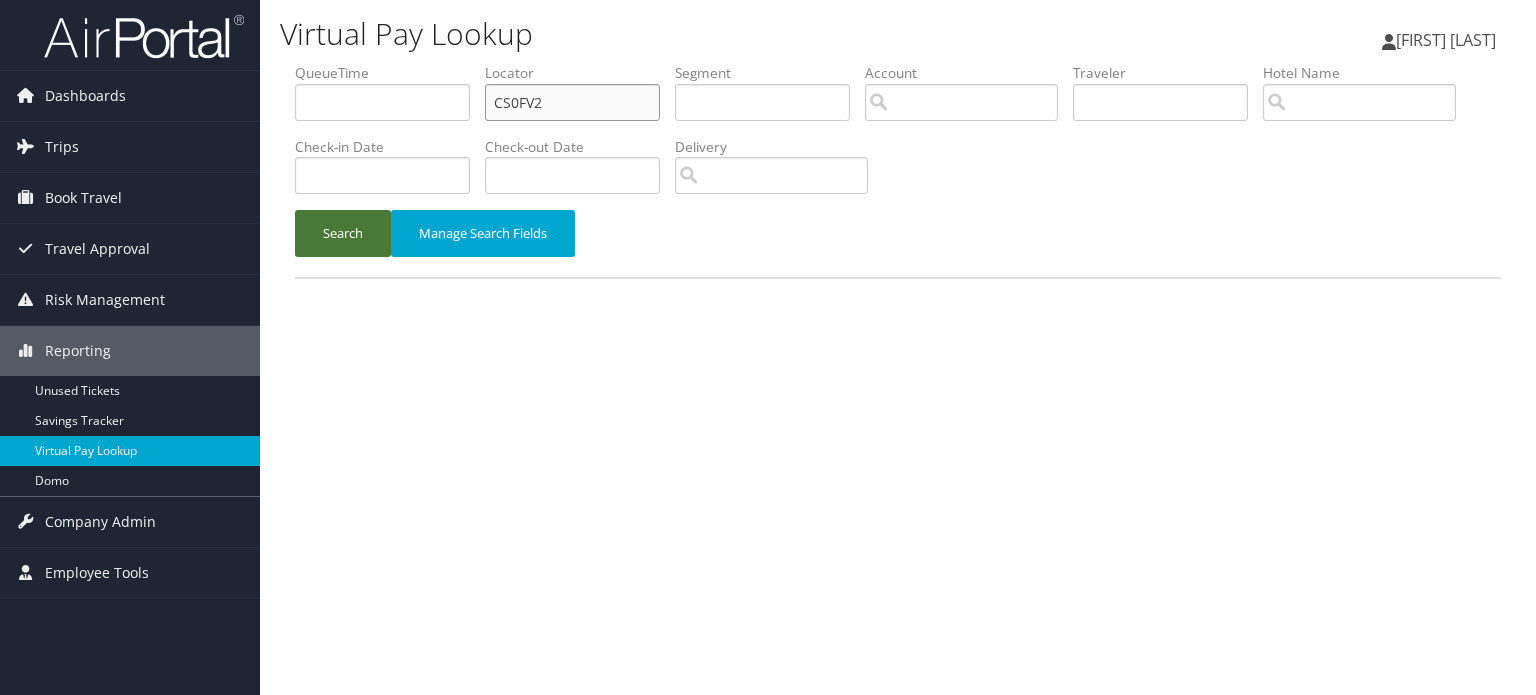 type on "CS0FV2" 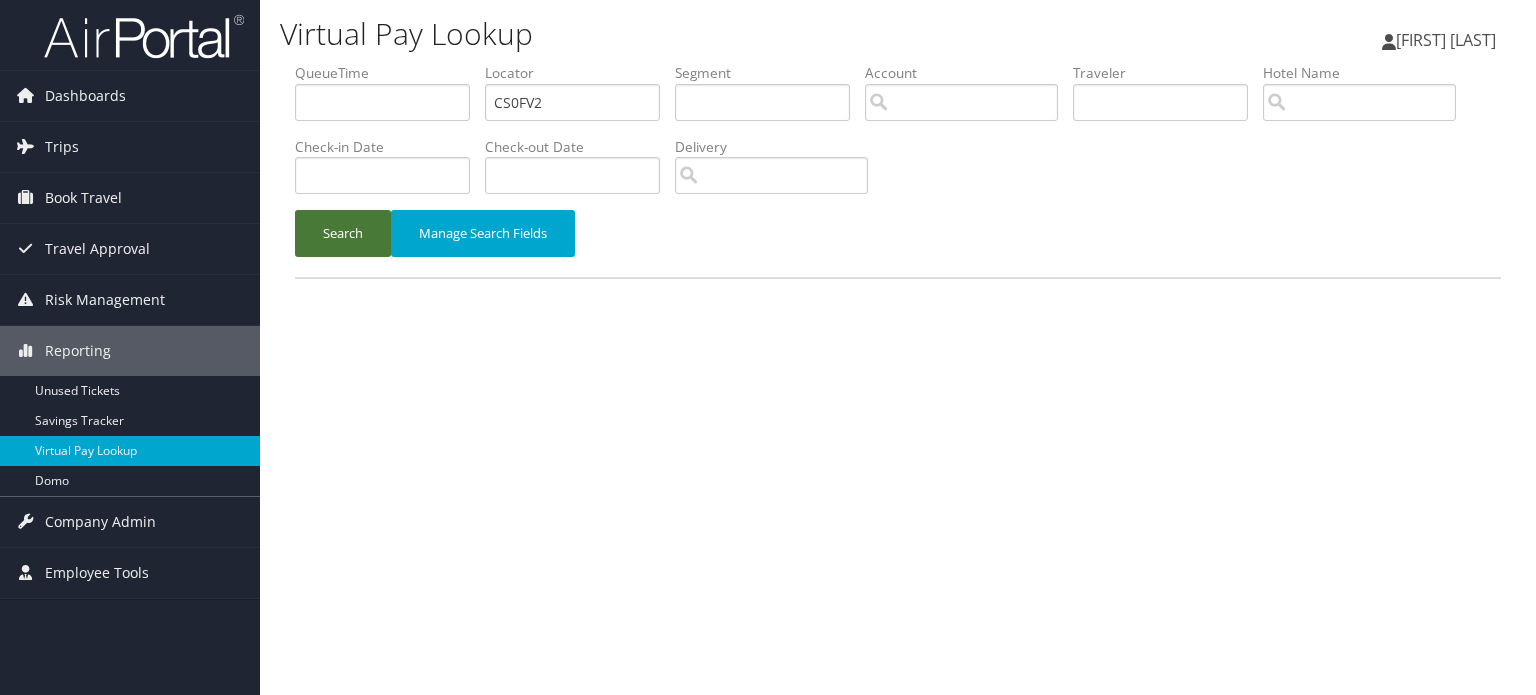 click on "Search" at bounding box center [343, 233] 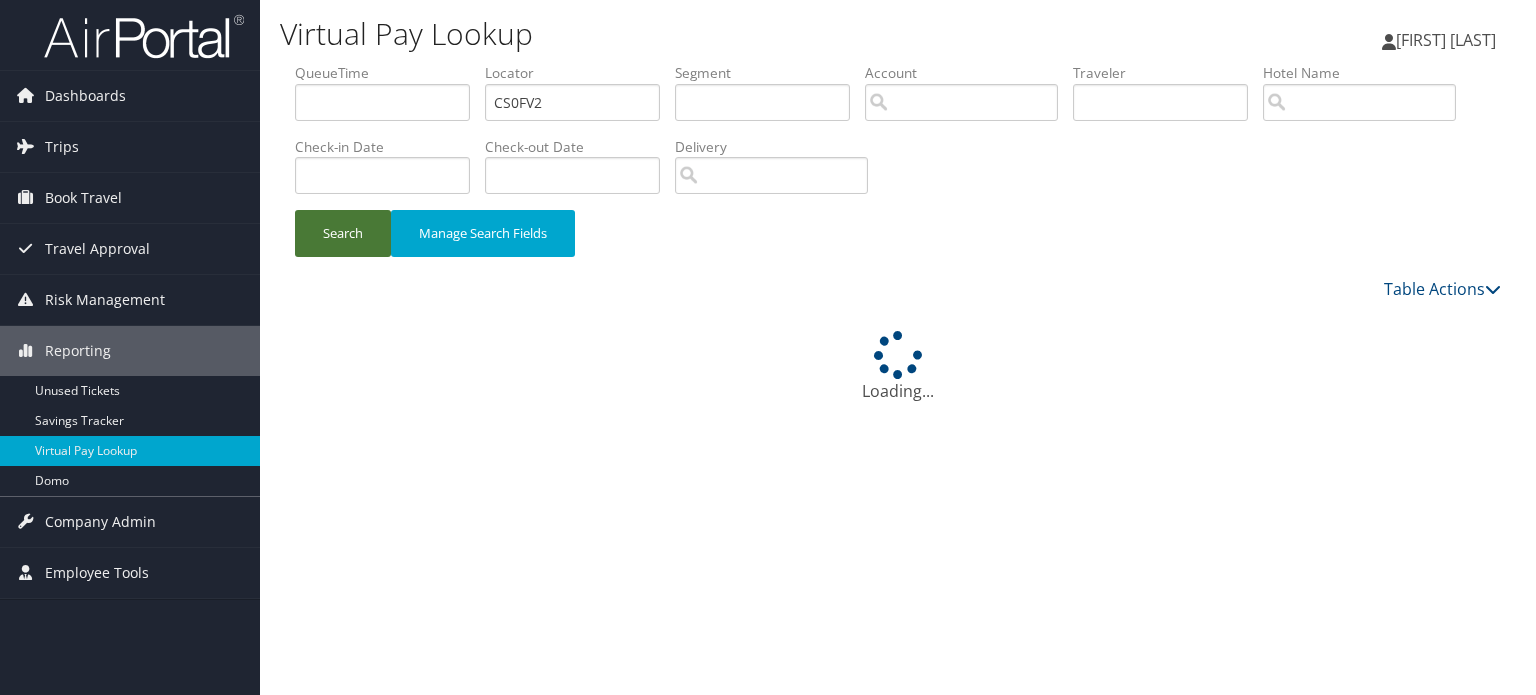 type 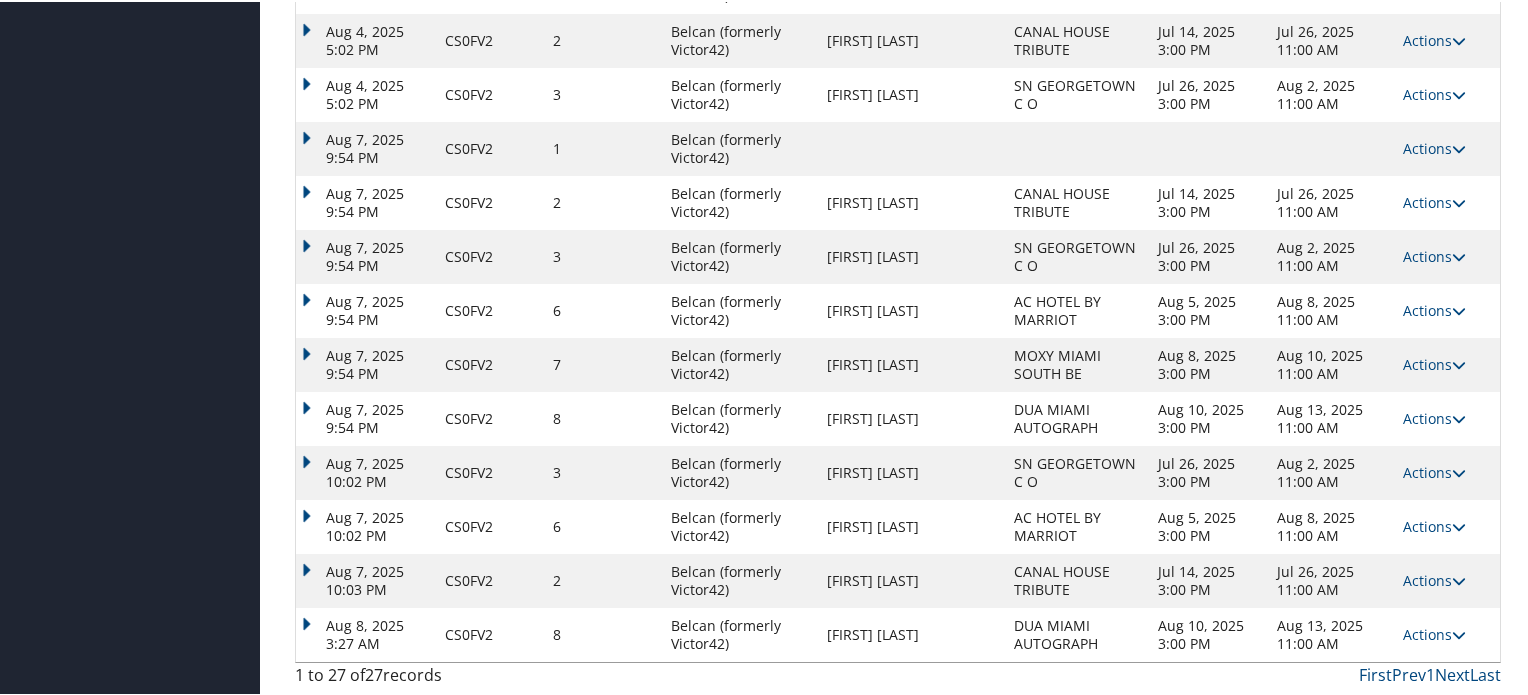scroll, scrollTop: 1281, scrollLeft: 0, axis: vertical 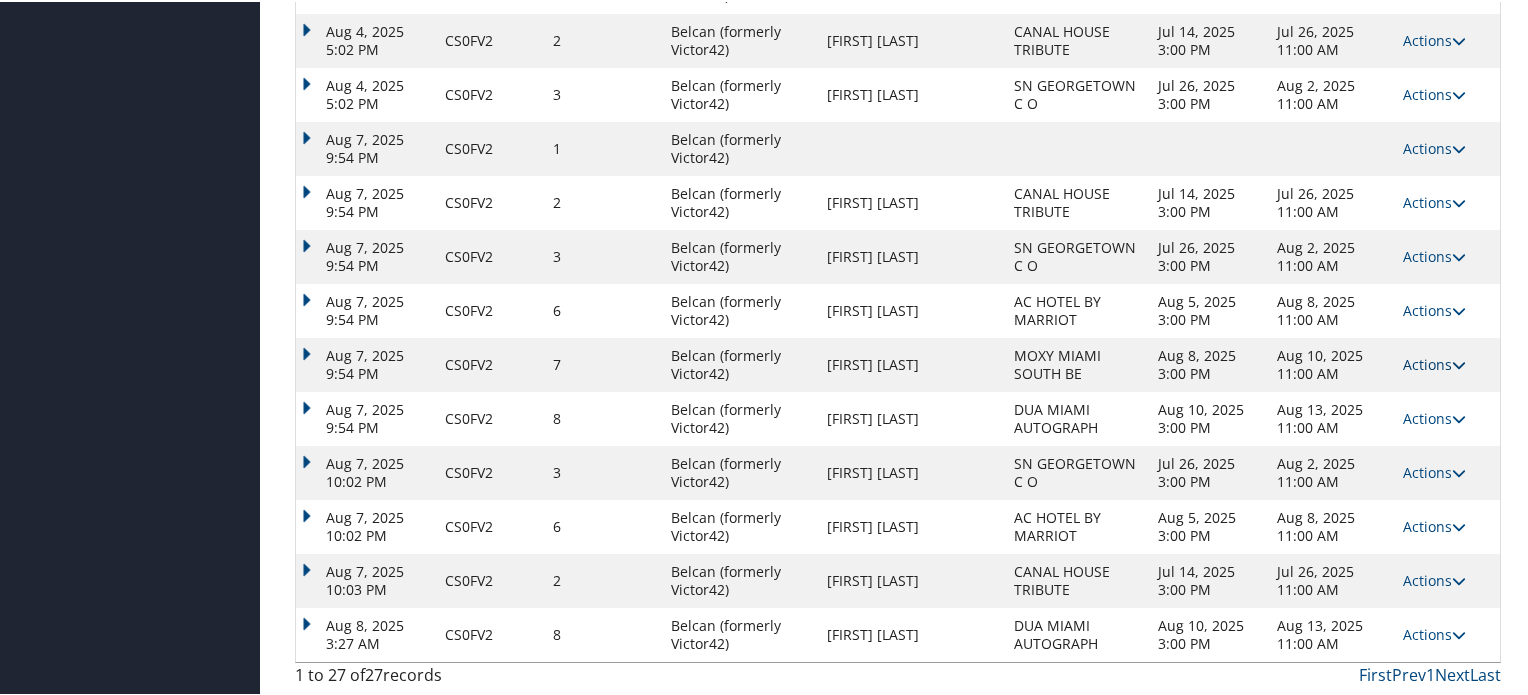 click at bounding box center [1459, 363] 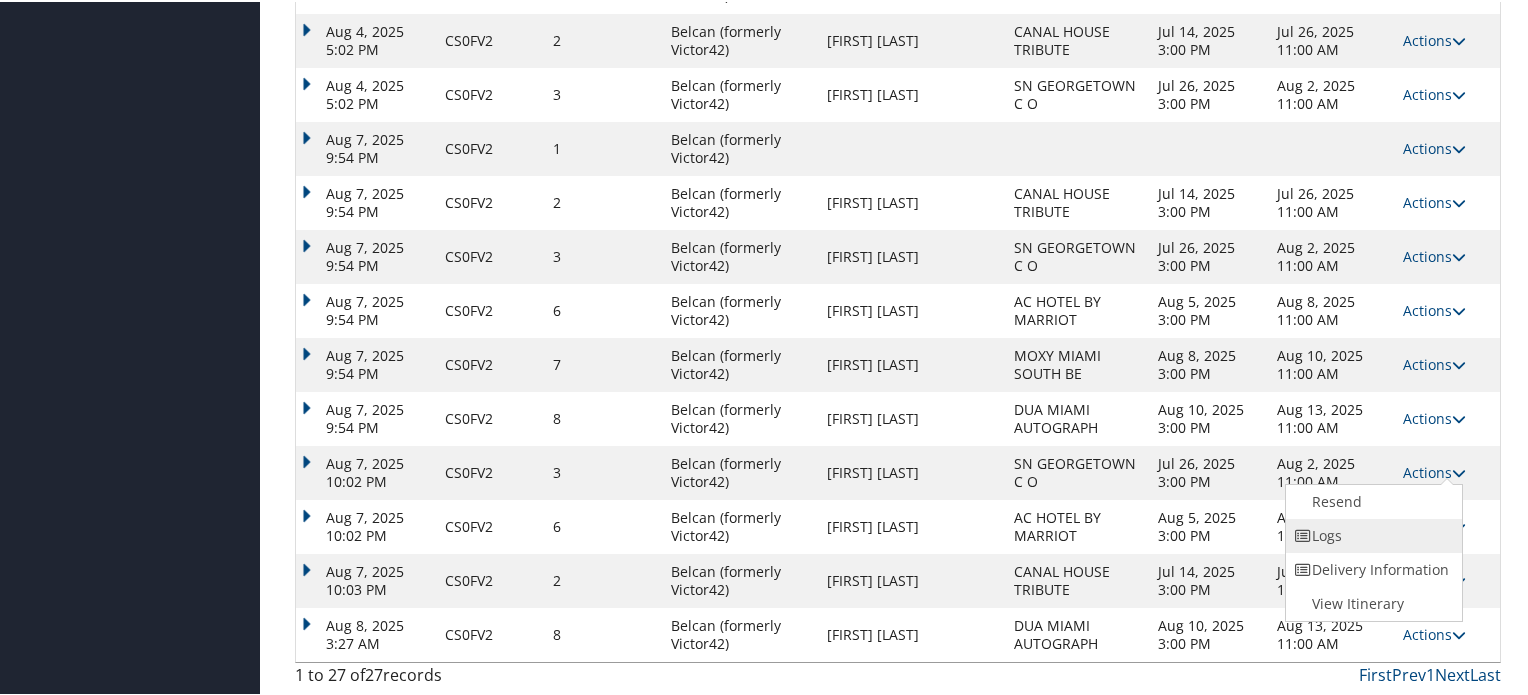 click on "Logs" at bounding box center (1371, 534) 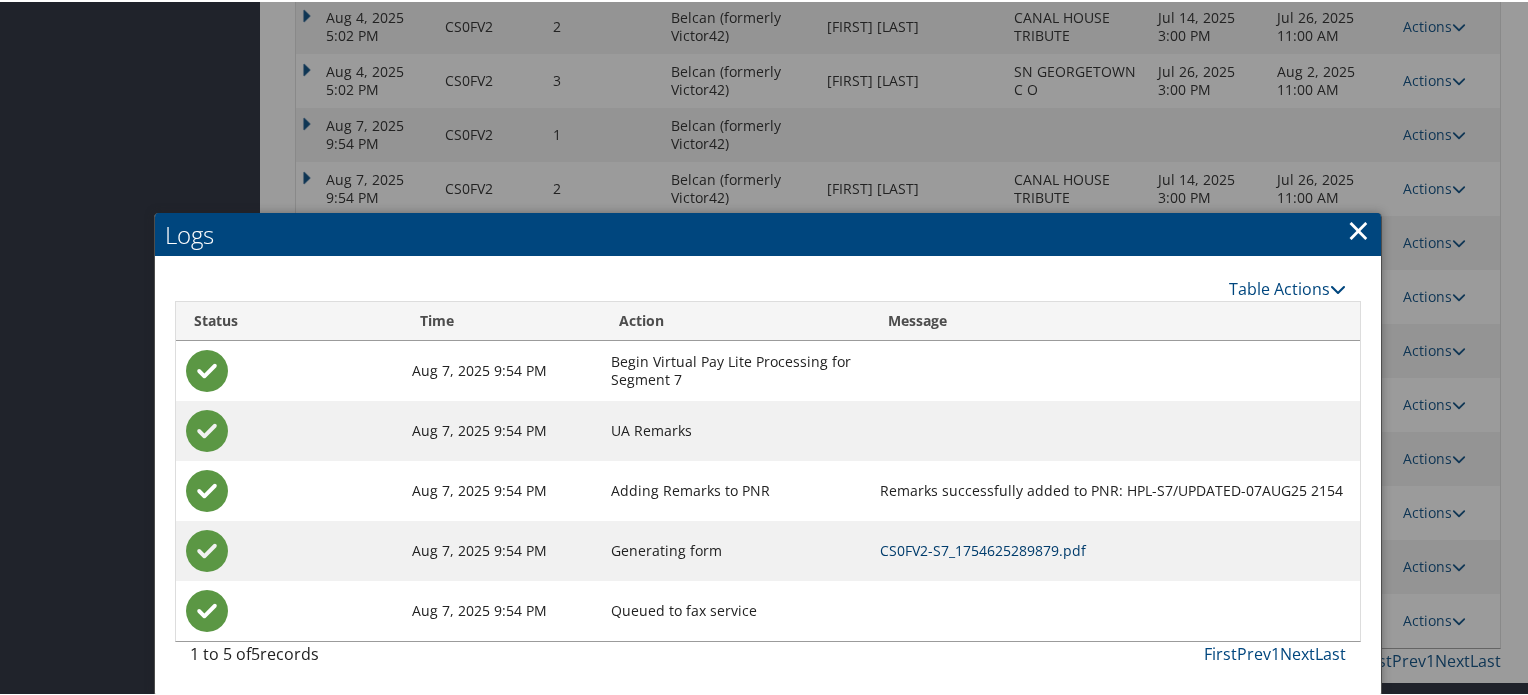 click on "CS0FV2-S7_1754625289879.pdf" at bounding box center (983, 548) 